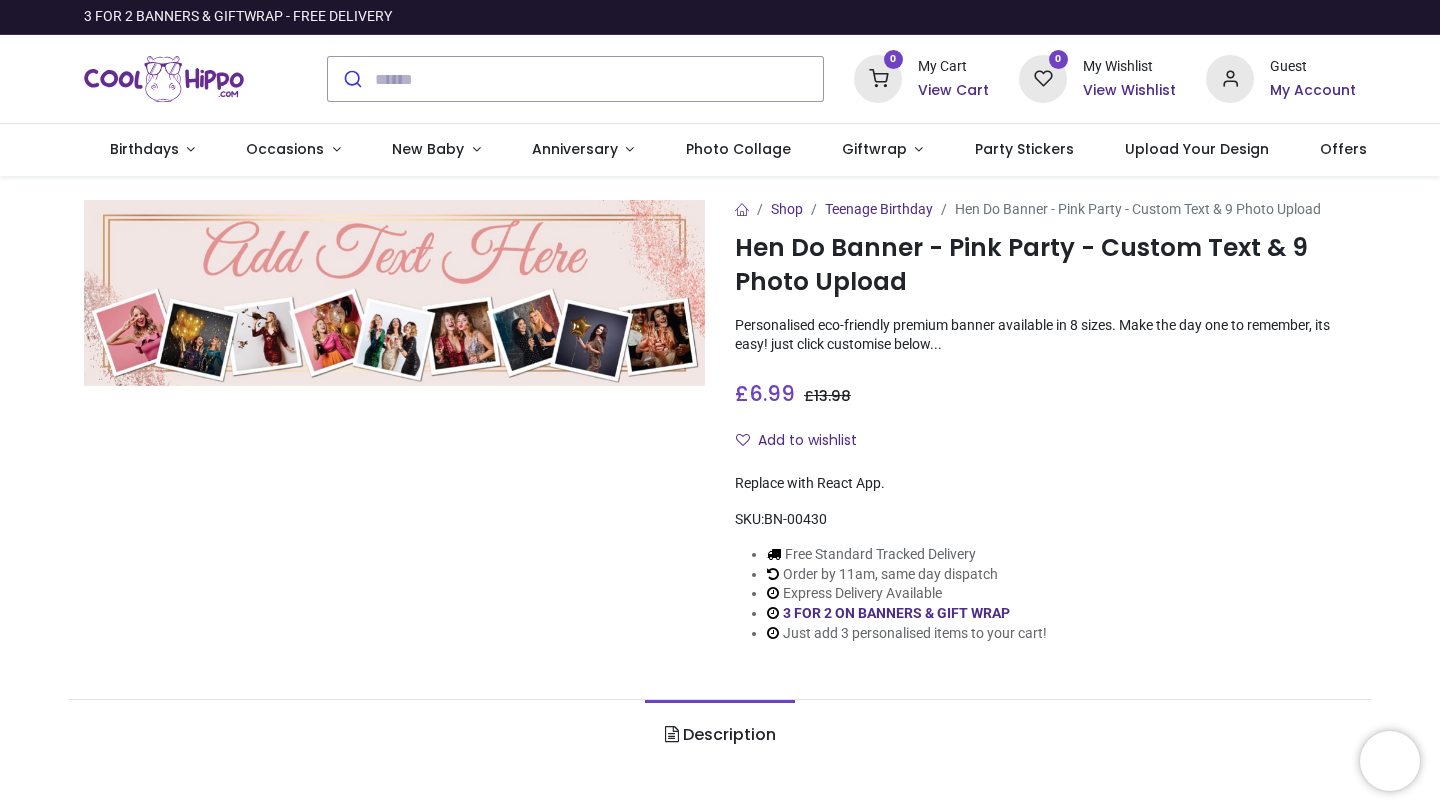 scroll, scrollTop: 0, scrollLeft: 0, axis: both 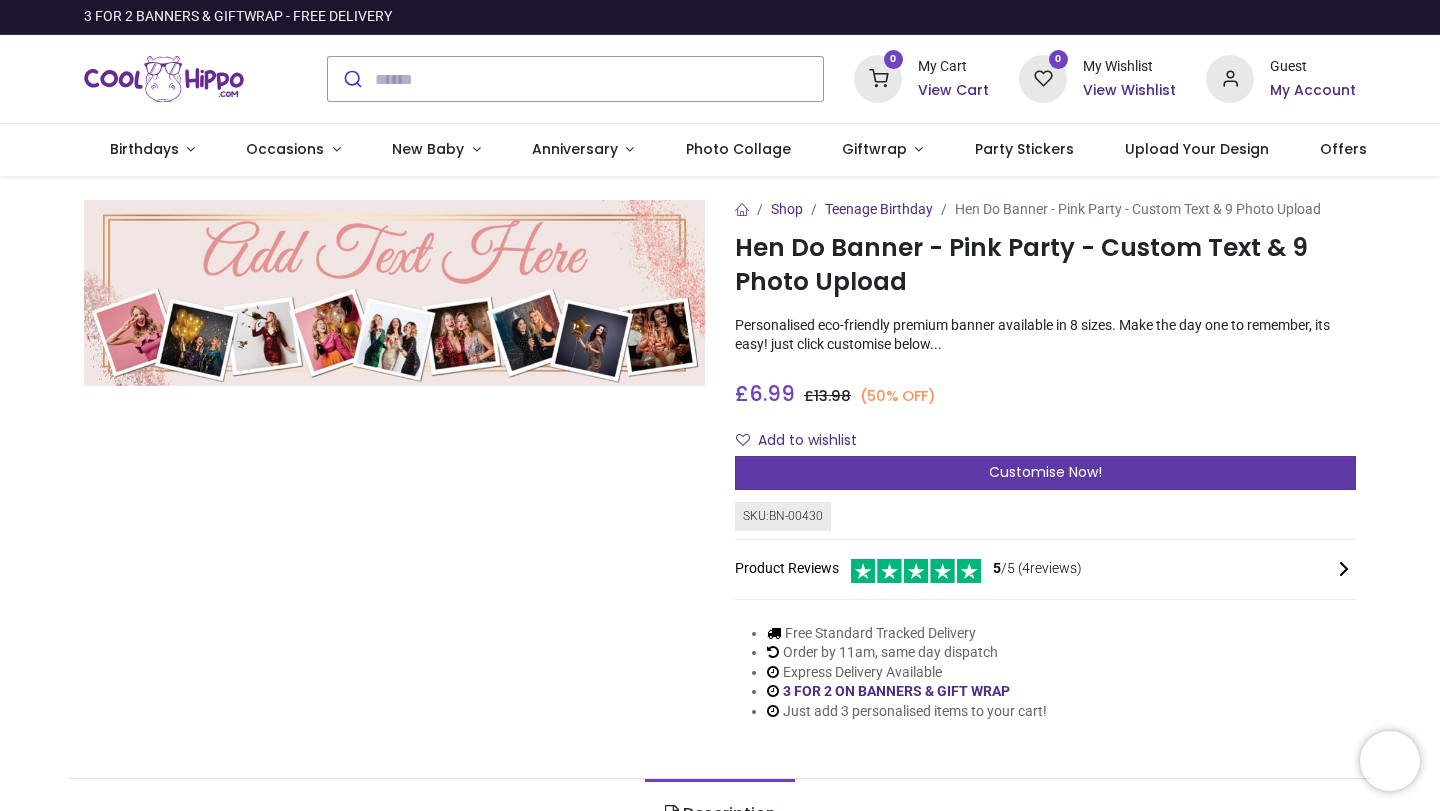 click on "Customise Now!" at bounding box center (1045, 473) 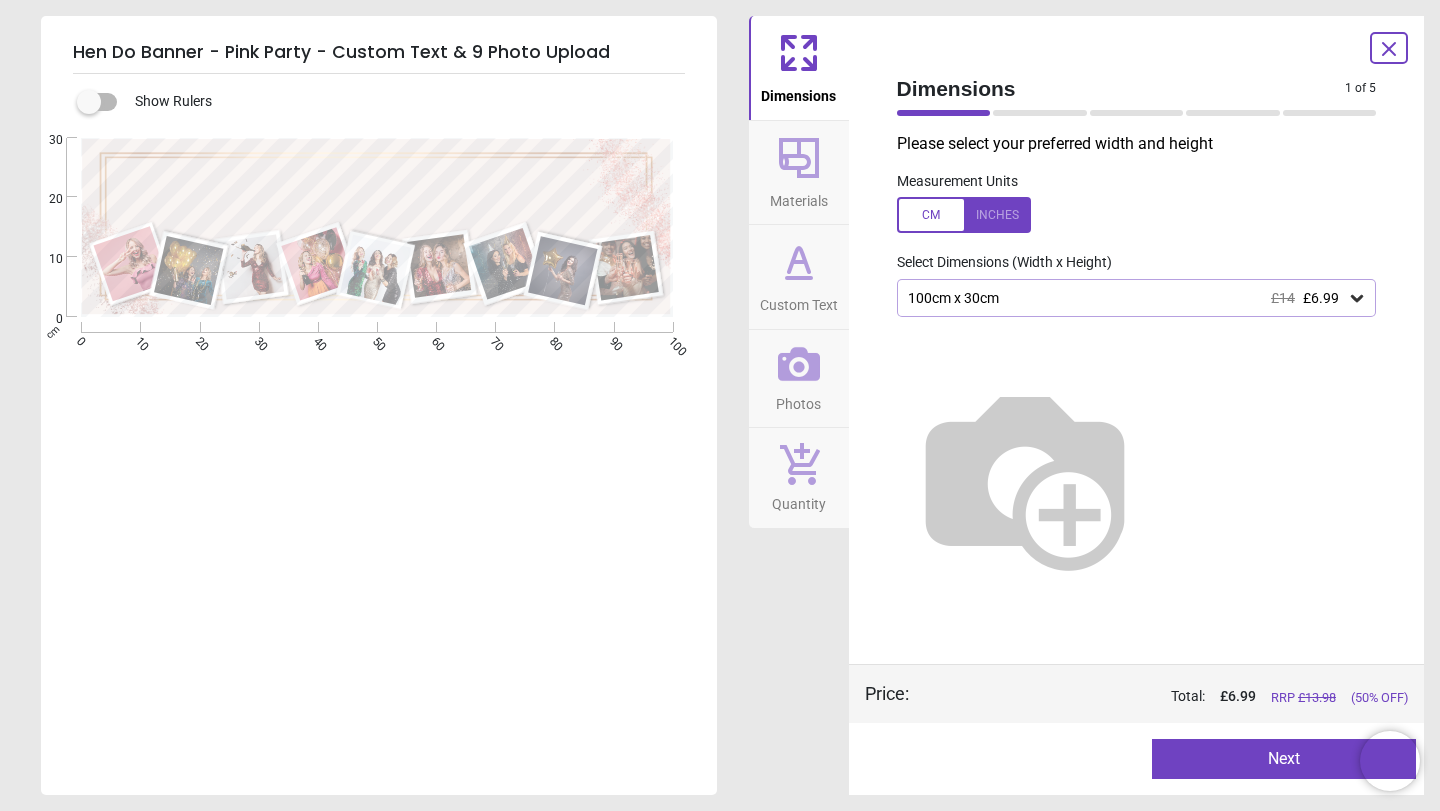 click 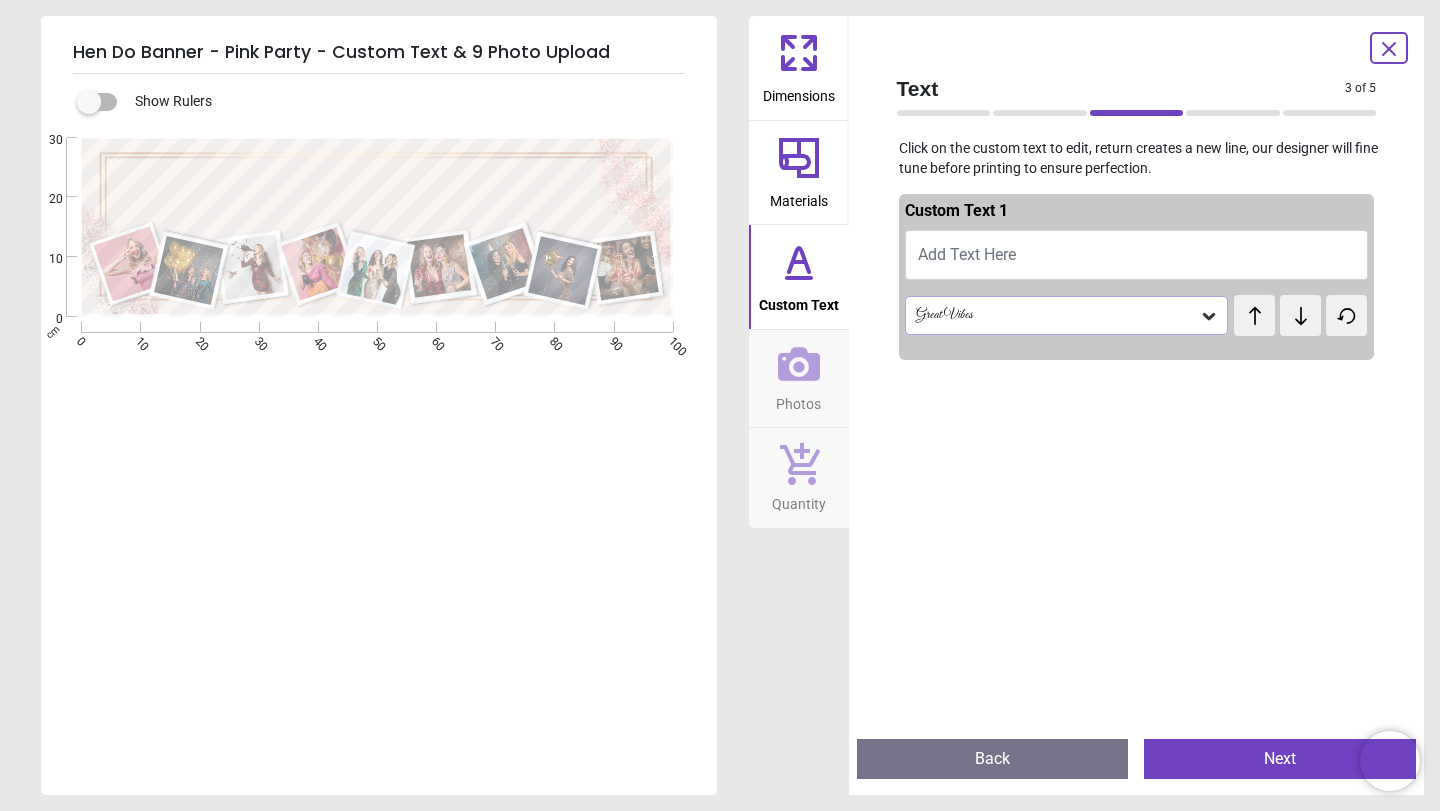 click on "Add Text Here" at bounding box center [1137, 255] 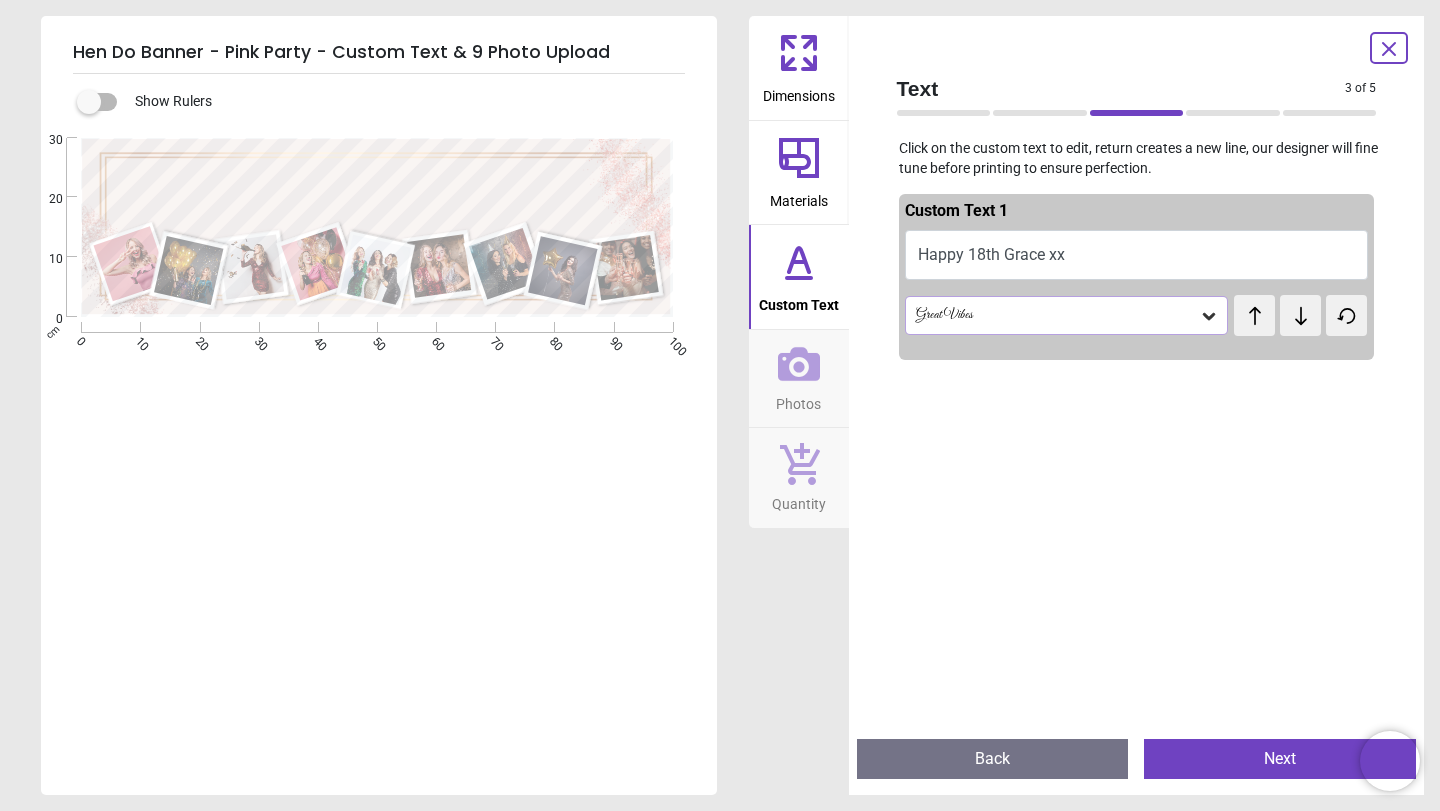 type on "**********" 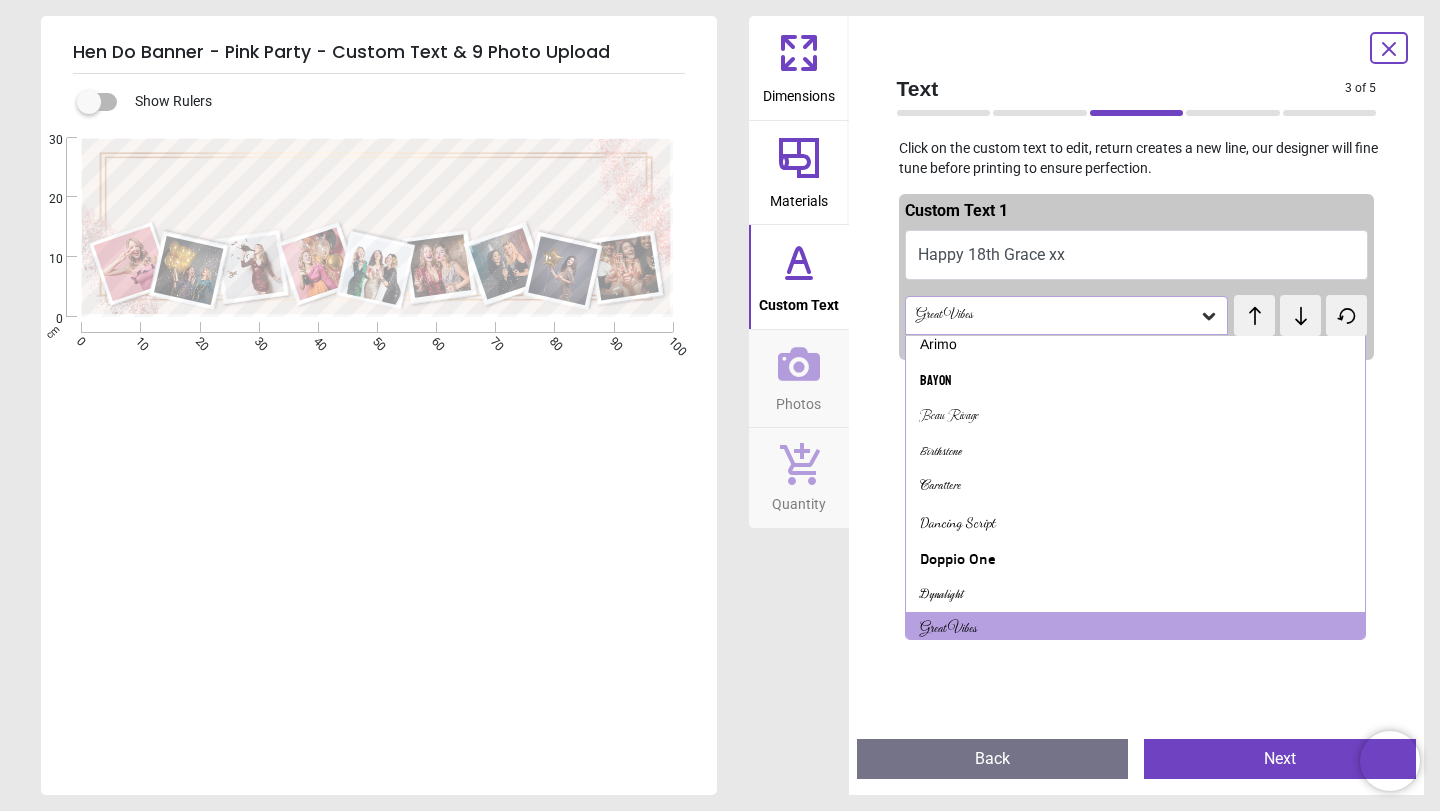 scroll, scrollTop: 444, scrollLeft: 0, axis: vertical 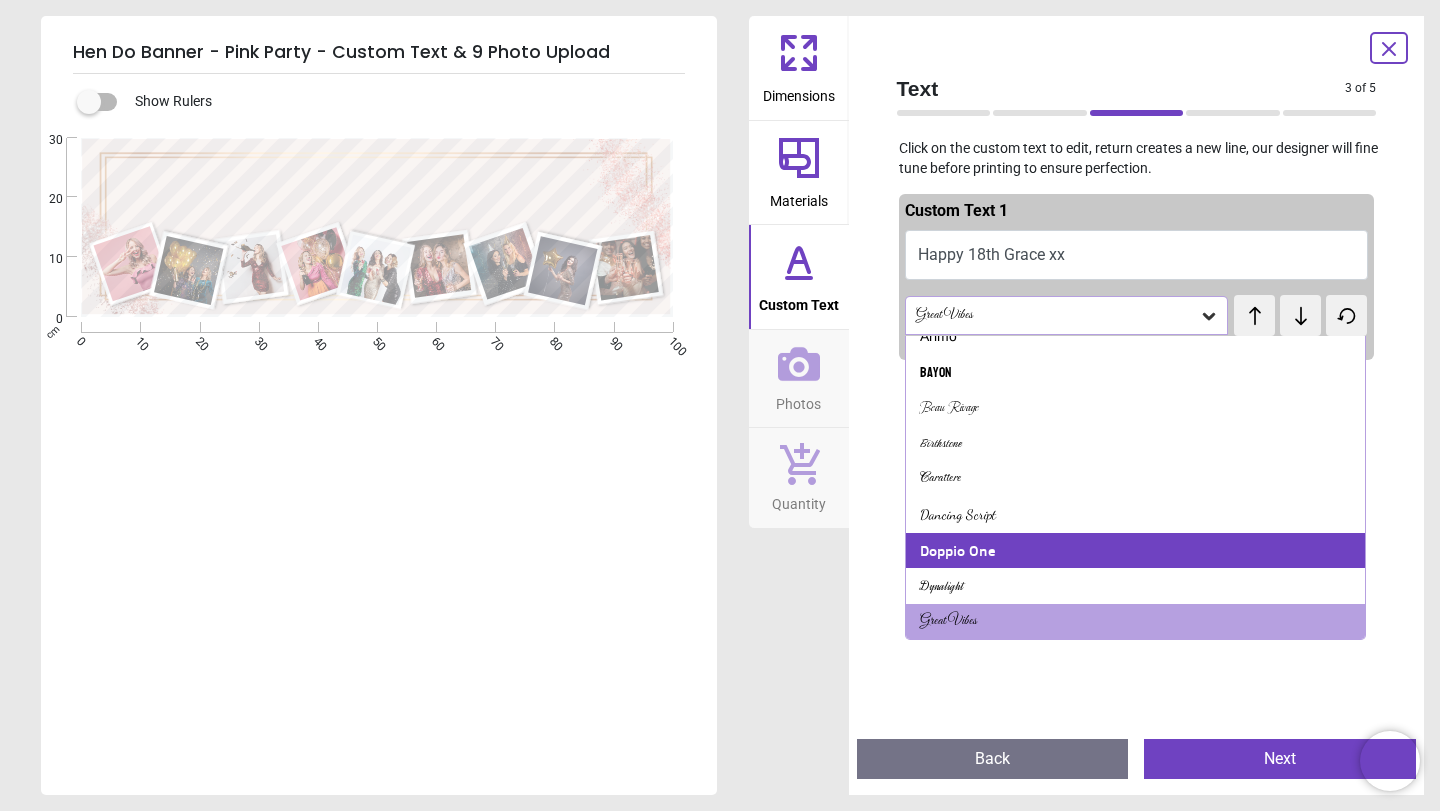 click on "Doppio One" at bounding box center [957, 551] 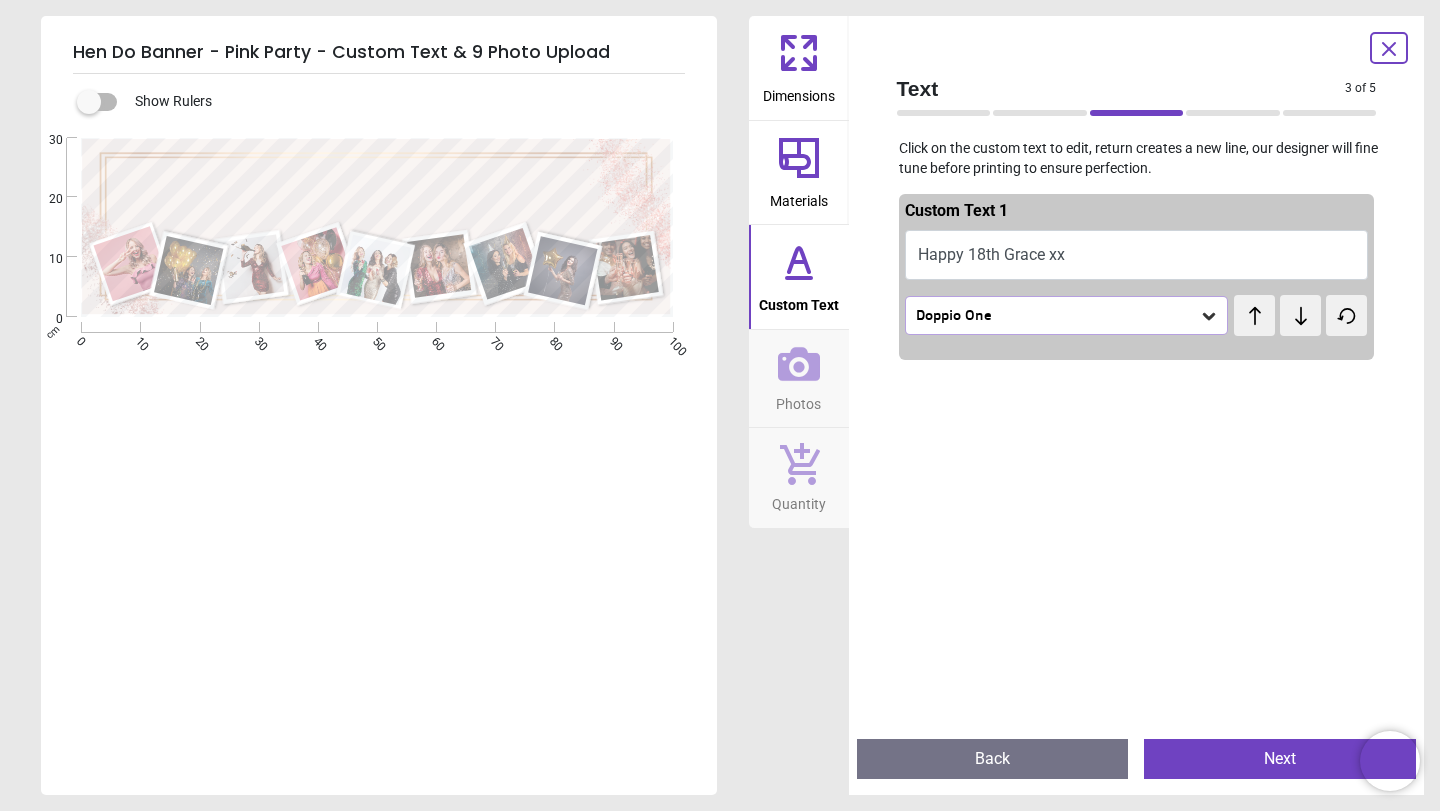click on "Doppio One" at bounding box center (1057, 315) 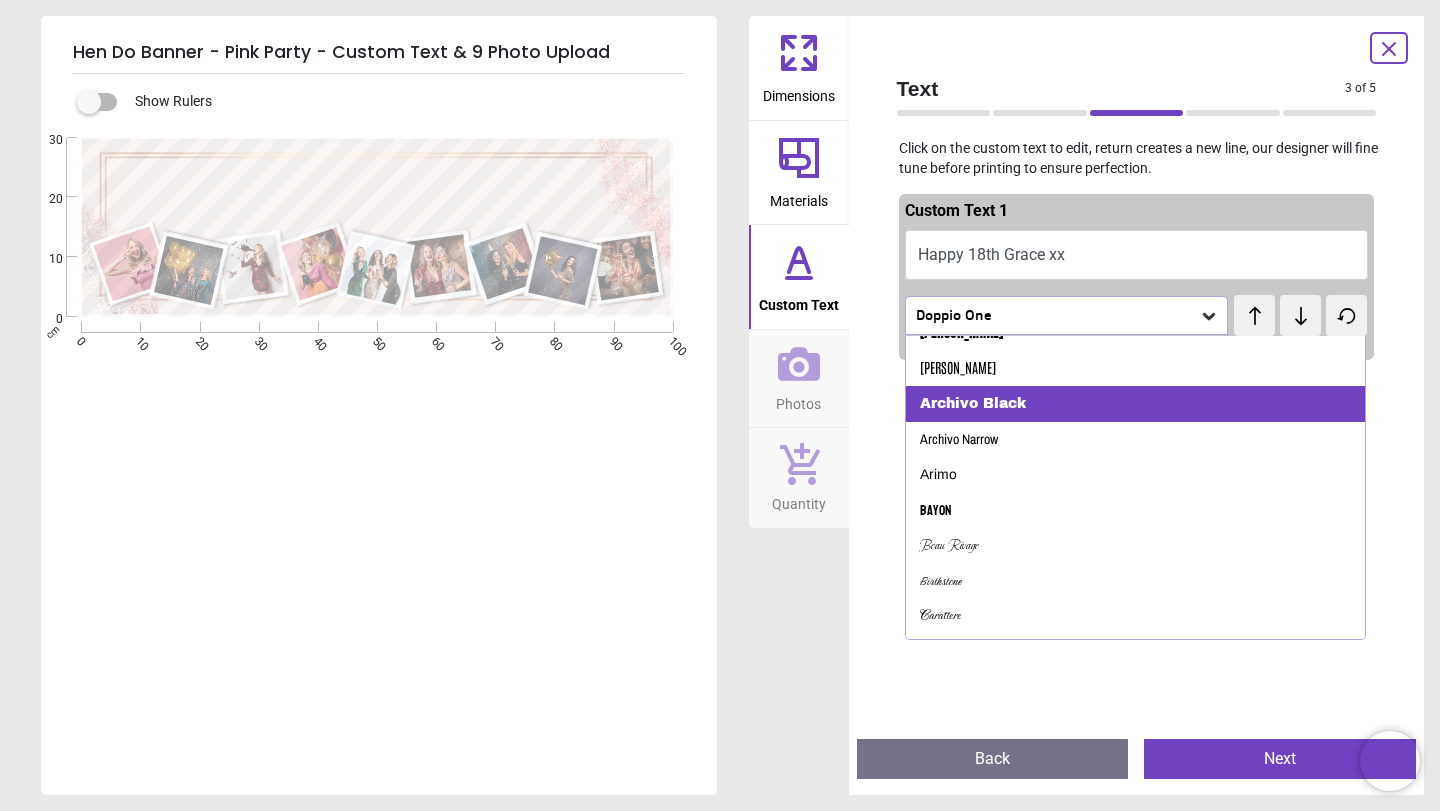 scroll, scrollTop: 292, scrollLeft: 0, axis: vertical 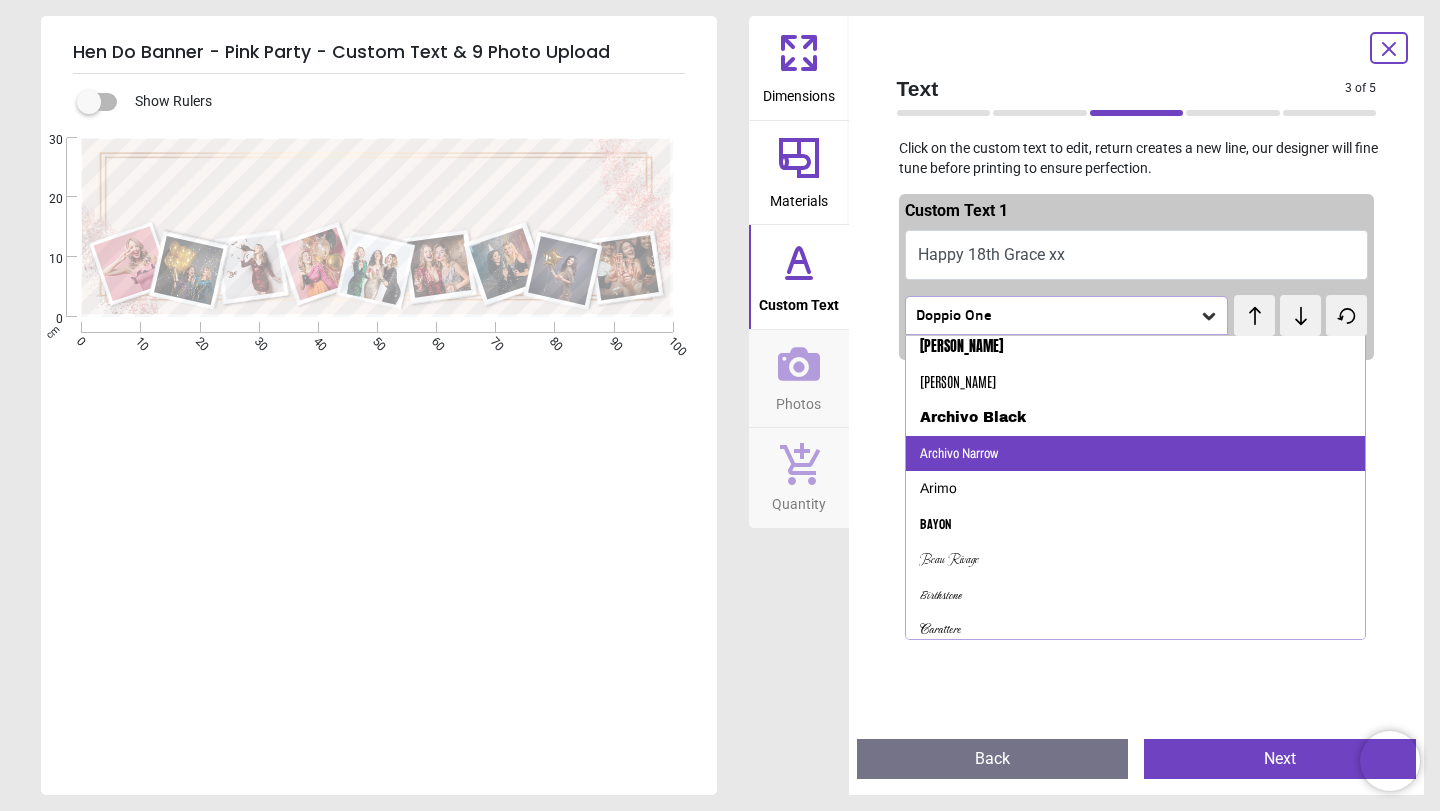 click on "Archivo Narrow" at bounding box center (959, 454) 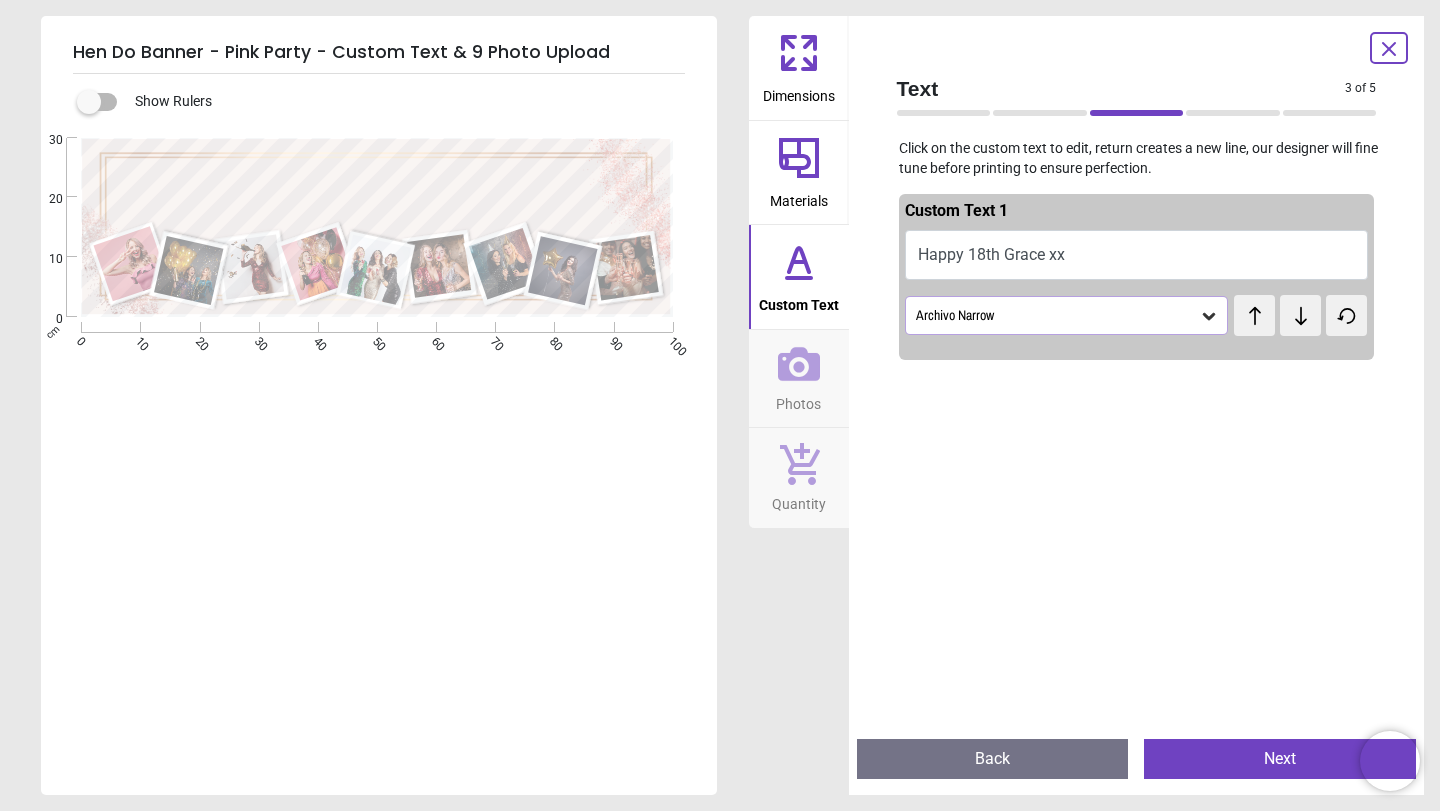 click on "Archivo Narrow" at bounding box center [1067, 315] 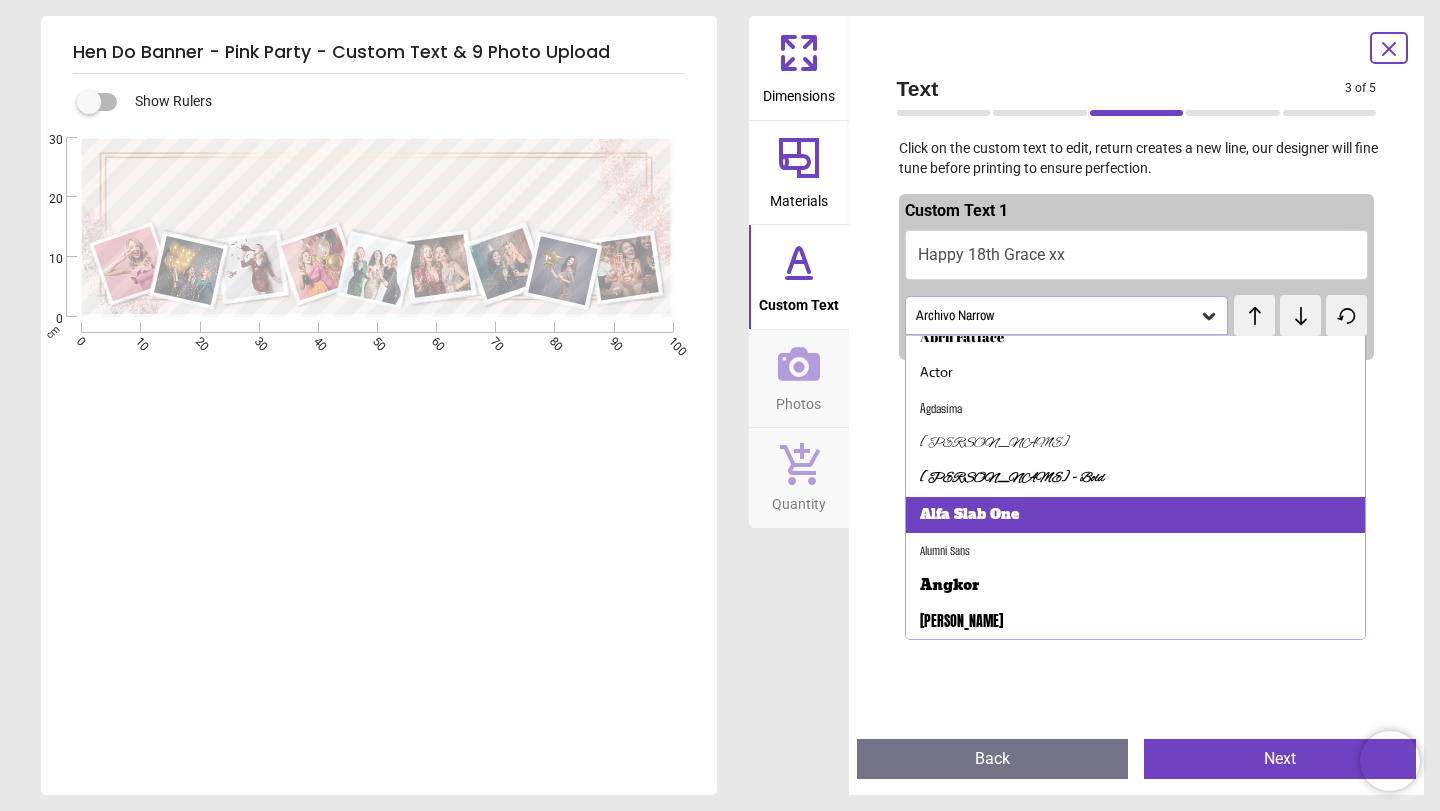 scroll, scrollTop: 0, scrollLeft: 0, axis: both 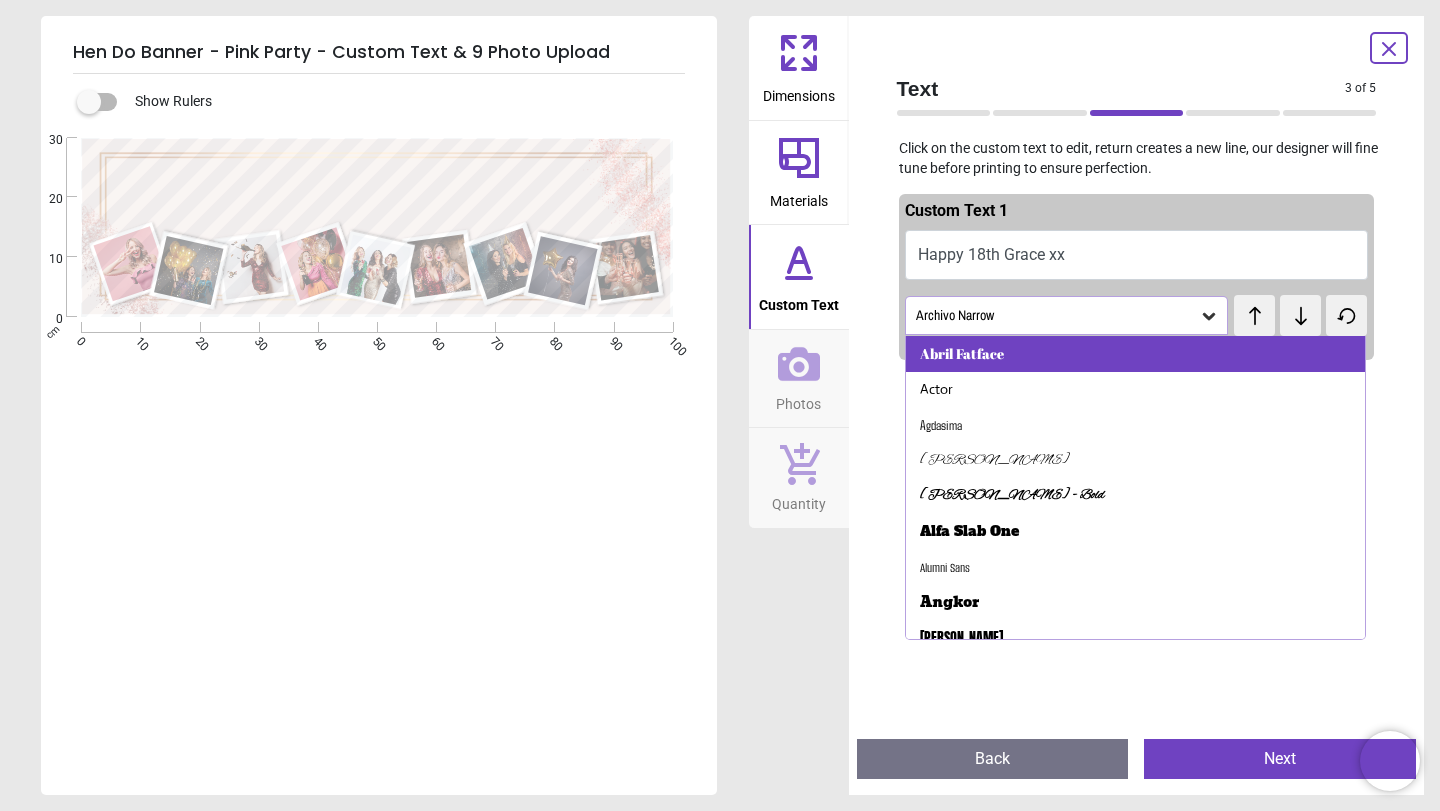 click on "Abril Fatface" at bounding box center (962, 354) 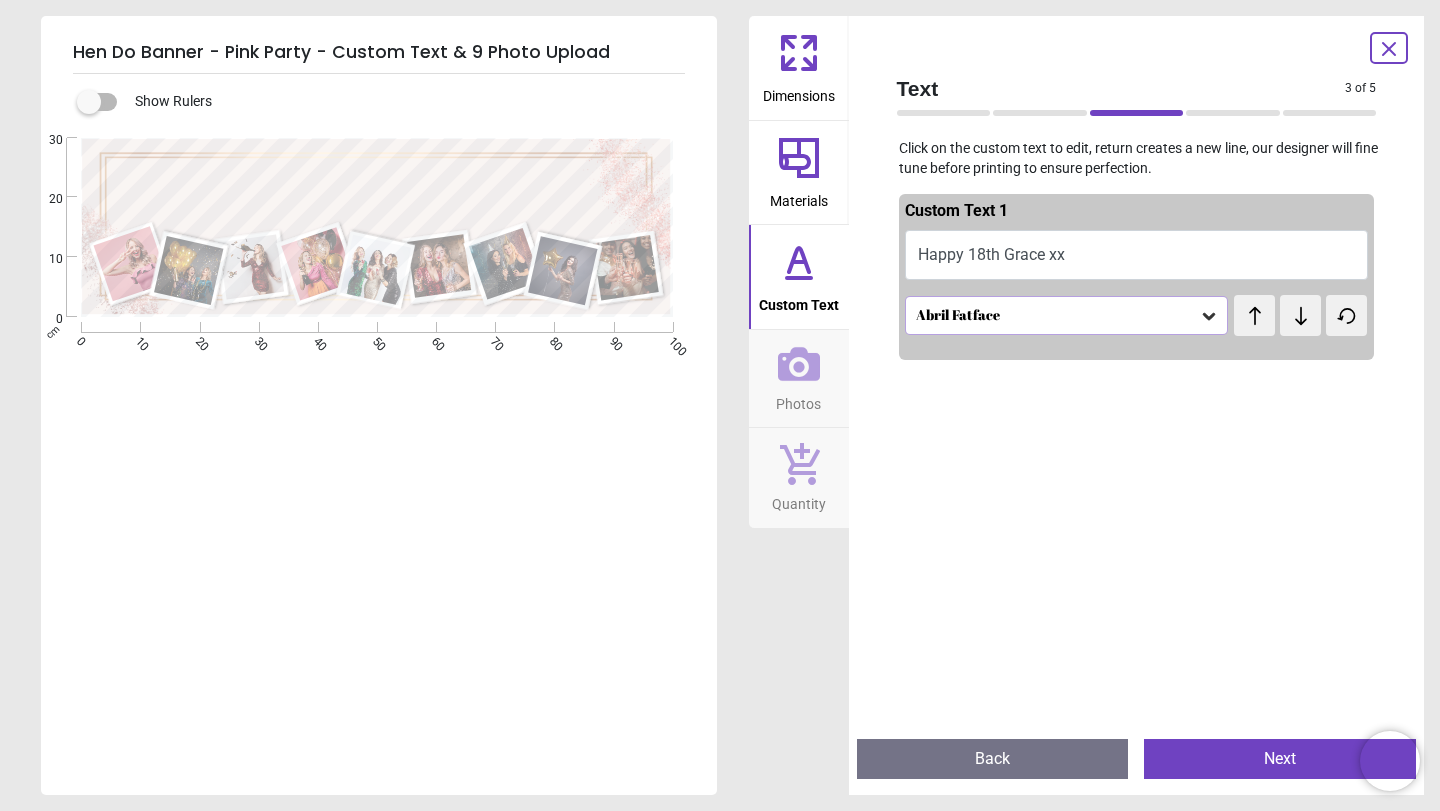 click on "Abril Fatface" at bounding box center [1057, 315] 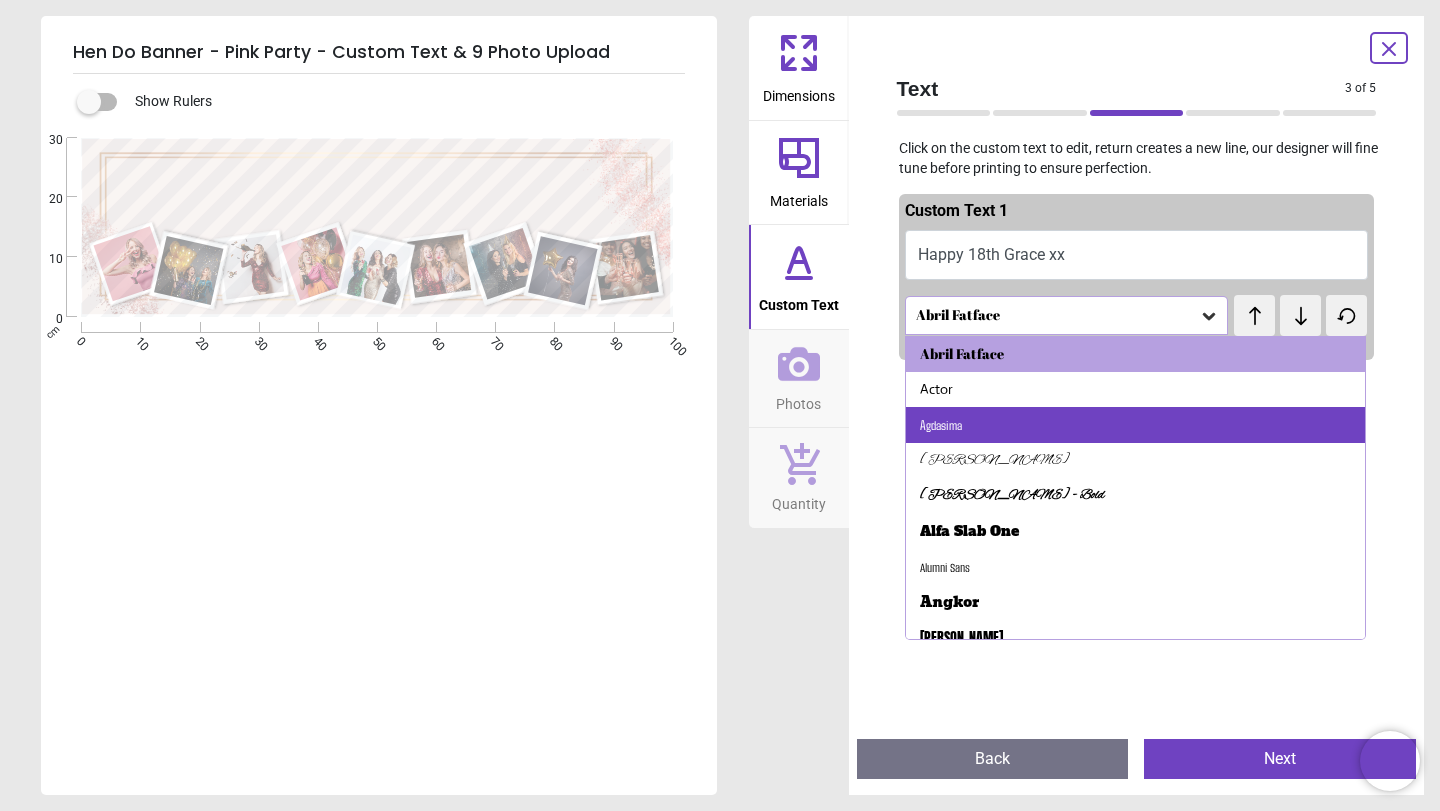 click on "Agdasima" at bounding box center (1136, 425) 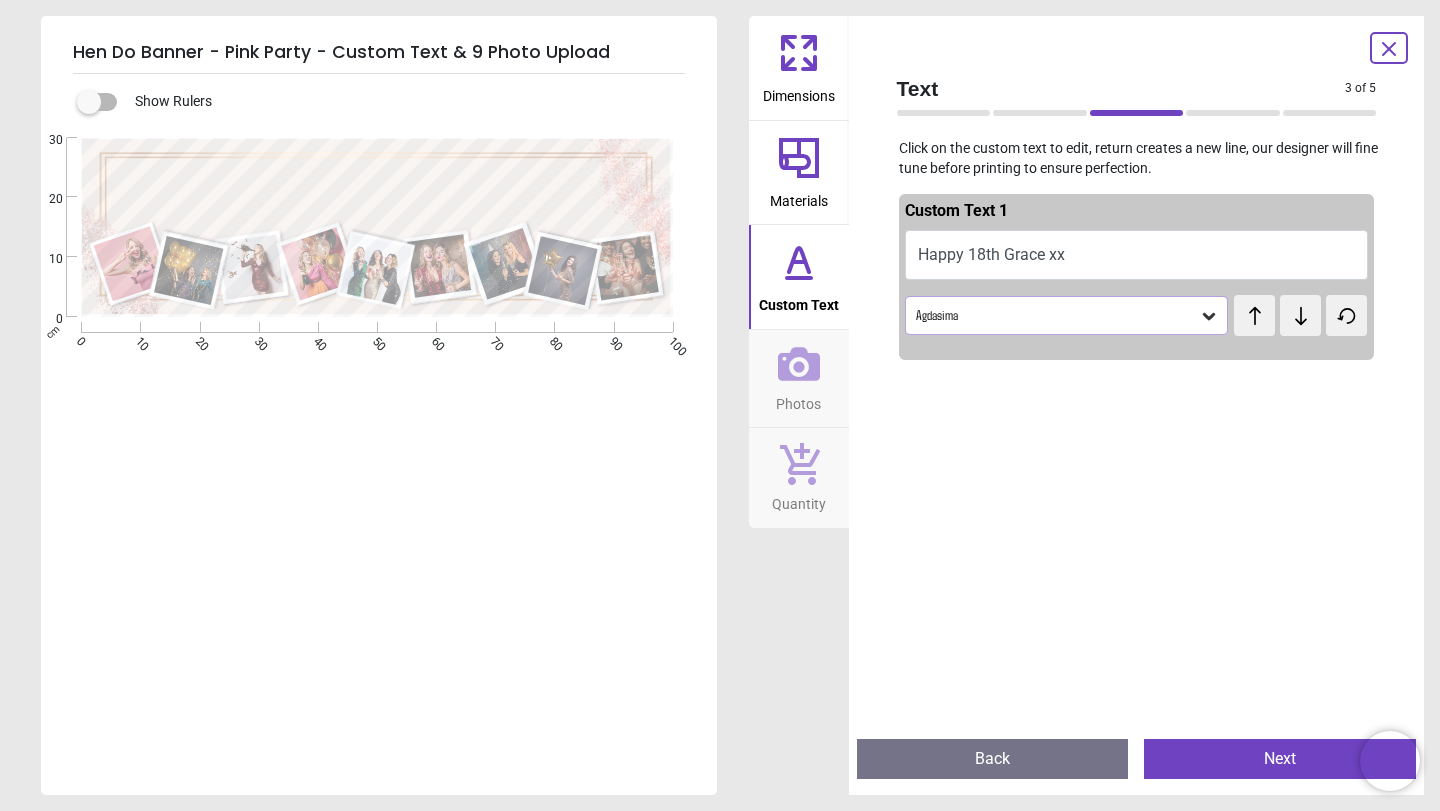 click on "Agdasima" at bounding box center (1057, 315) 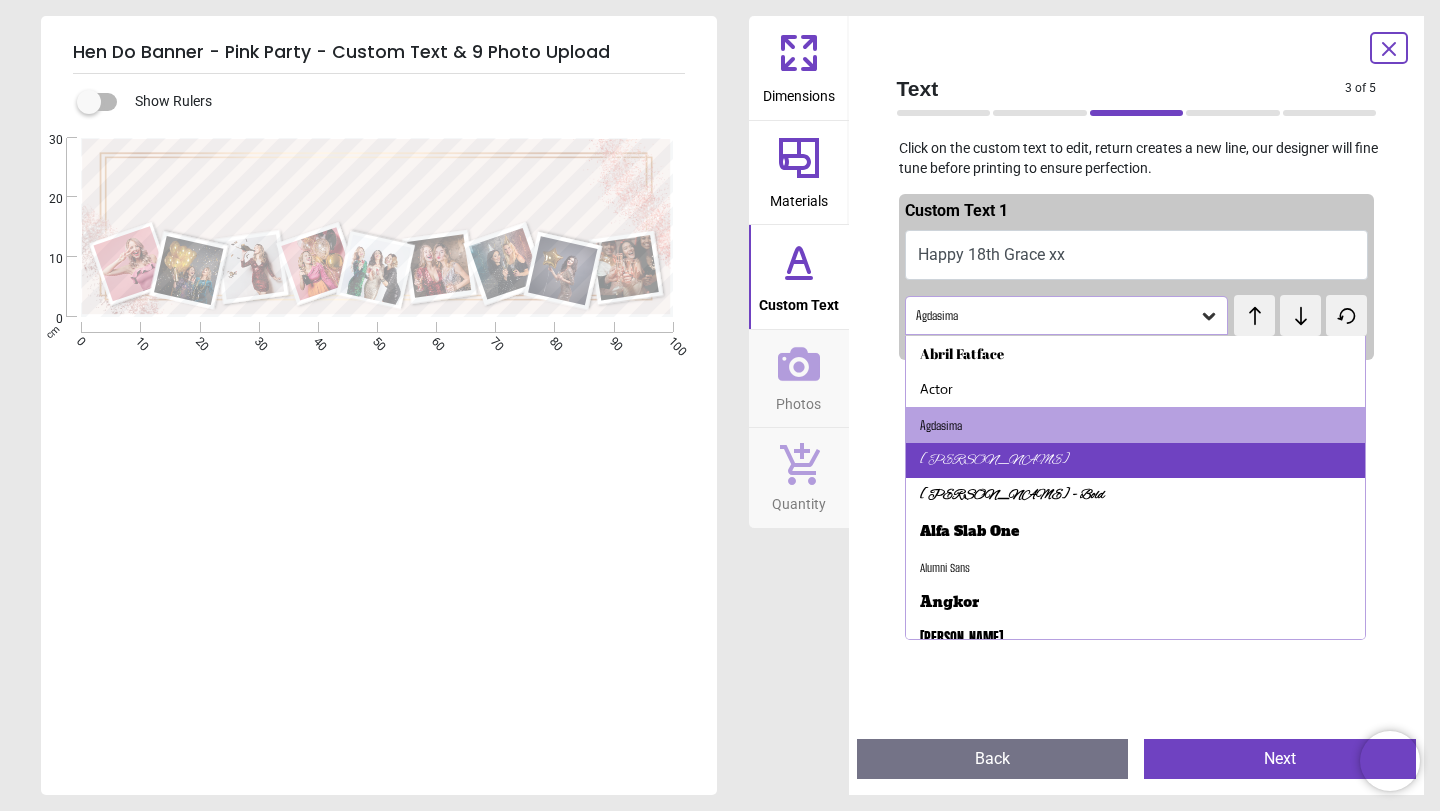 click on "[PERSON_NAME]" at bounding box center [995, 461] 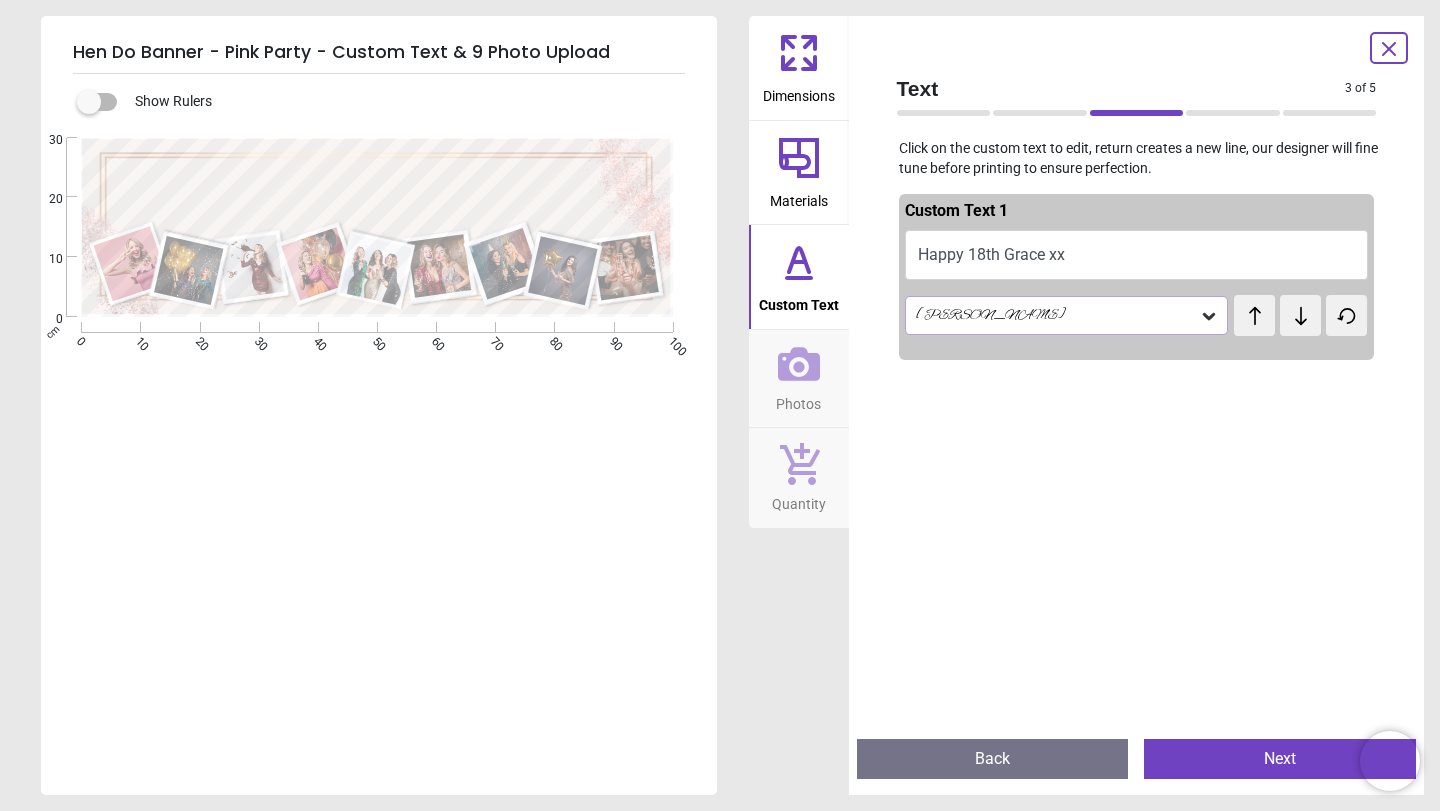 click on "[PERSON_NAME]" at bounding box center (1057, 315) 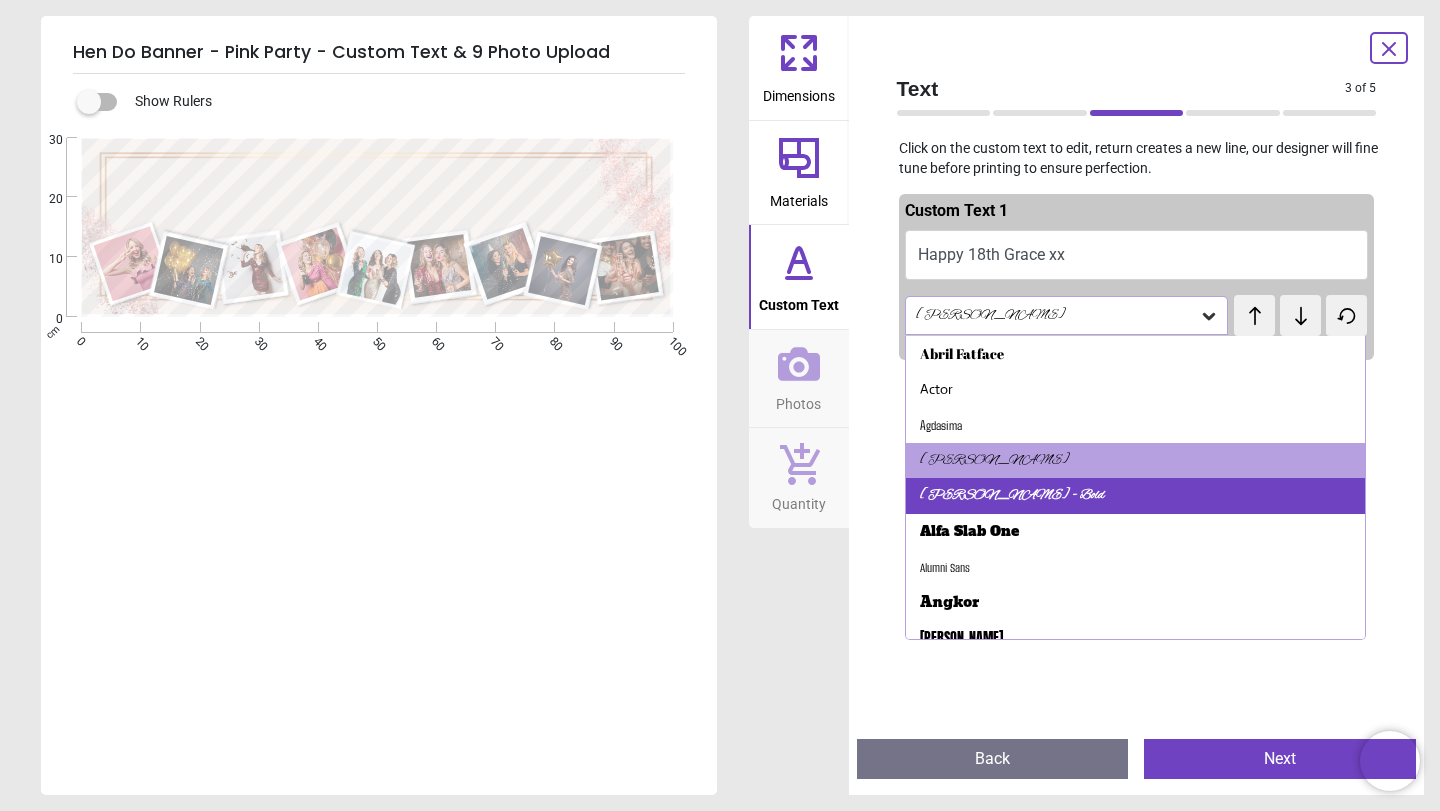 click on "Alex Brush - Bold" at bounding box center (1012, 496) 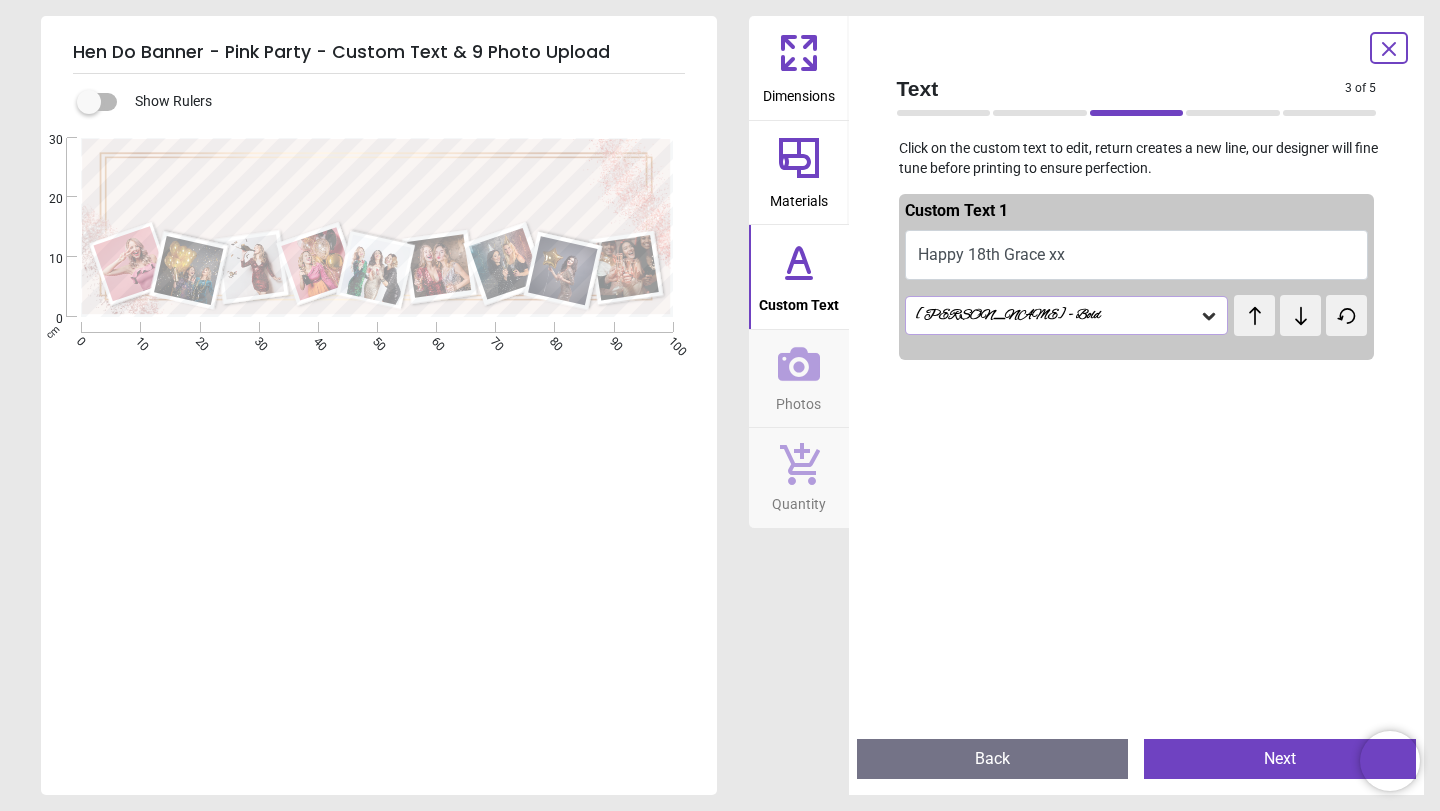 click on "Alex Brush - Bold" at bounding box center [1067, 315] 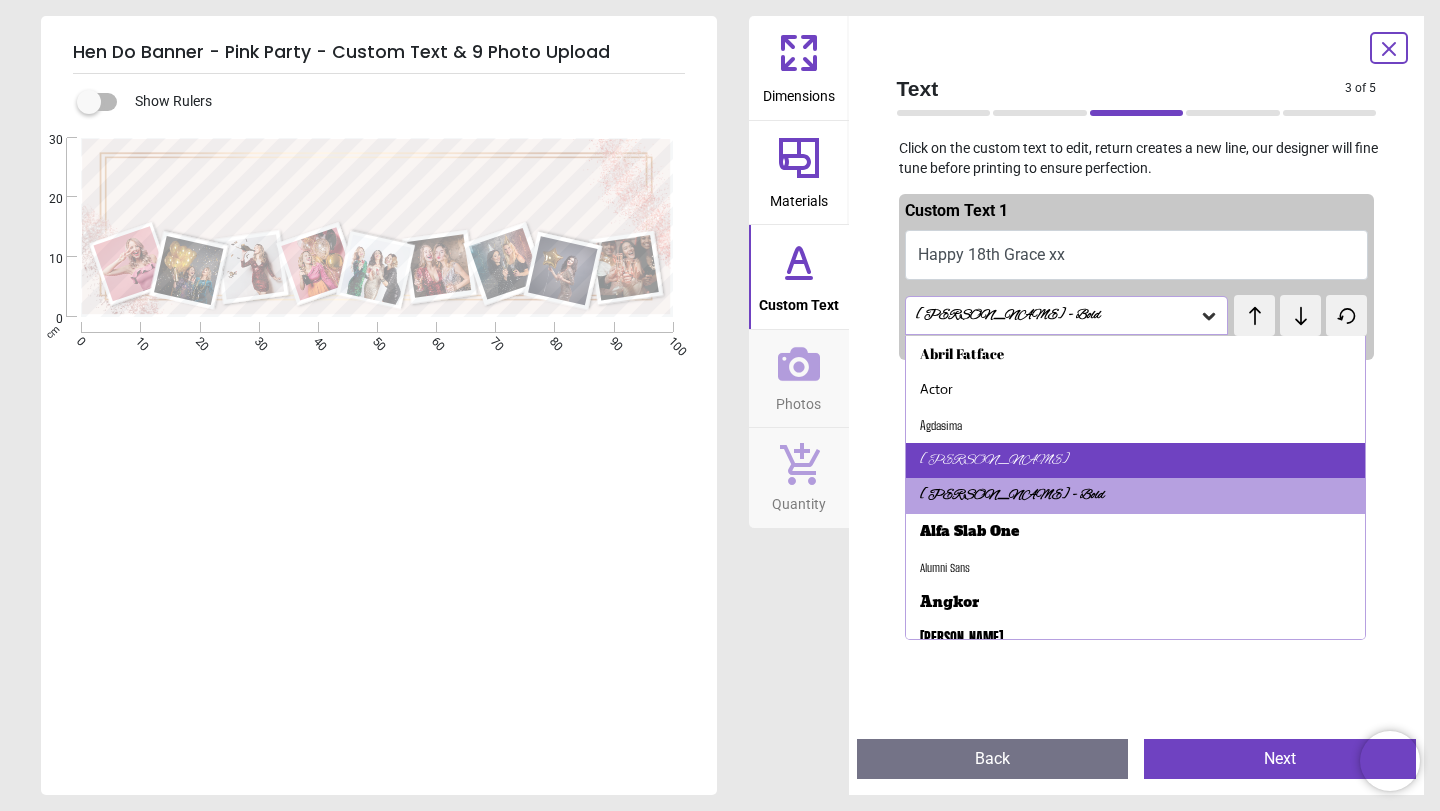 click on "[PERSON_NAME]" at bounding box center [1136, 461] 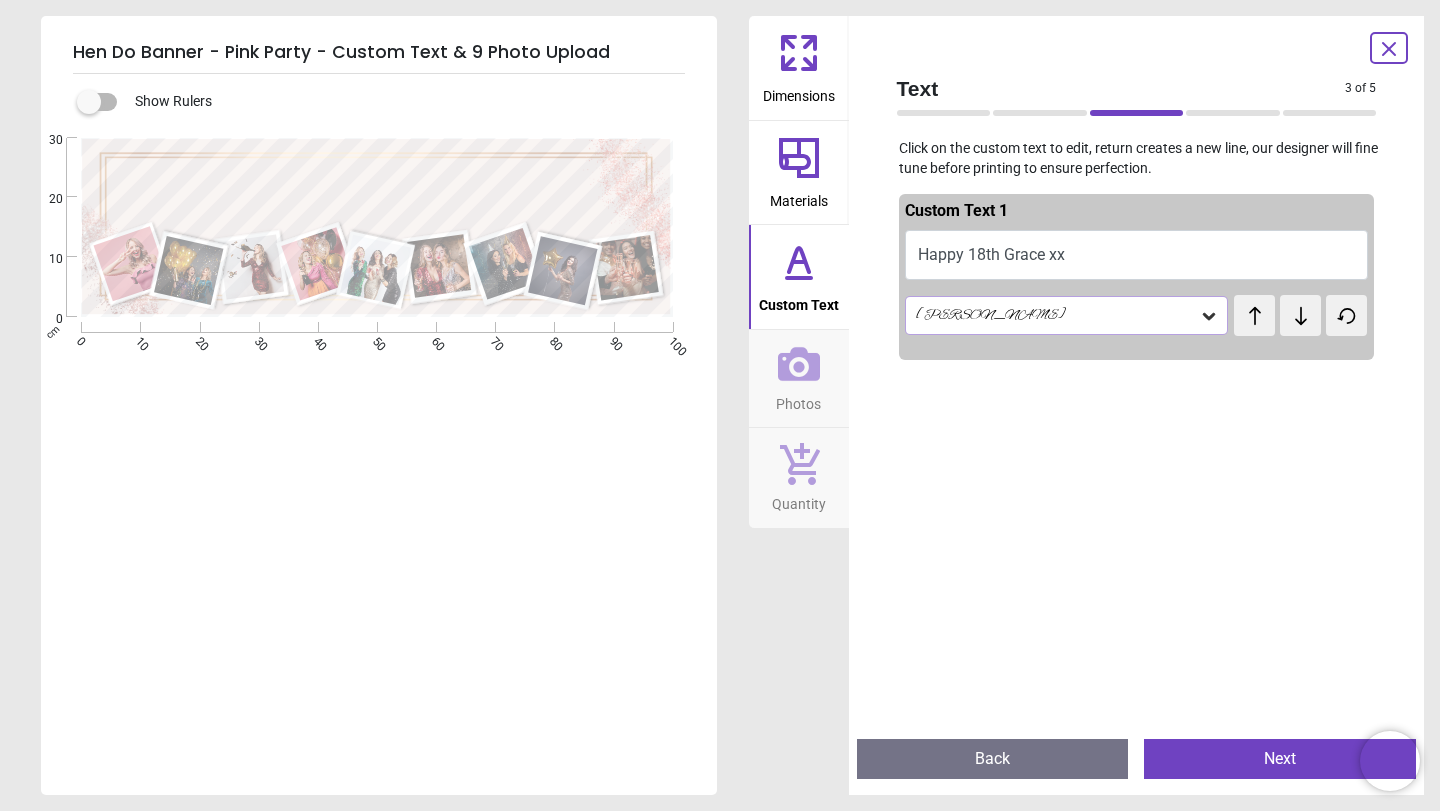 click on "[PERSON_NAME]" at bounding box center (1067, 315) 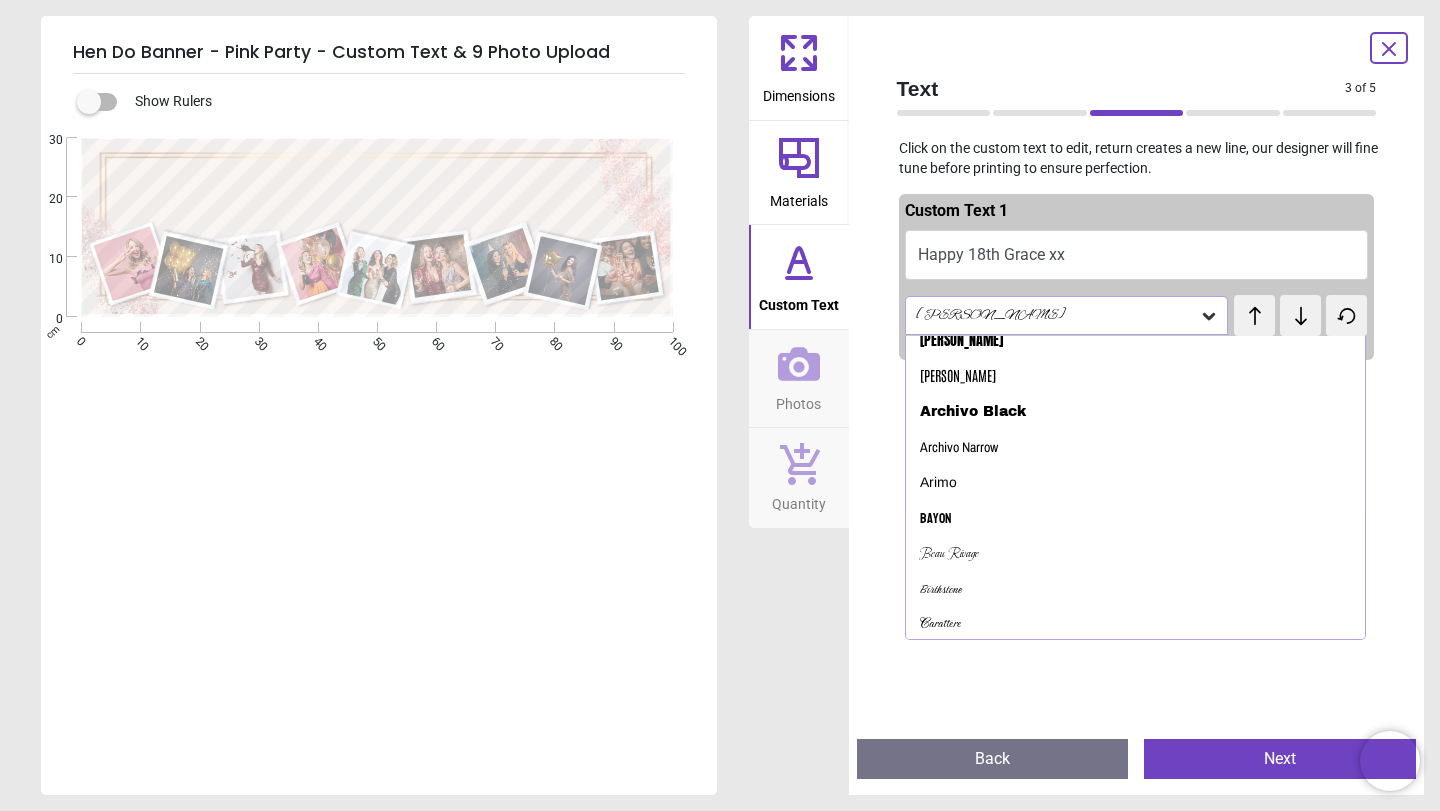 scroll, scrollTop: 302, scrollLeft: 0, axis: vertical 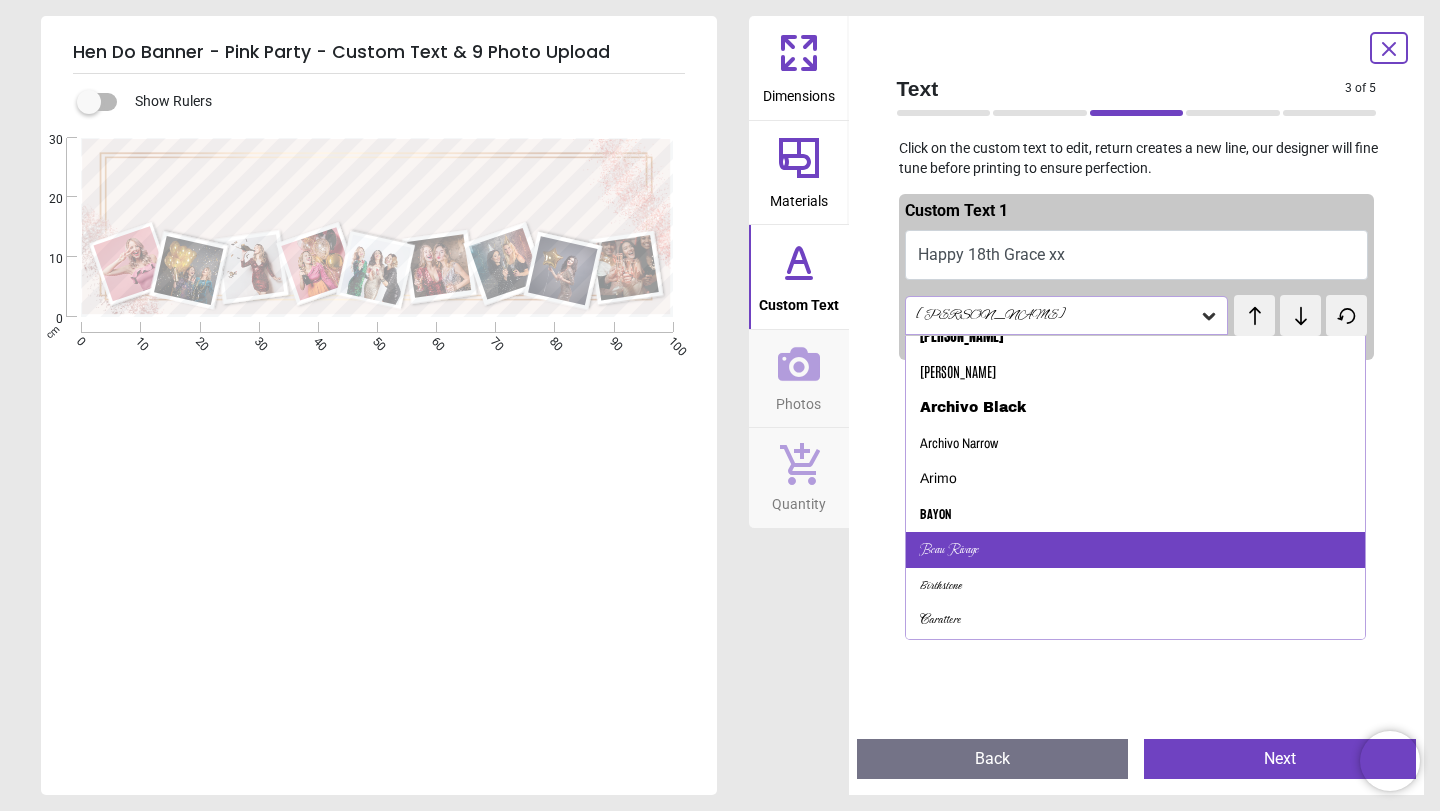 click on "Beau Rivage" at bounding box center (1136, 550) 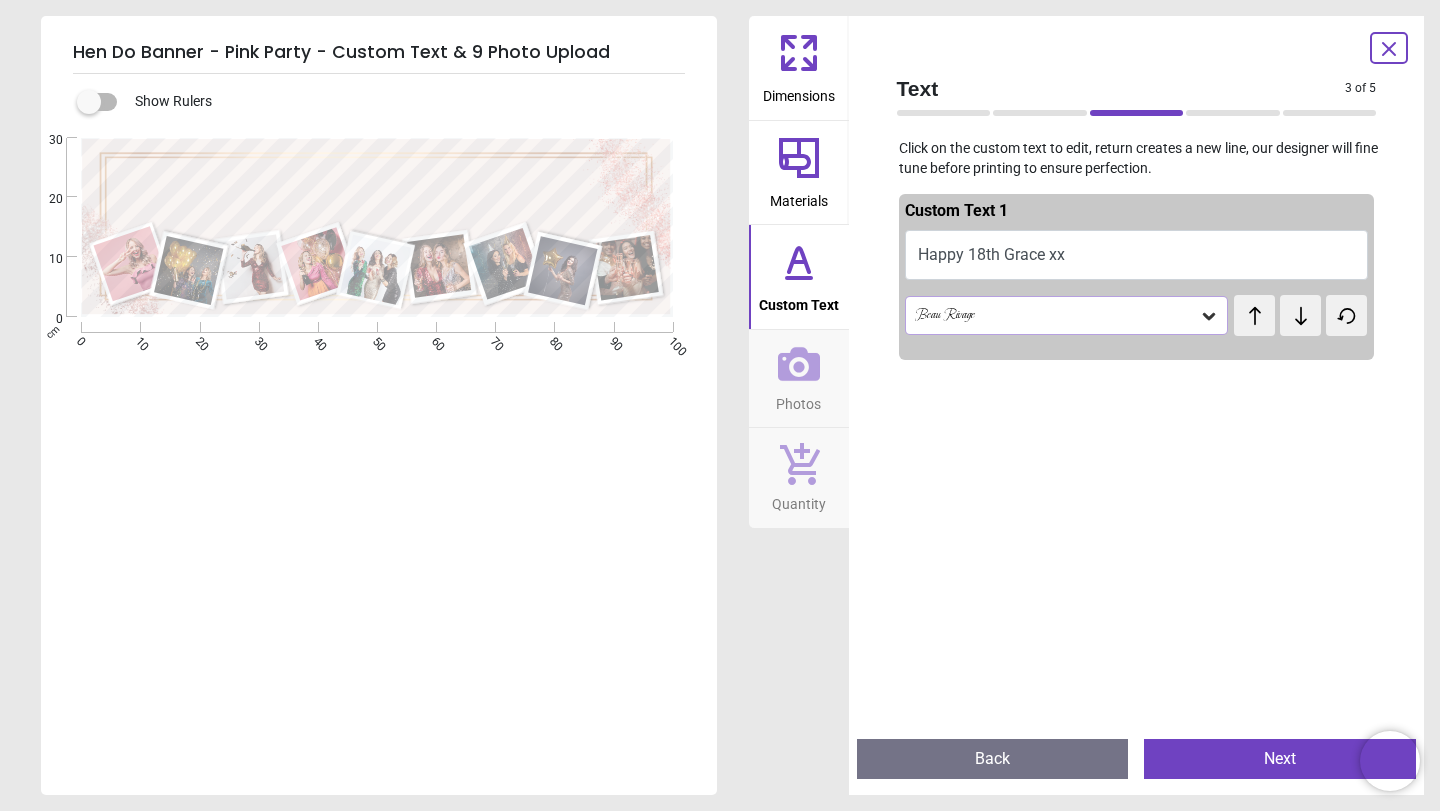 click on "Beau Rivage" at bounding box center (1067, 315) 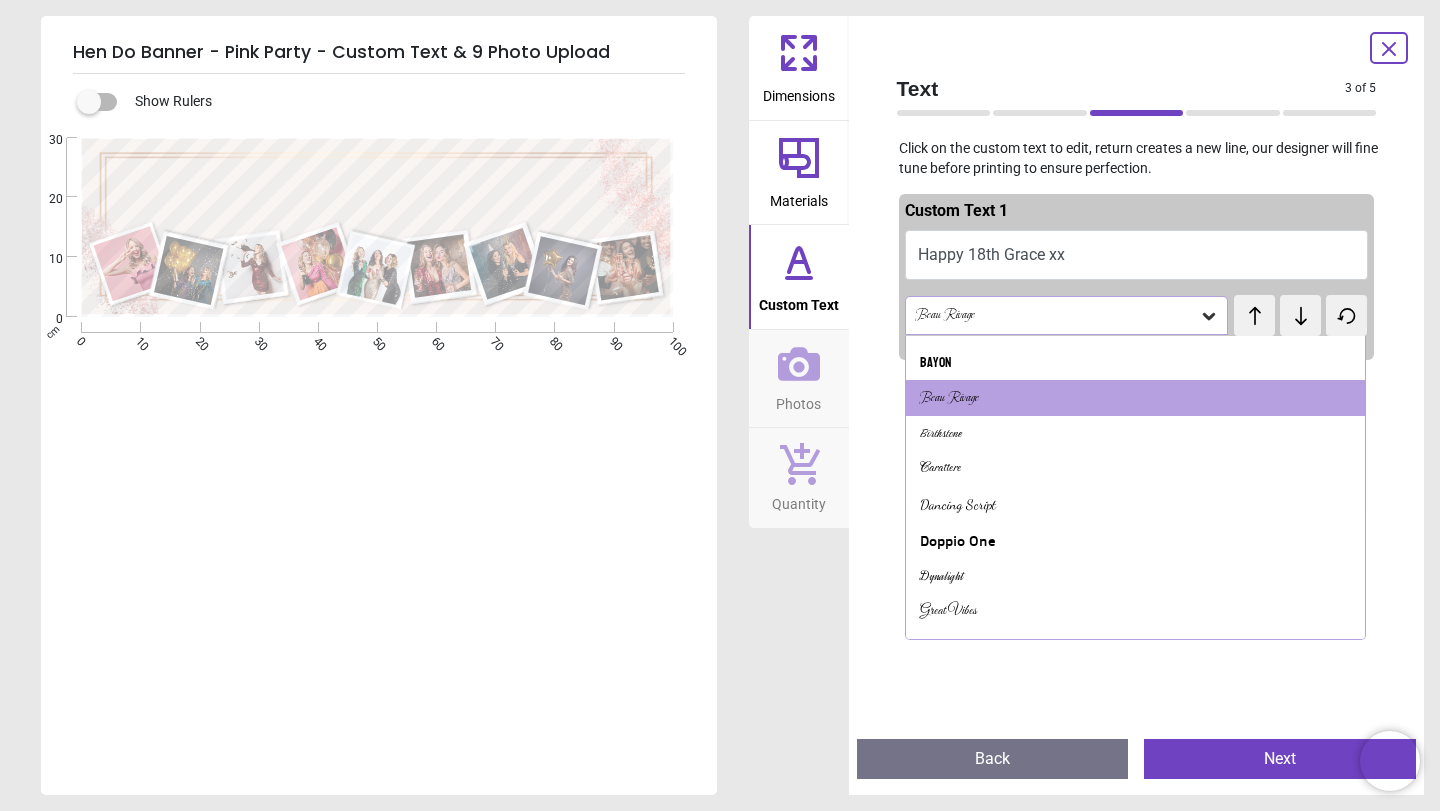 scroll, scrollTop: 461, scrollLeft: 0, axis: vertical 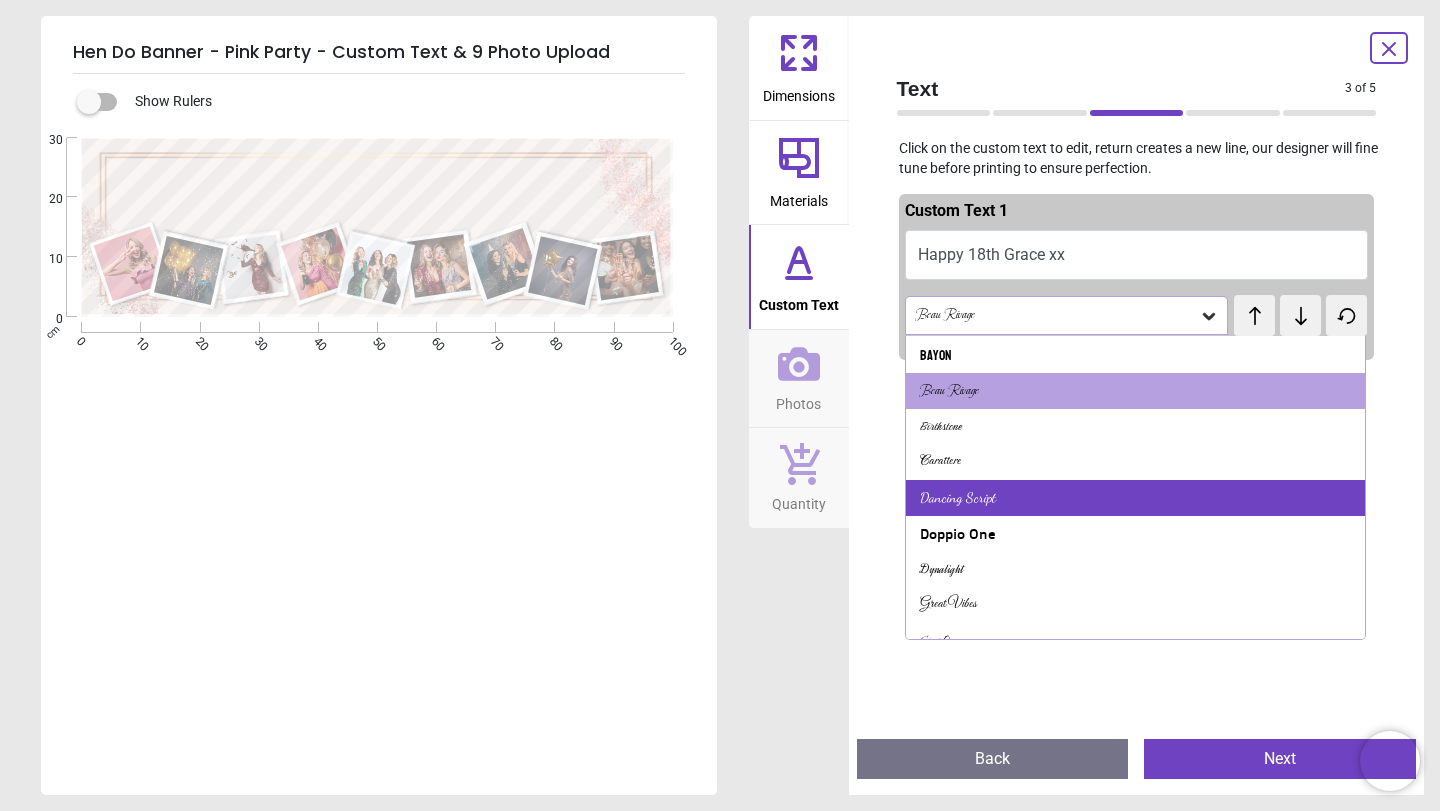 click on "Dancing Script" at bounding box center [958, 498] 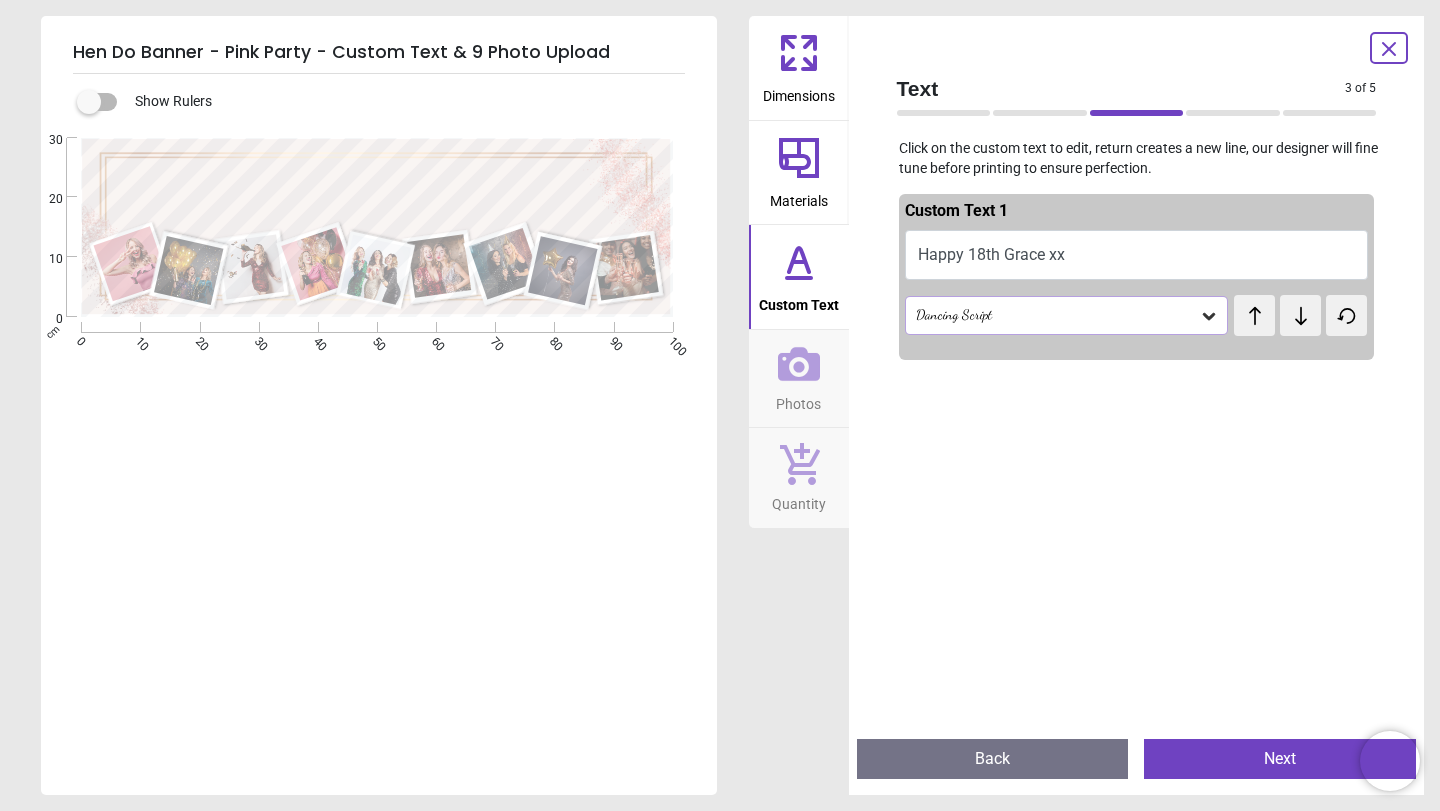 click on "Dancing Script" at bounding box center [1057, 315] 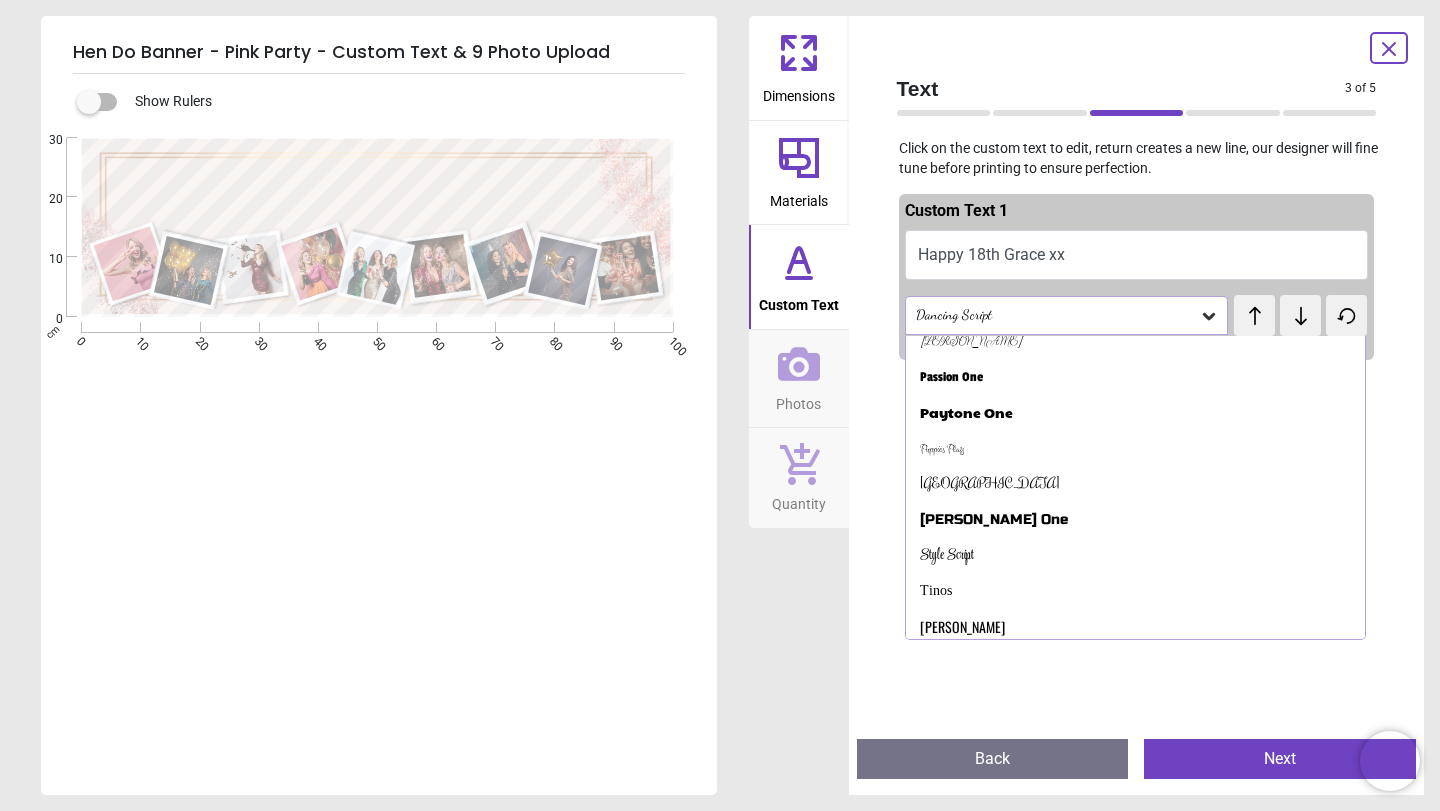 scroll, scrollTop: 796, scrollLeft: 0, axis: vertical 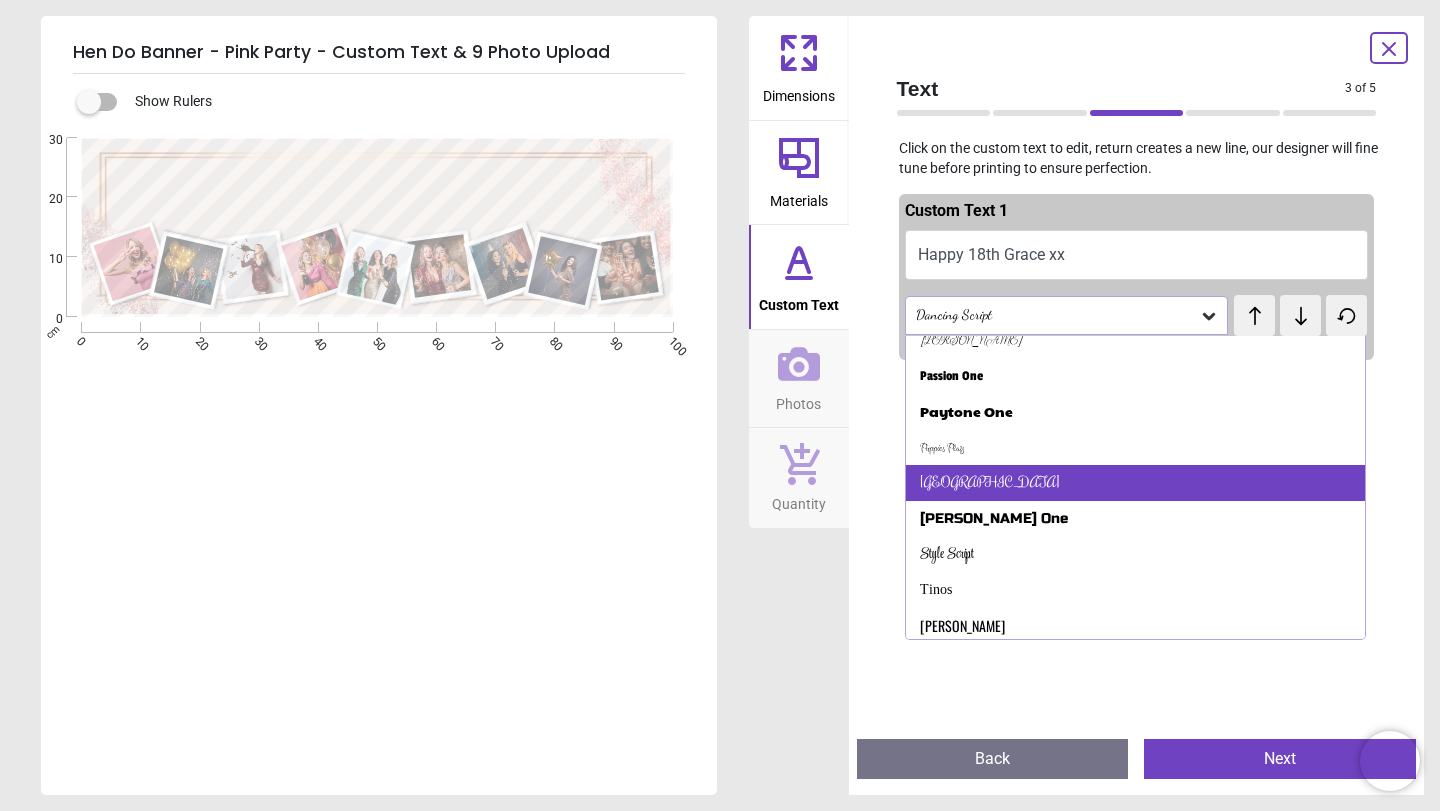click on "Rochester" at bounding box center (1136, 483) 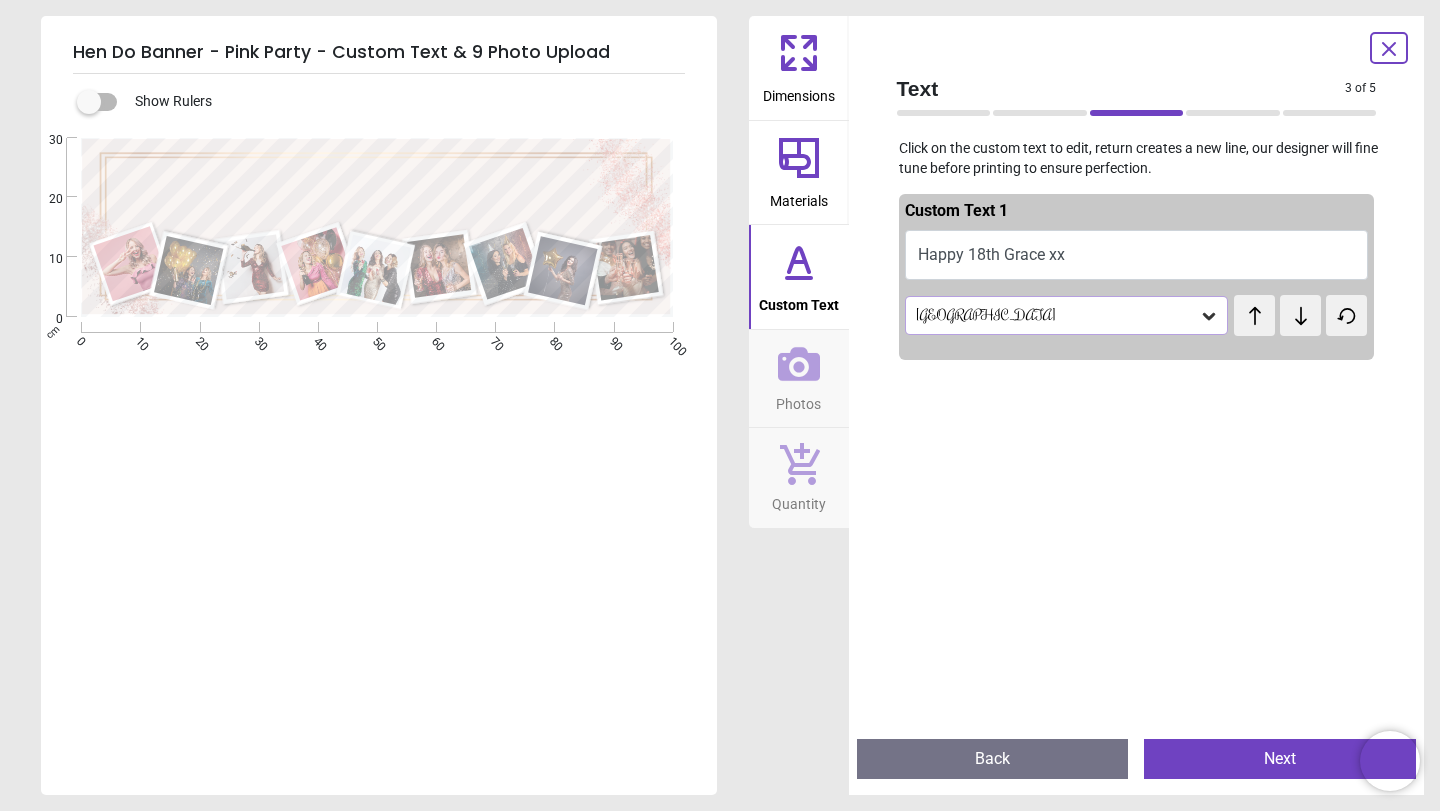 click 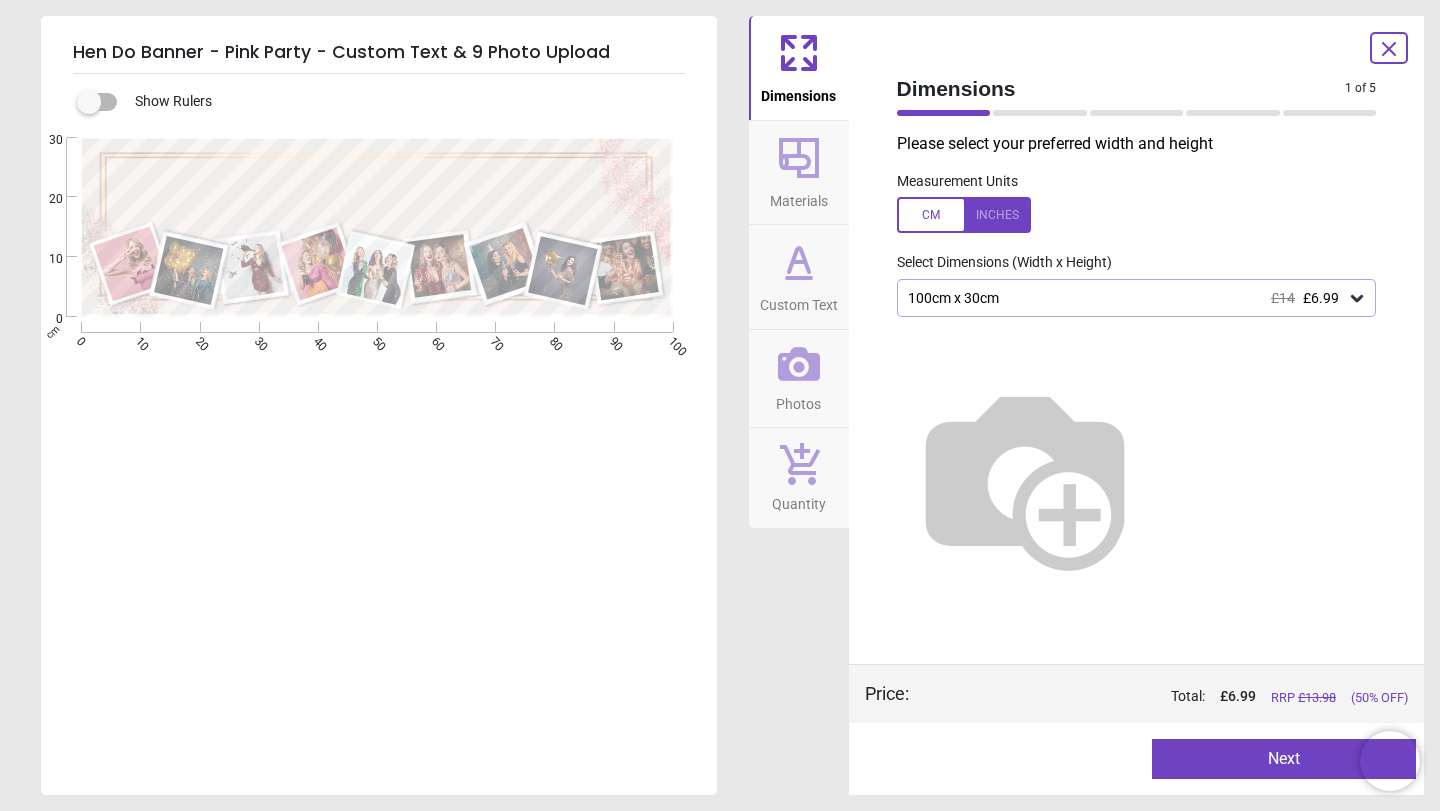 click 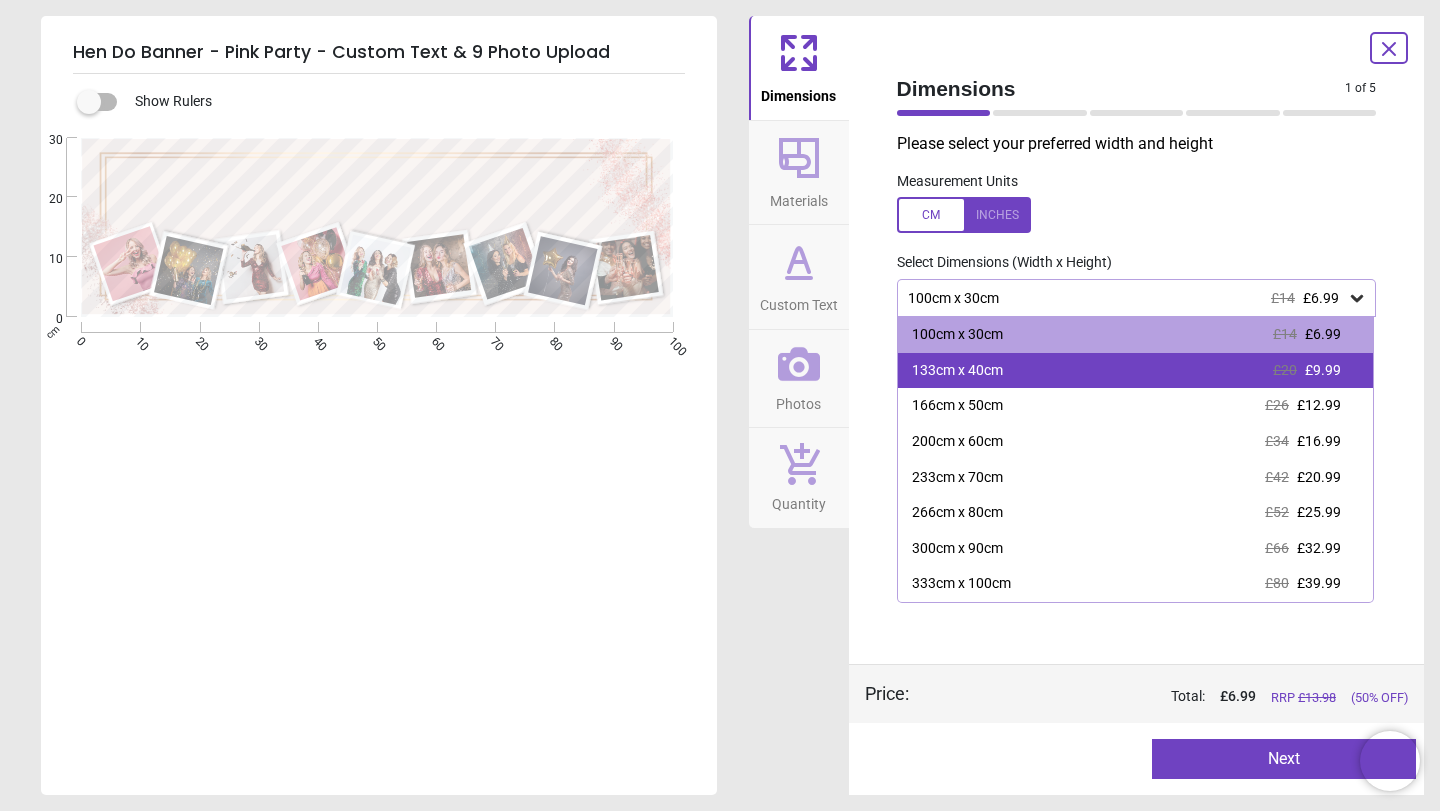 click on "£9.99" at bounding box center [1323, 370] 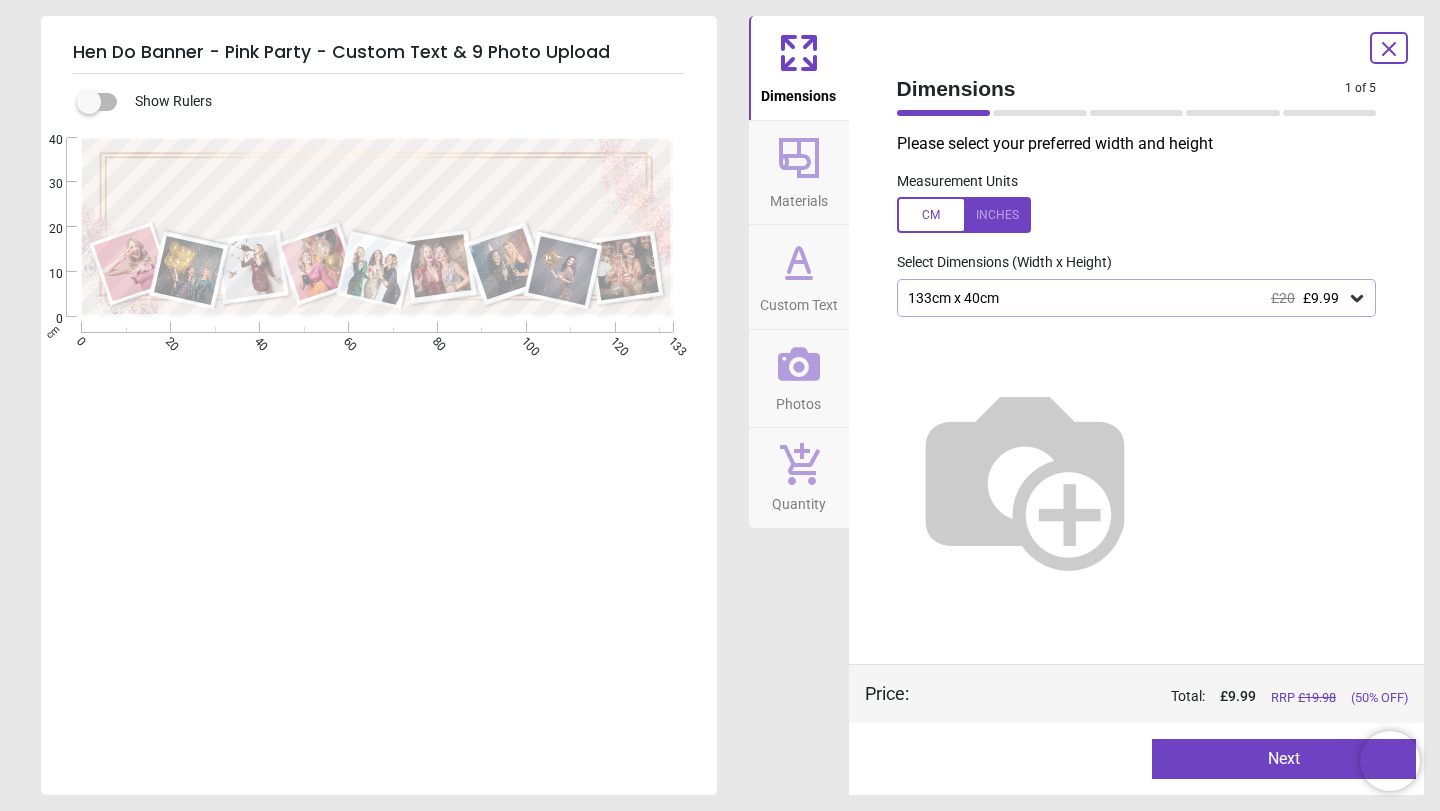 click 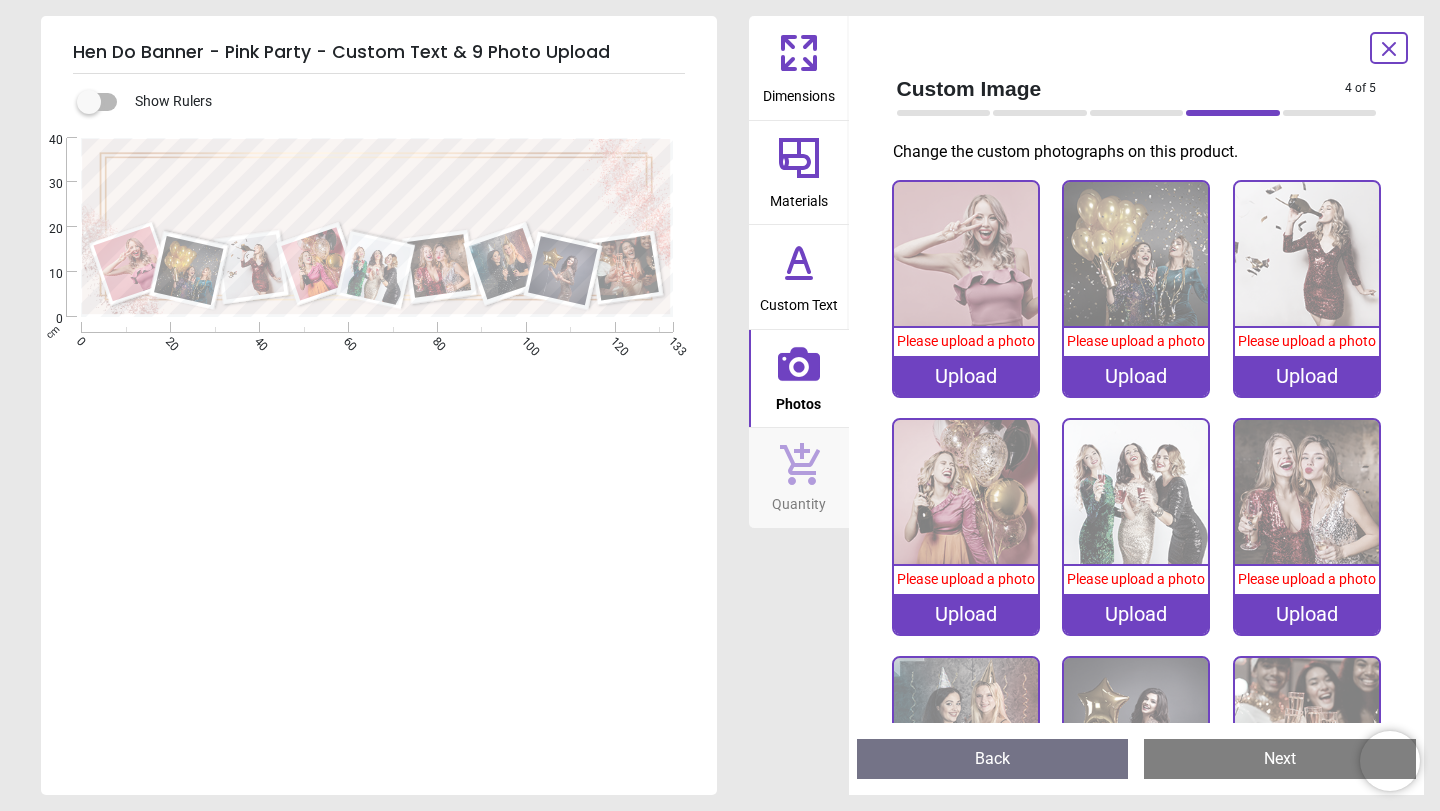 click 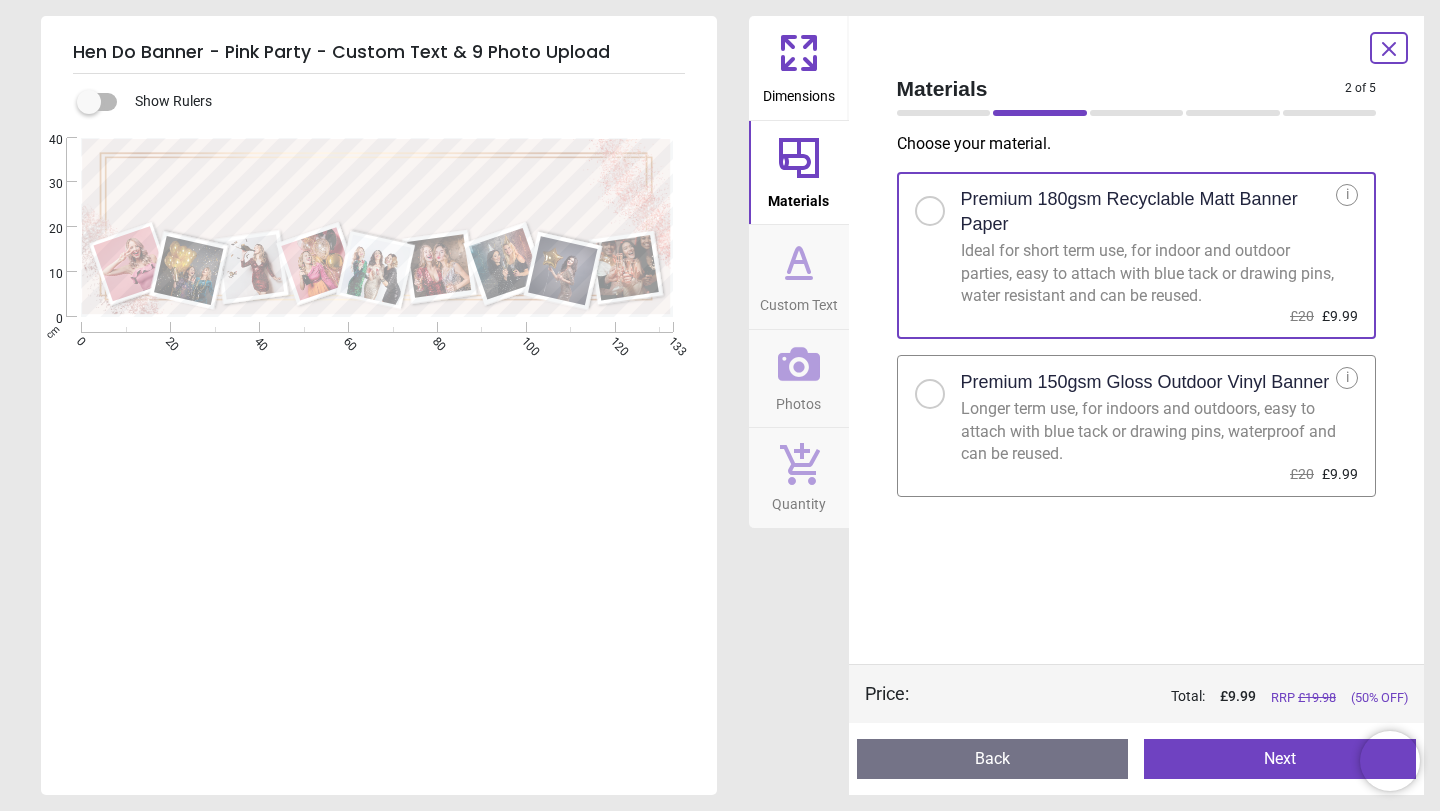 click 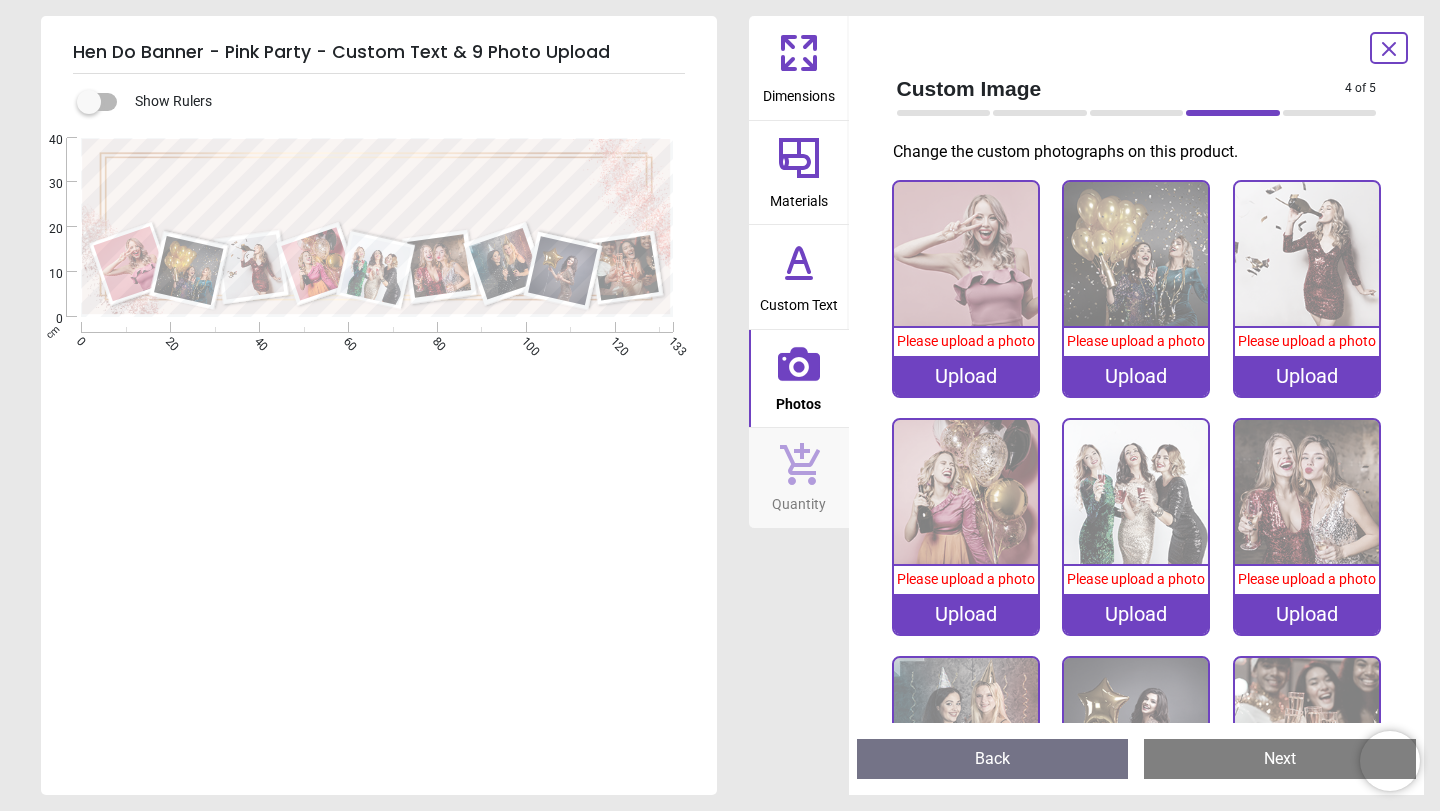 click on "Upload" at bounding box center (966, 376) 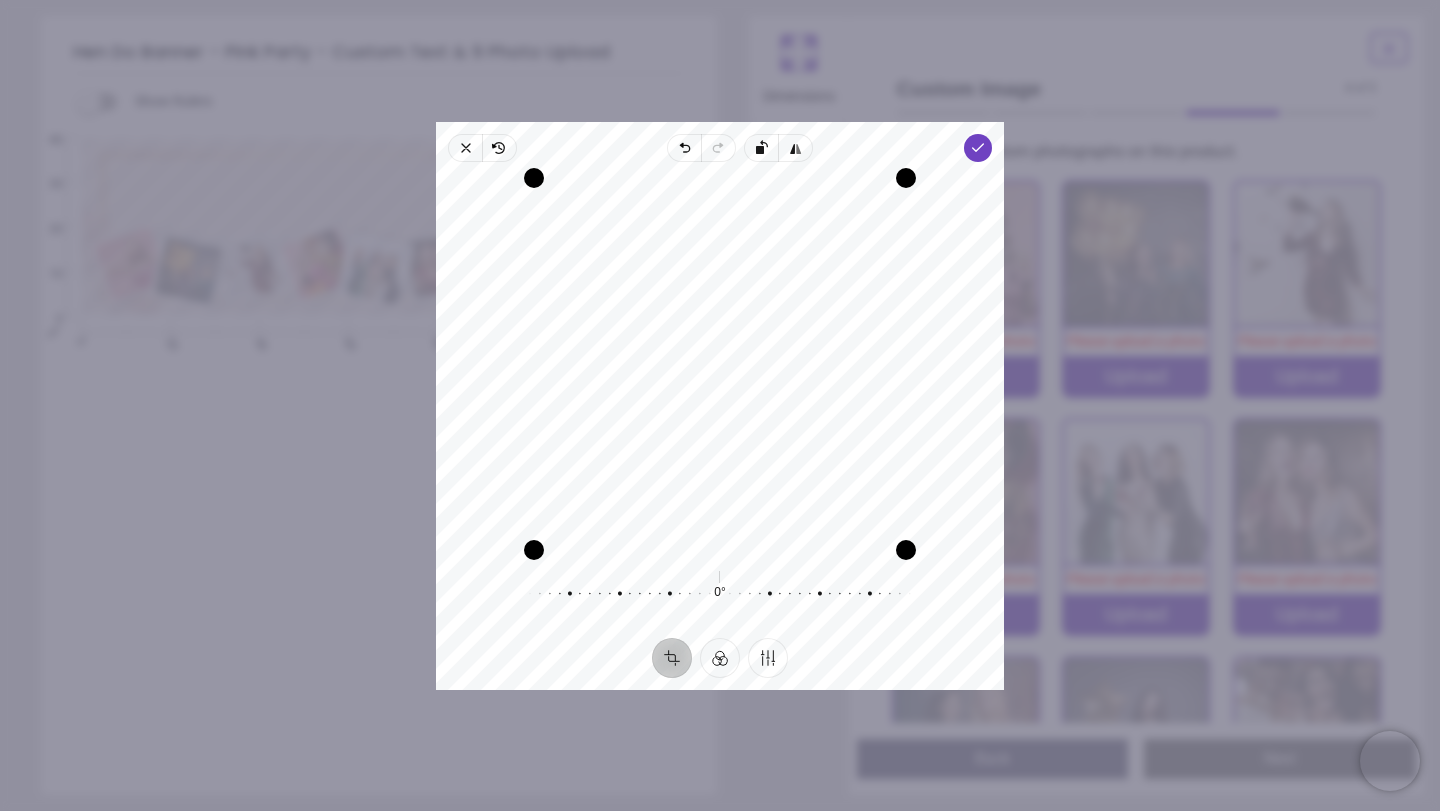 drag, startPoint x: 784, startPoint y: 415, endPoint x: 746, endPoint y: 509, distance: 101.390335 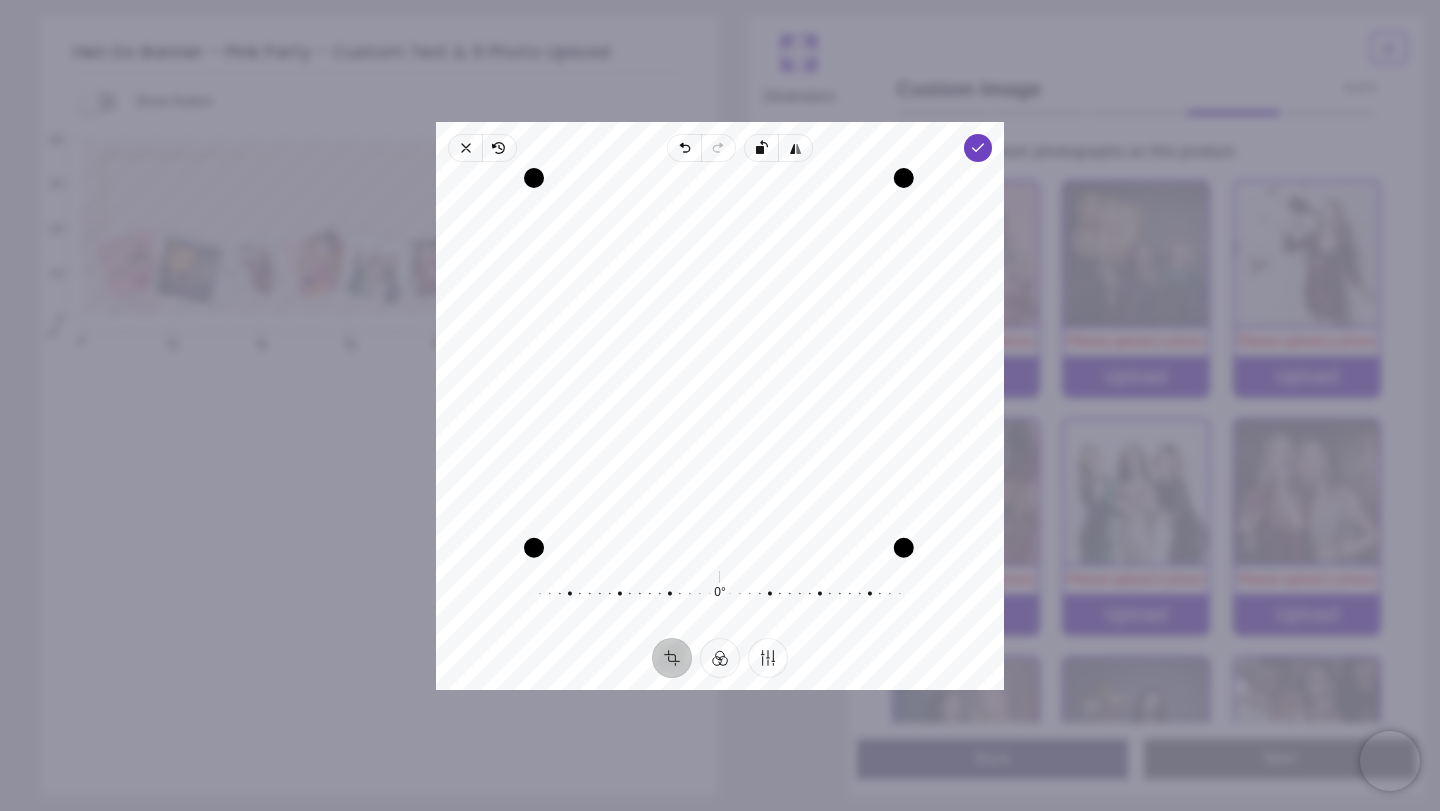 drag, startPoint x: 908, startPoint y: 553, endPoint x: 875, endPoint y: 576, distance: 40.22437 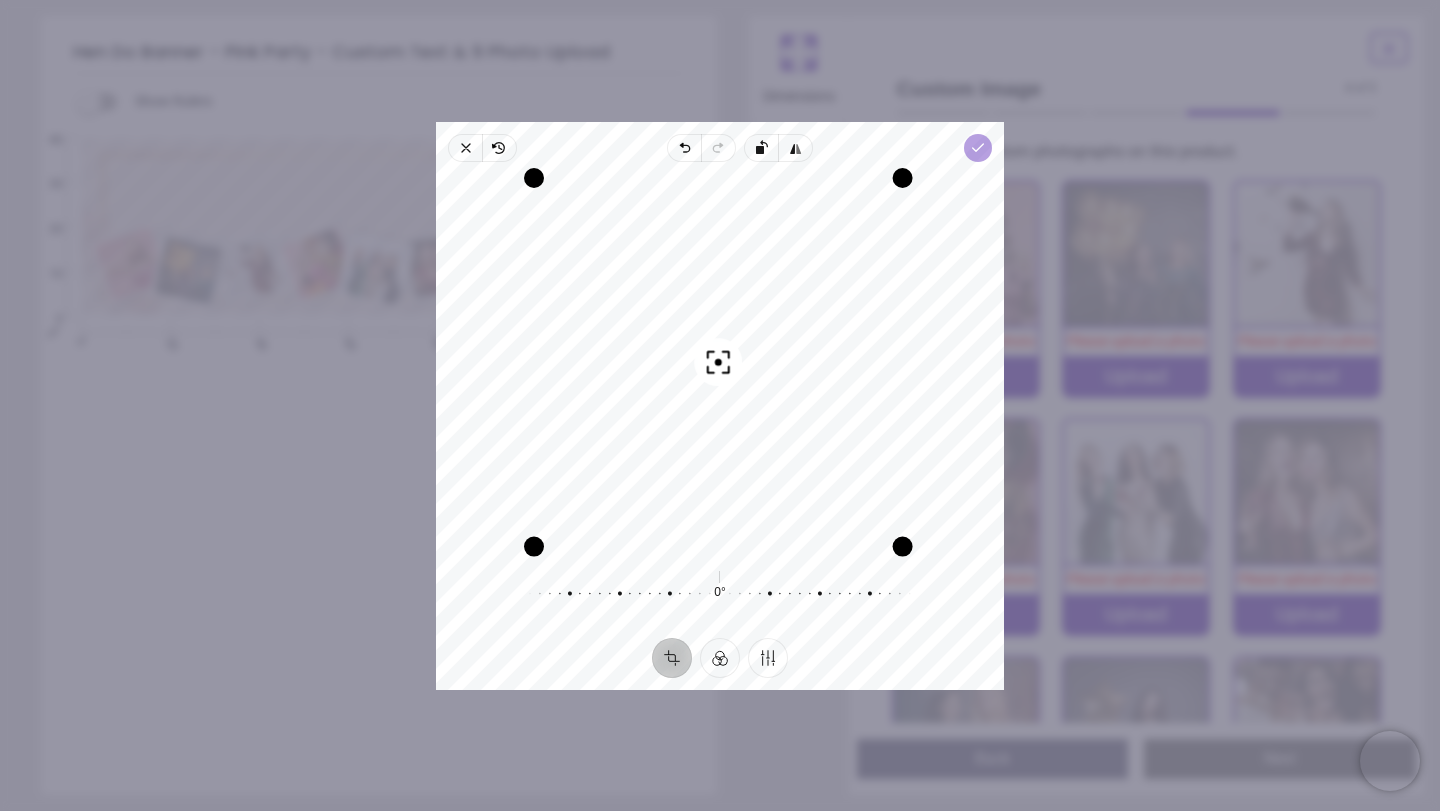 click 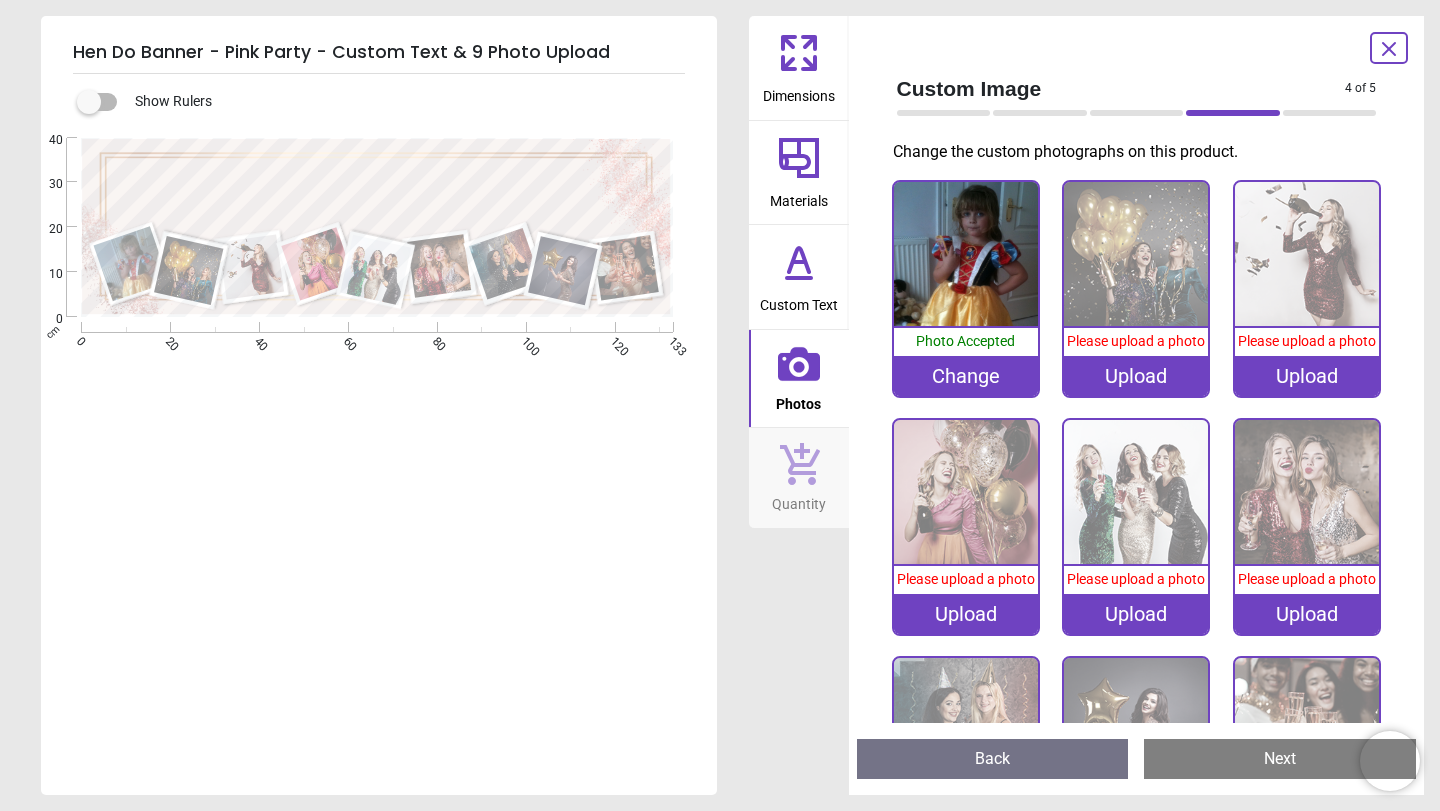 click on "Upload" at bounding box center [1136, 376] 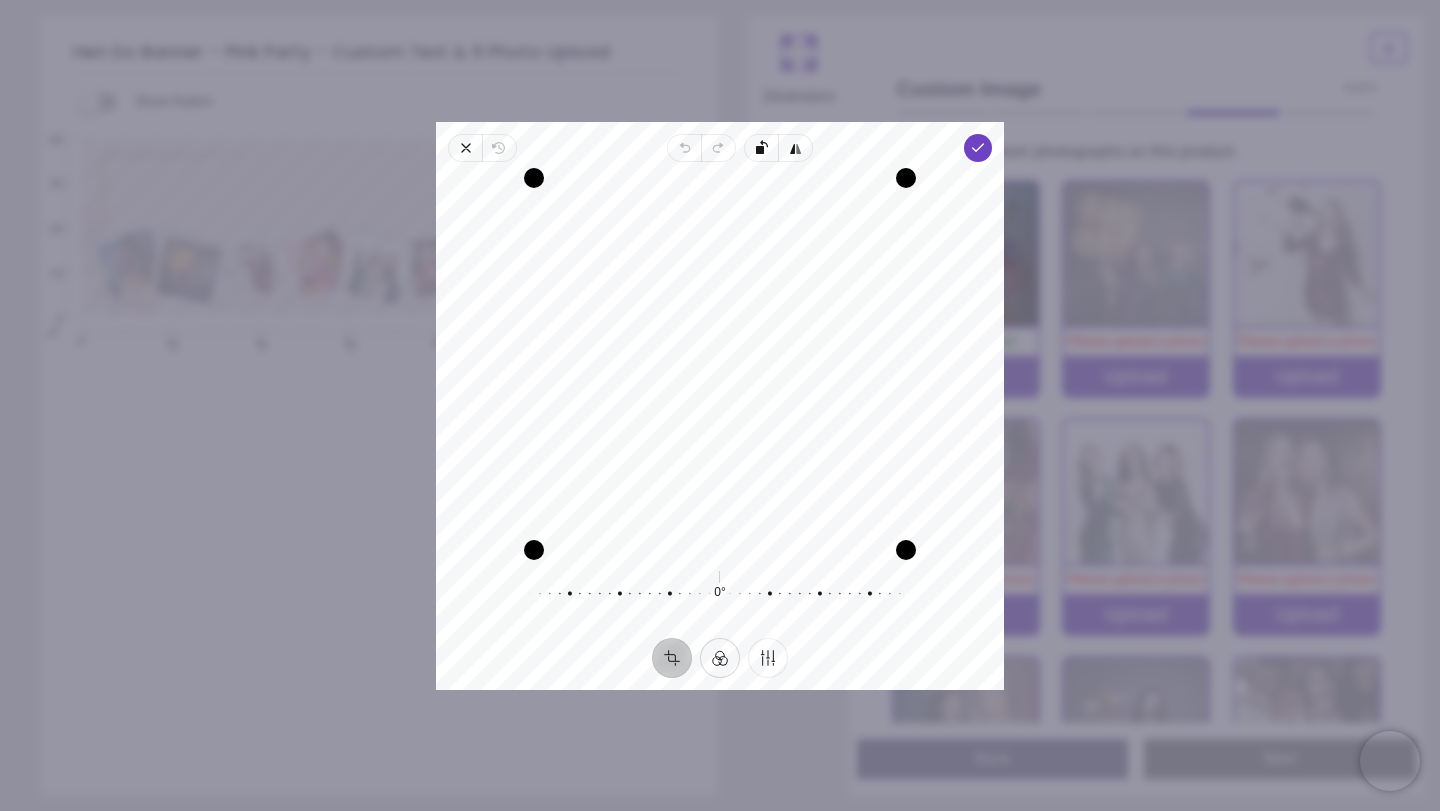 click on "Filter" at bounding box center (720, 657) 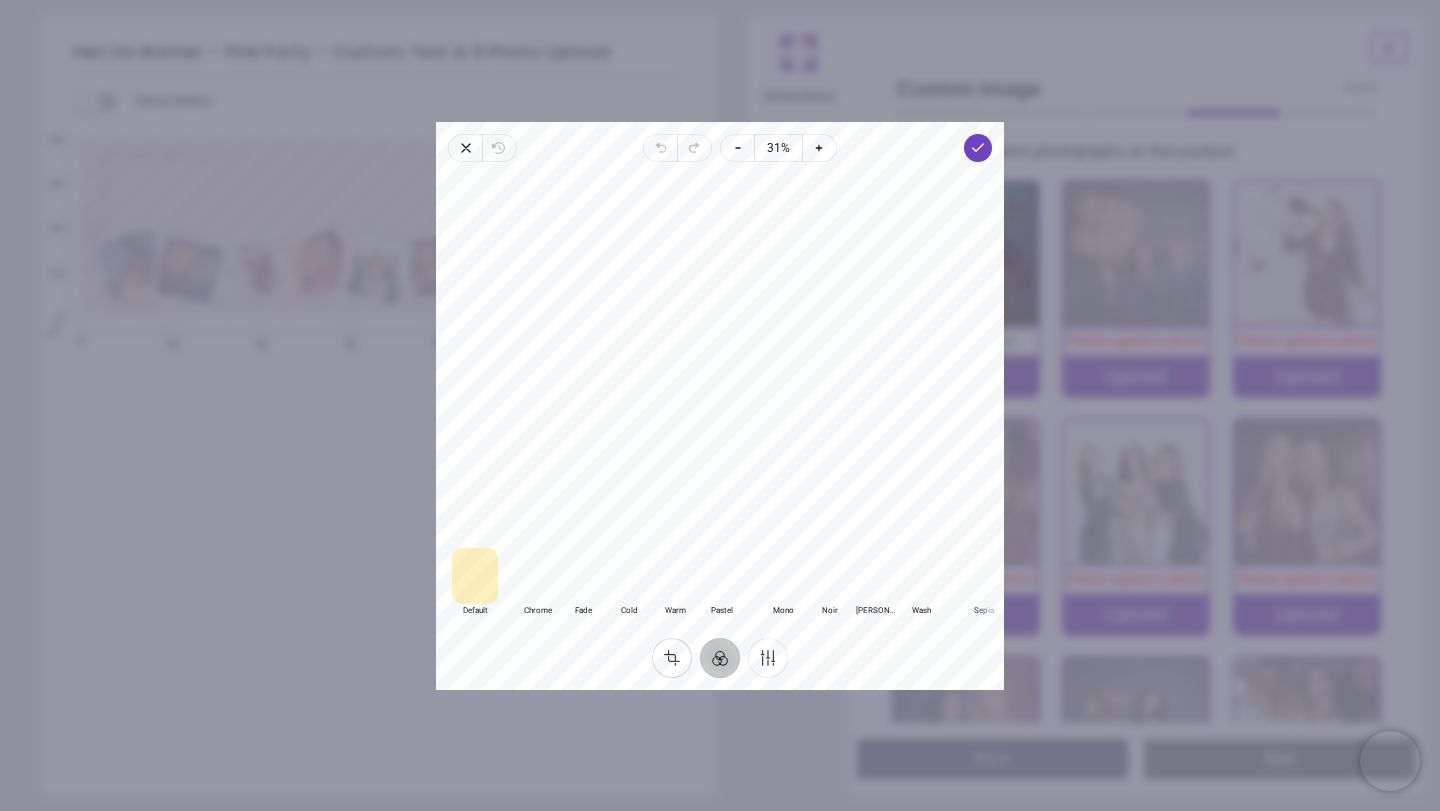 click on "Crop" at bounding box center [672, 657] 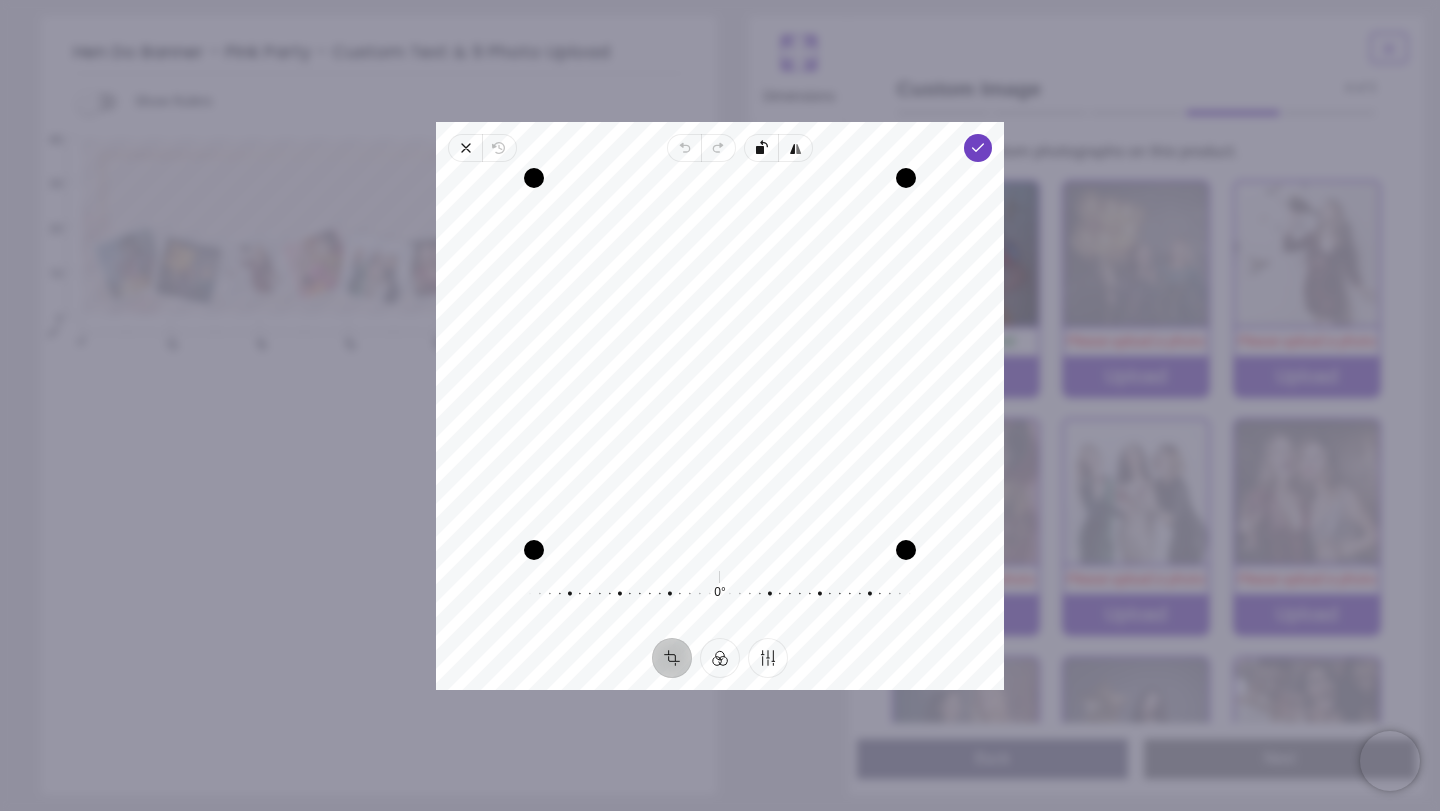 click on "Recenter" at bounding box center [720, 364] 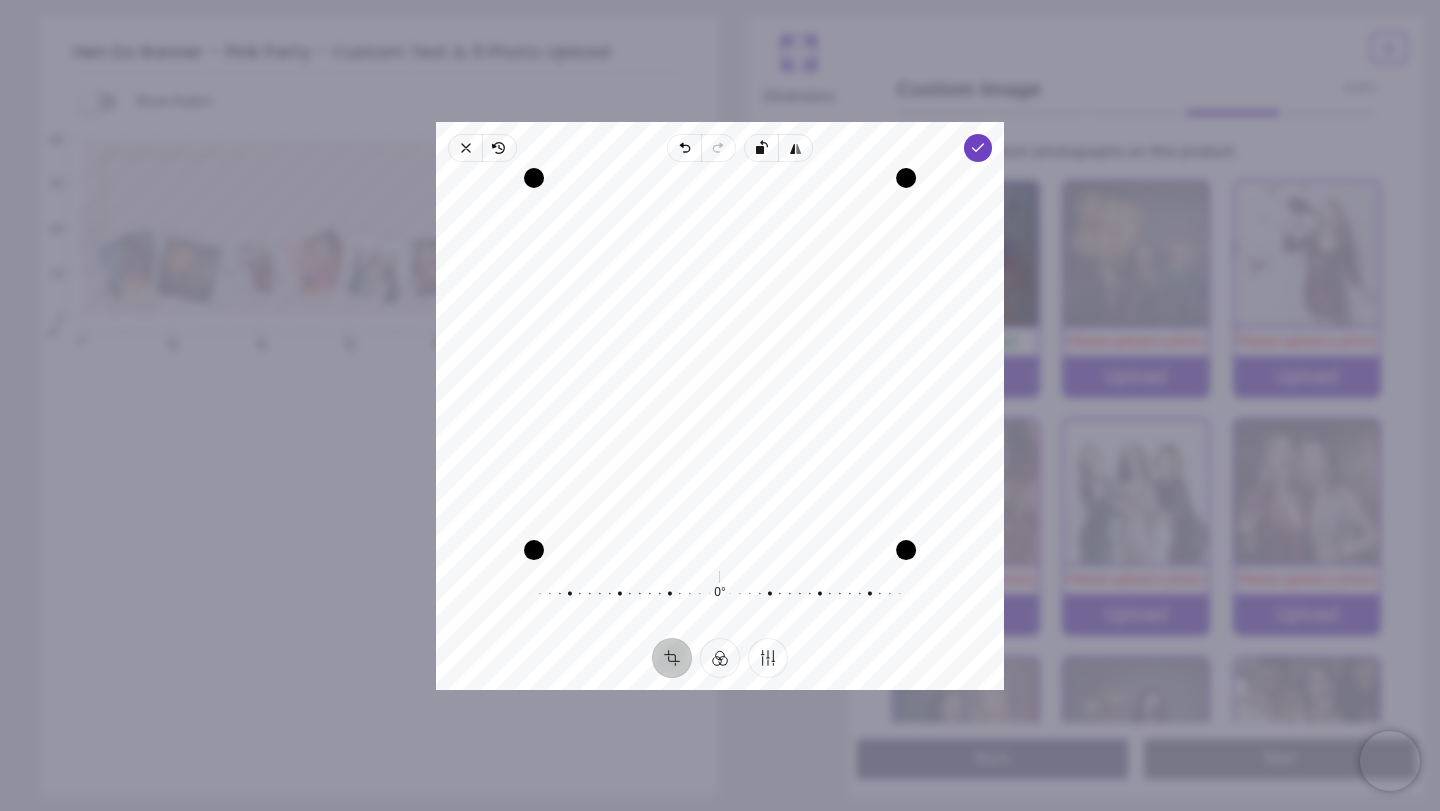 drag, startPoint x: 905, startPoint y: 550, endPoint x: 857, endPoint y: 593, distance: 64.44377 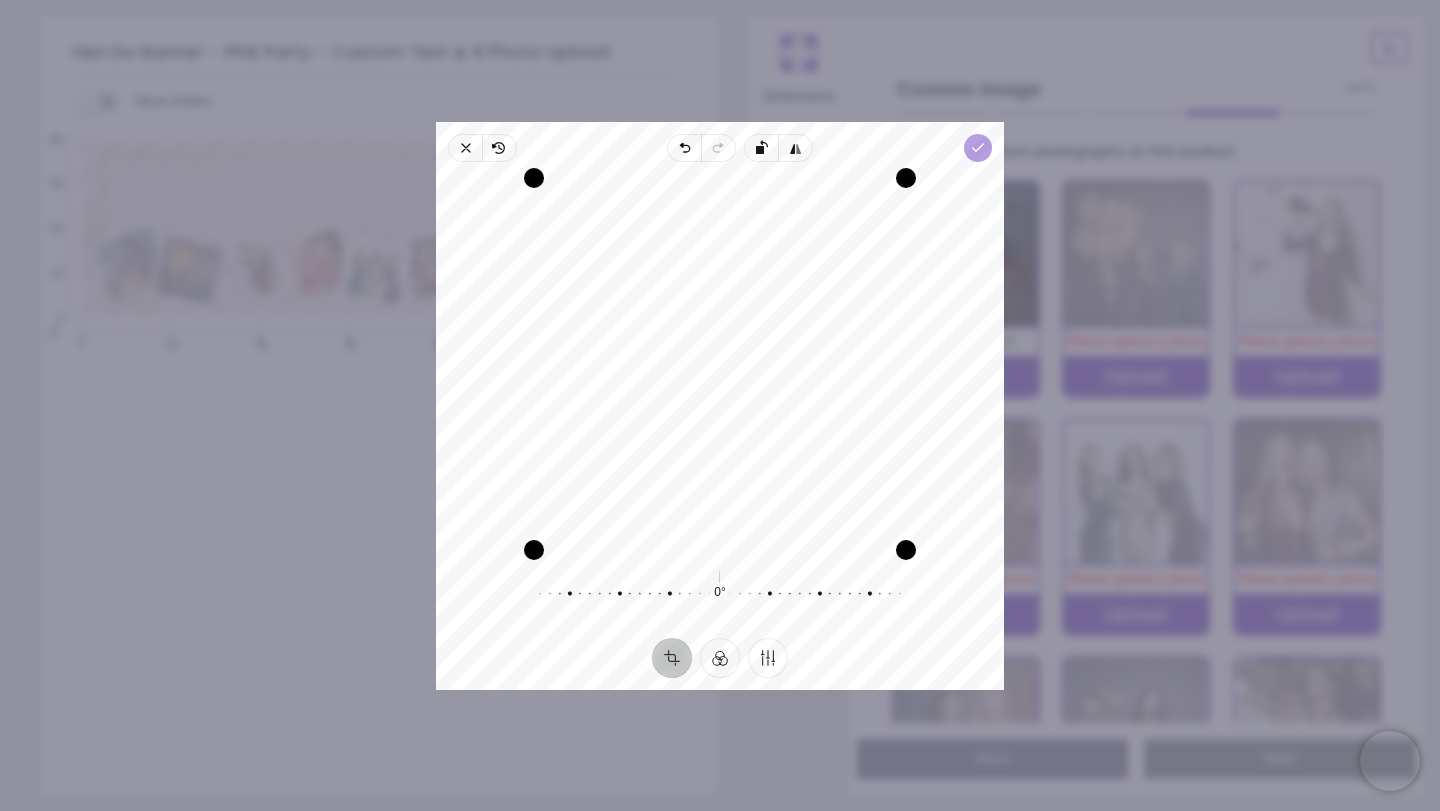 click 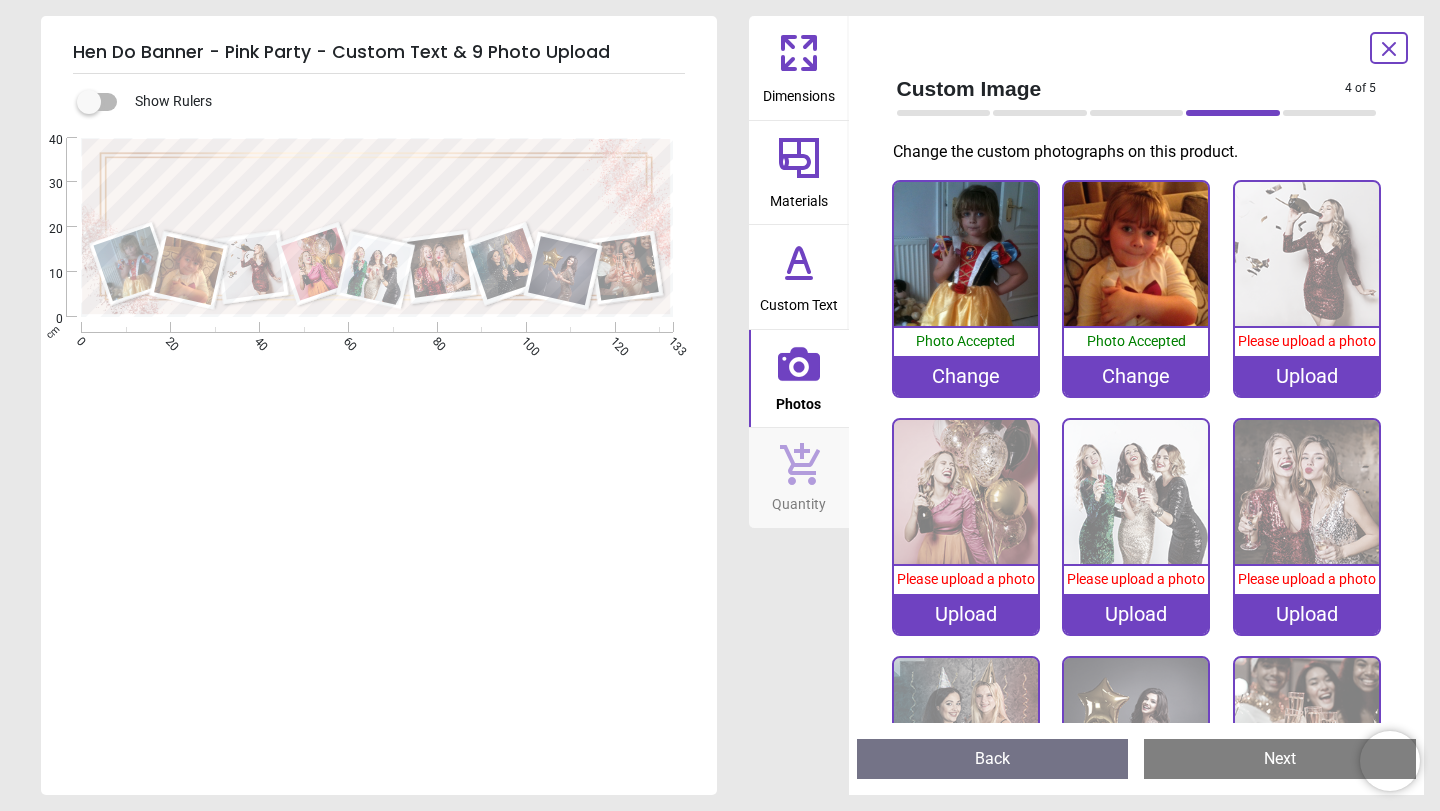 click on "Upload" at bounding box center [1307, 376] 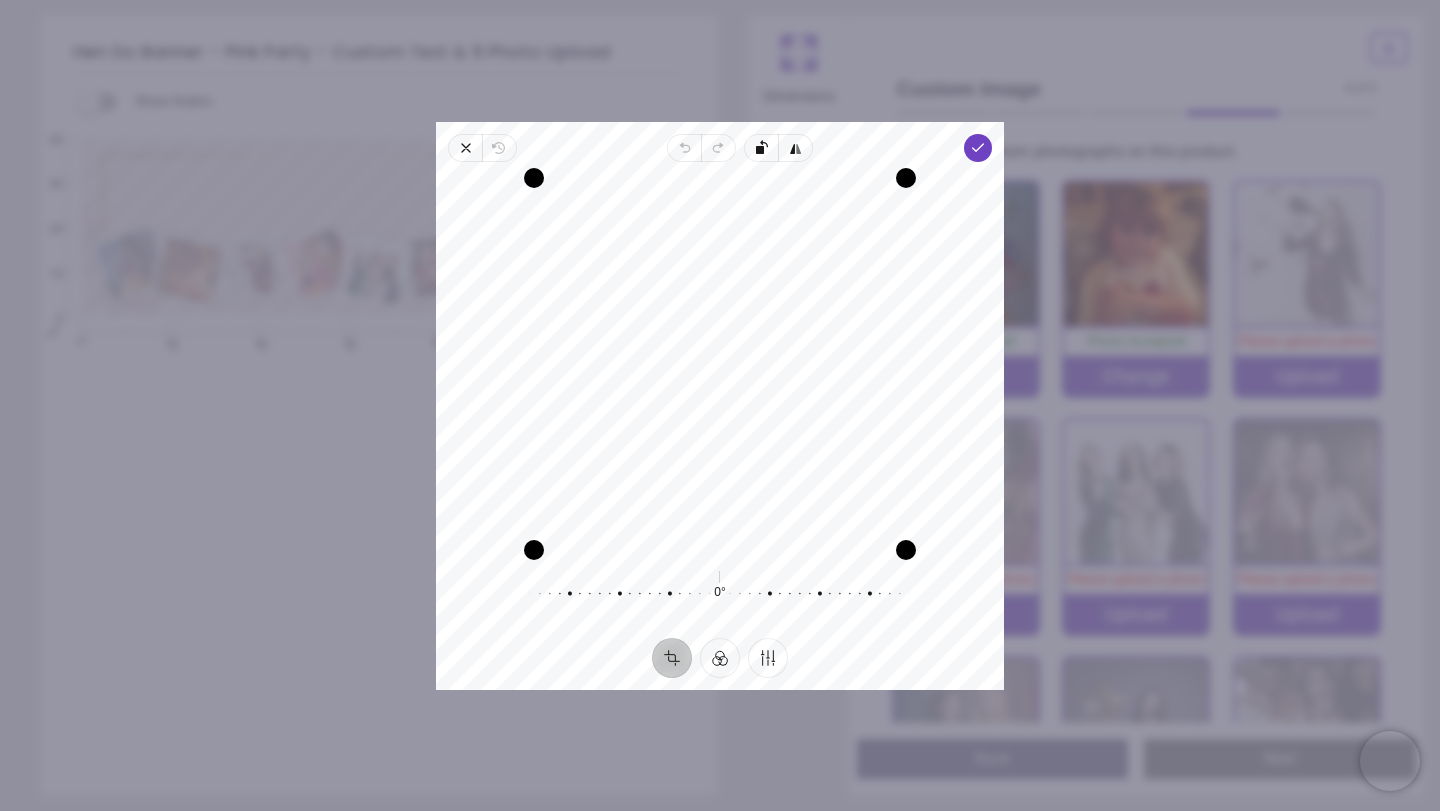drag, startPoint x: 732, startPoint y: 408, endPoint x: 760, endPoint y: 434, distance: 38.209946 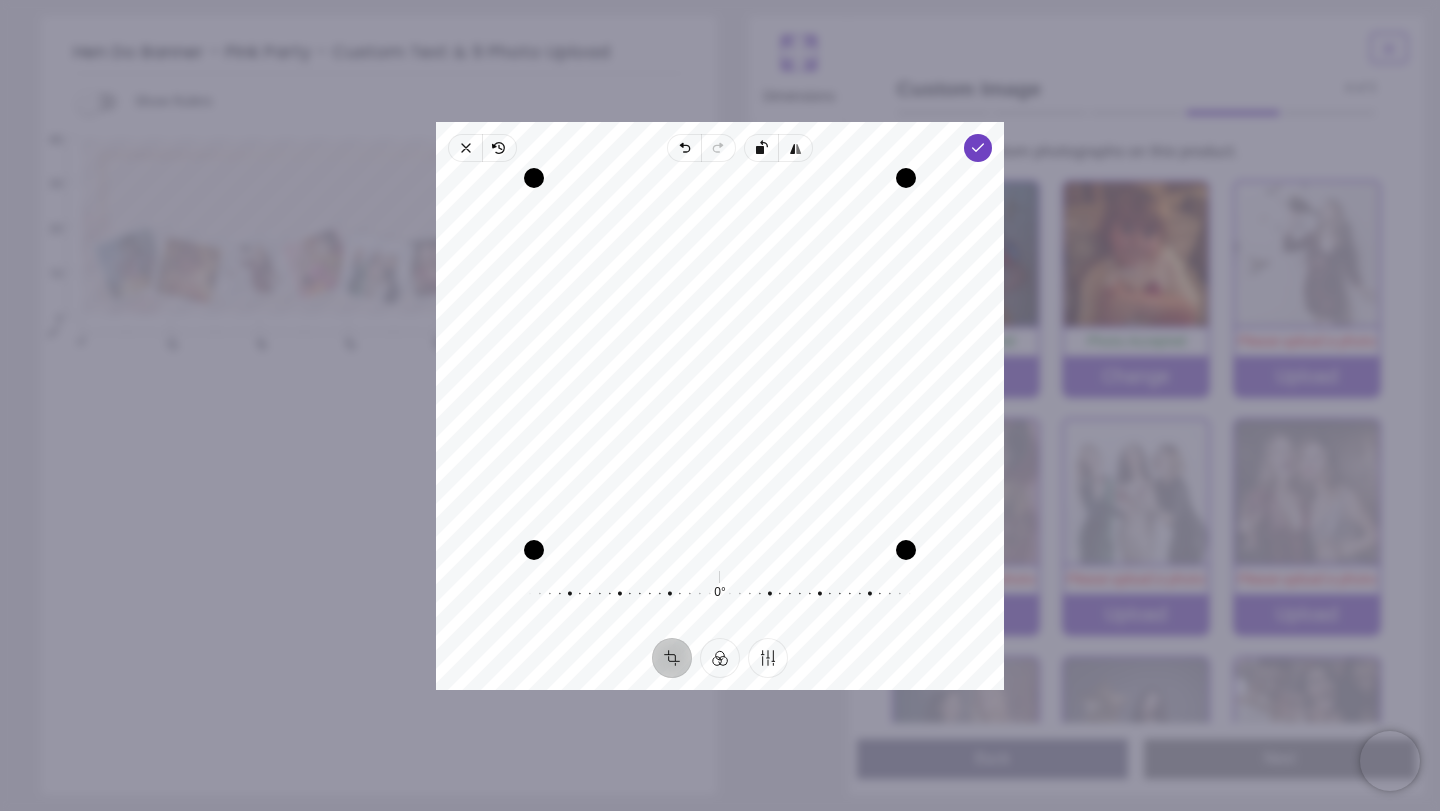 drag, startPoint x: 760, startPoint y: 434, endPoint x: 761, endPoint y: 452, distance: 18.027756 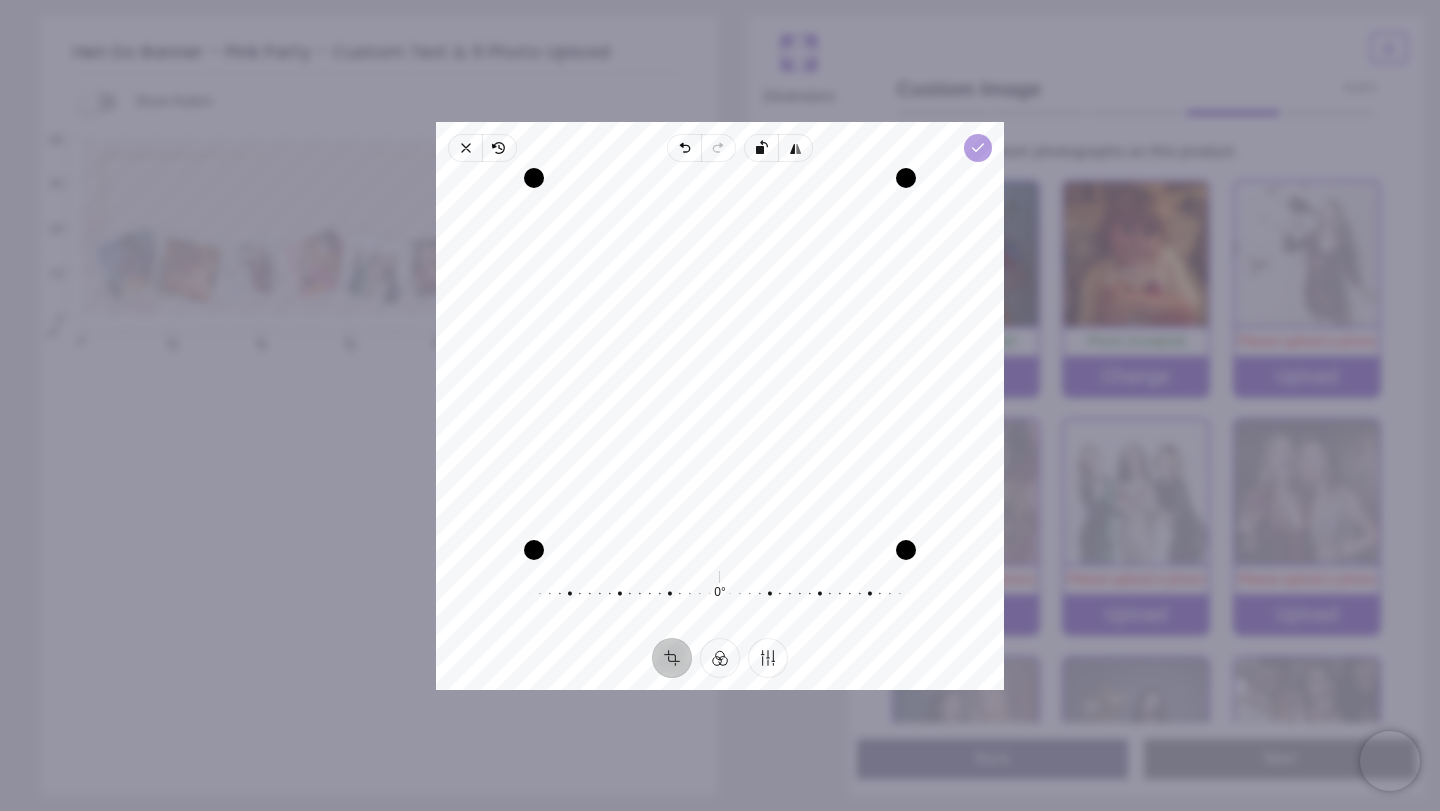 click 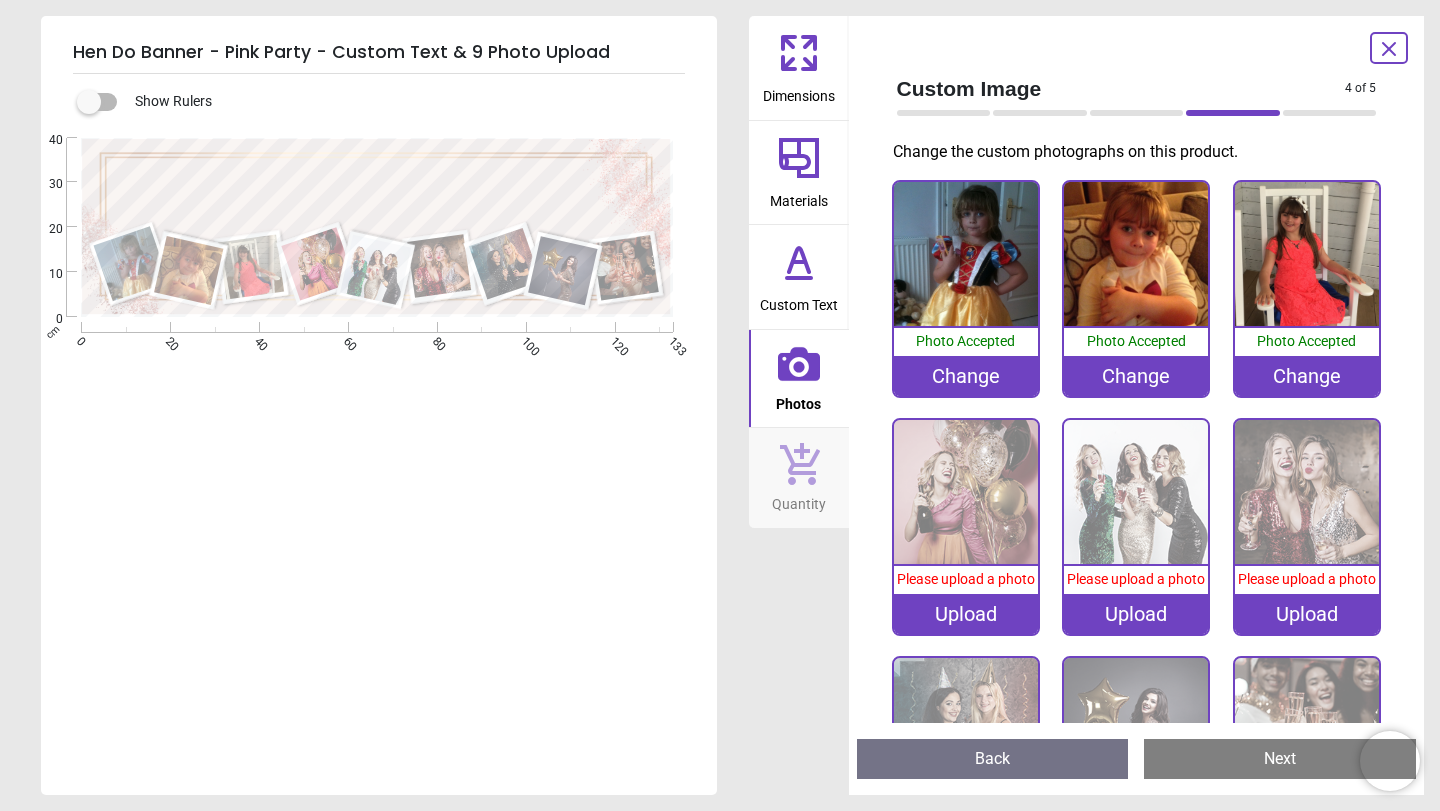click on "Upload" at bounding box center [966, 614] 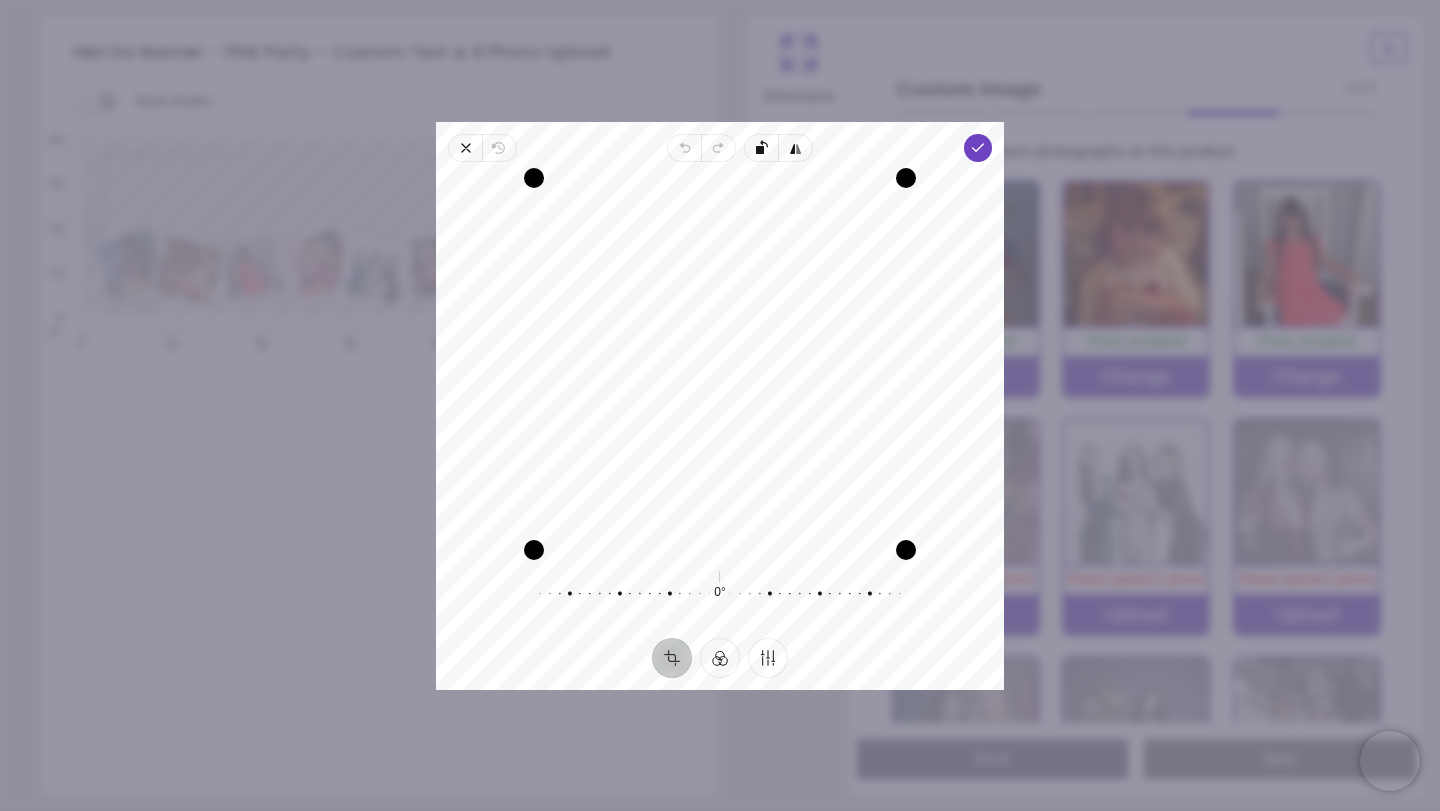 drag, startPoint x: 762, startPoint y: 345, endPoint x: 757, endPoint y: 517, distance: 172.07266 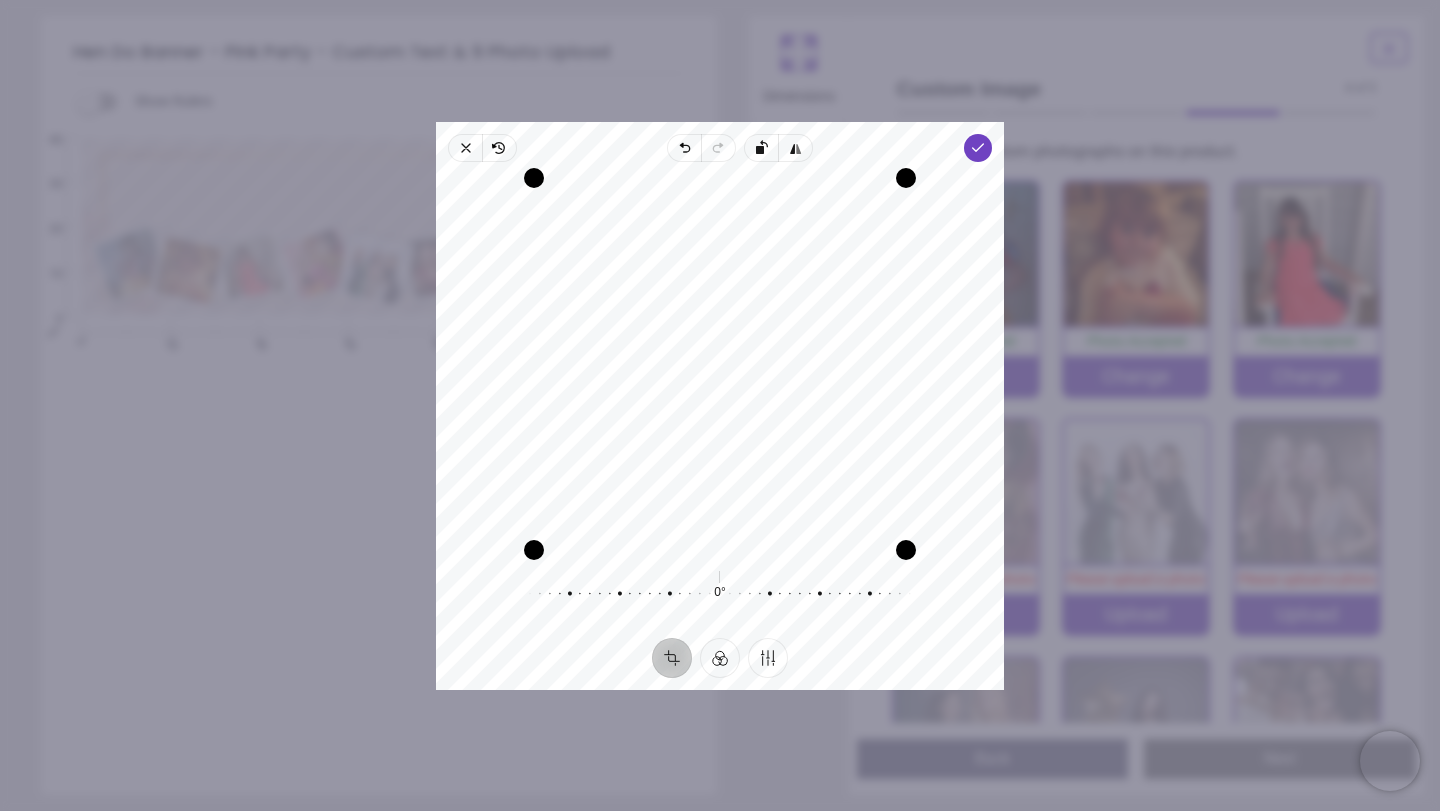 click on "Recenter" at bounding box center (720, 364) 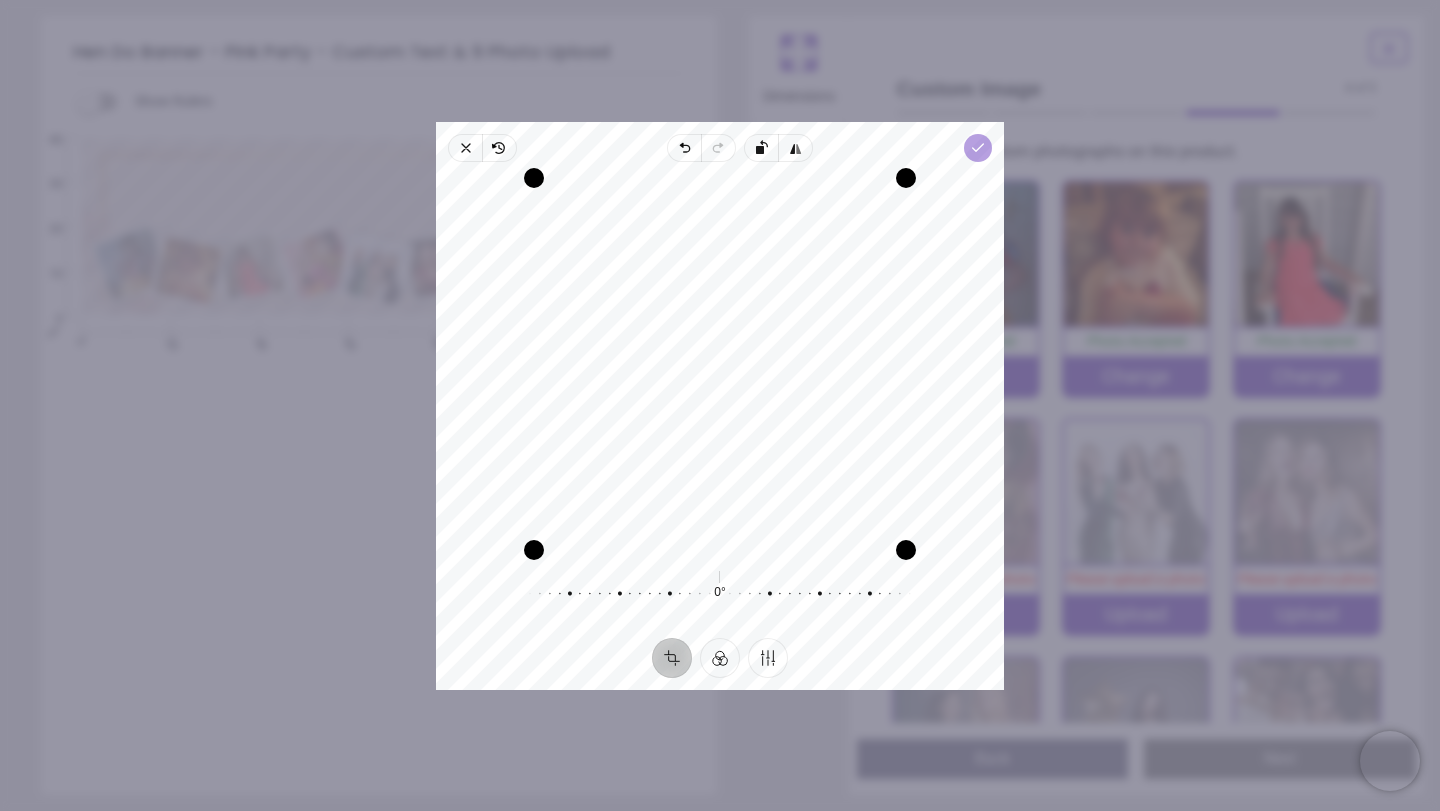 click 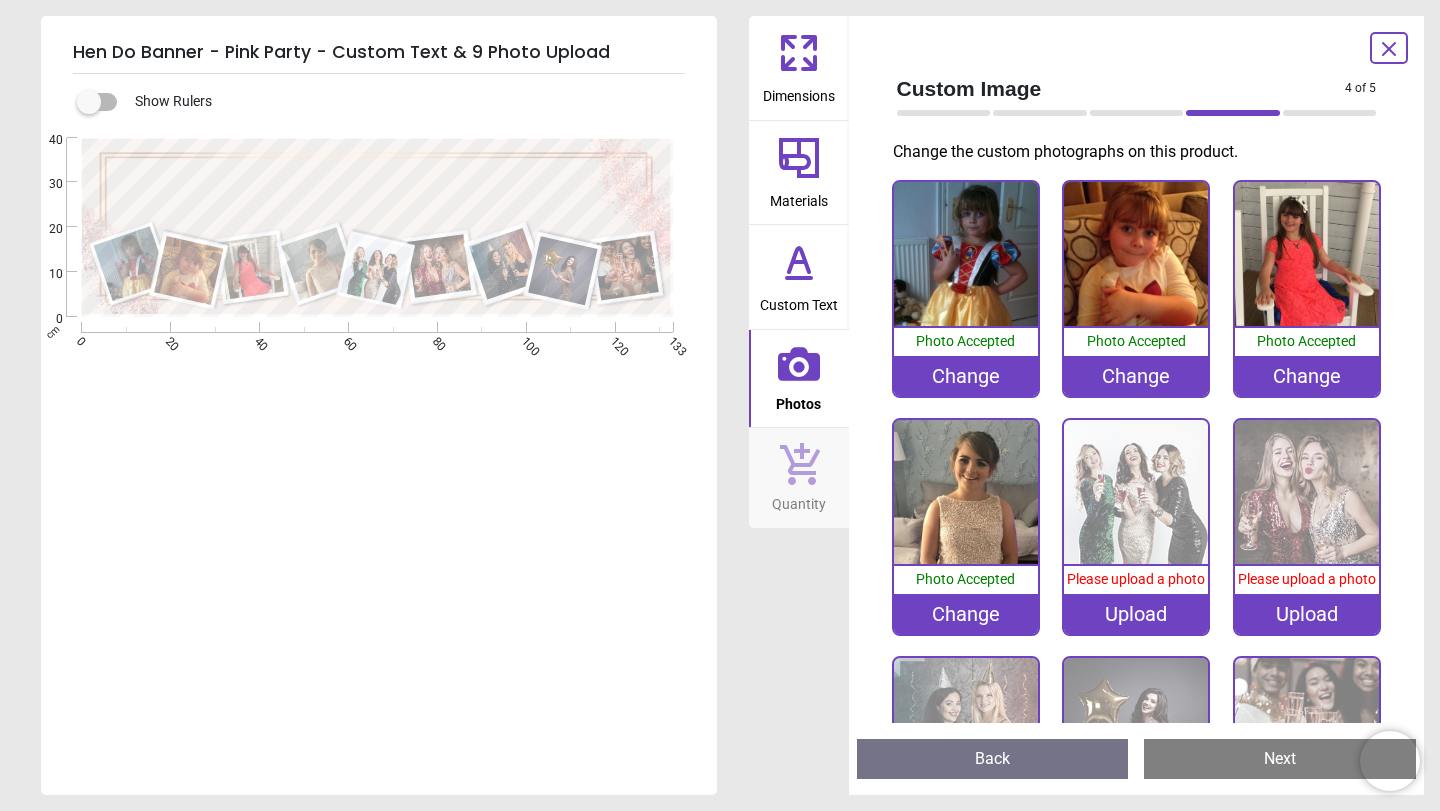 click on "Upload" at bounding box center [1136, 614] 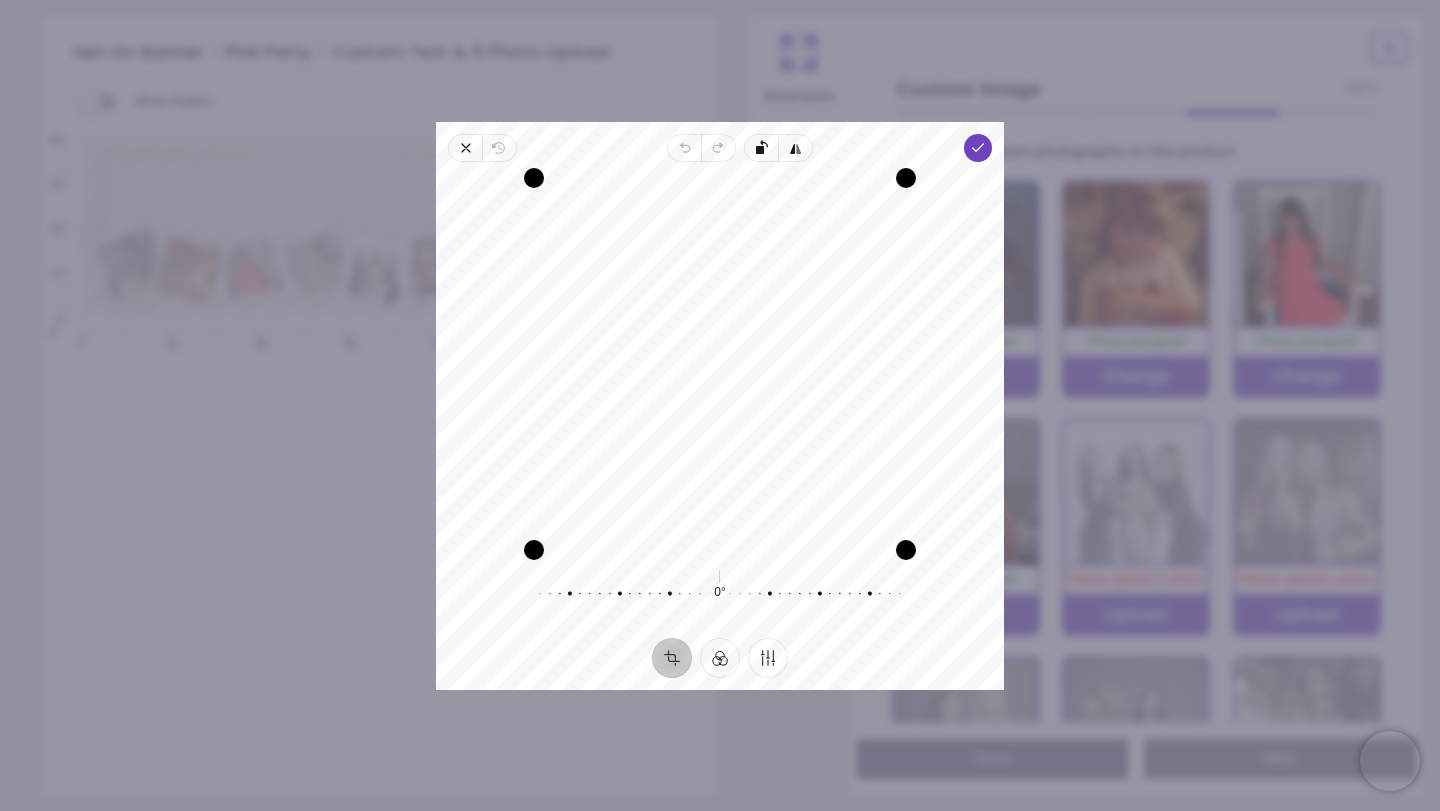 drag, startPoint x: 733, startPoint y: 395, endPoint x: 806, endPoint y: 502, distance: 129.52992 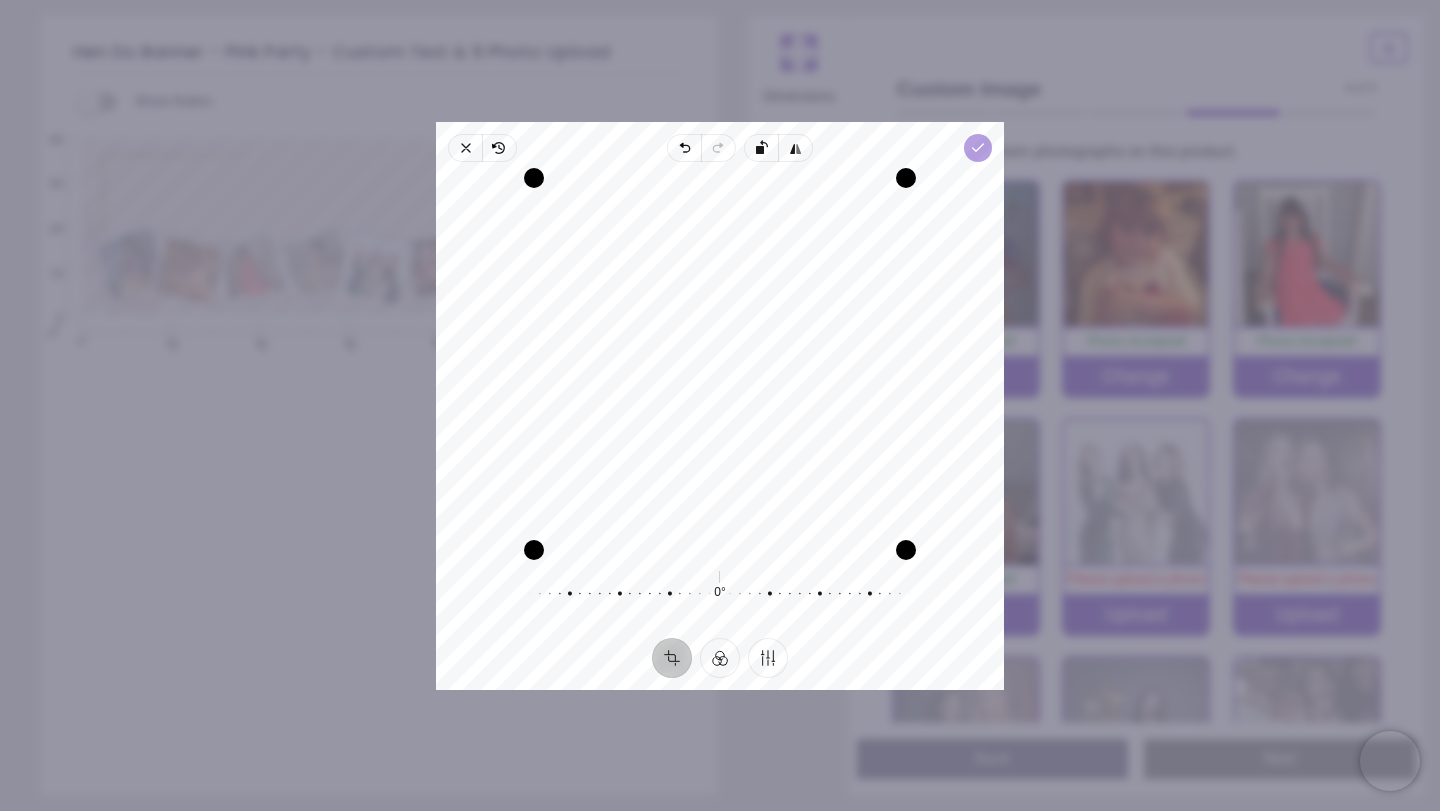 click on "Done" at bounding box center [978, 148] 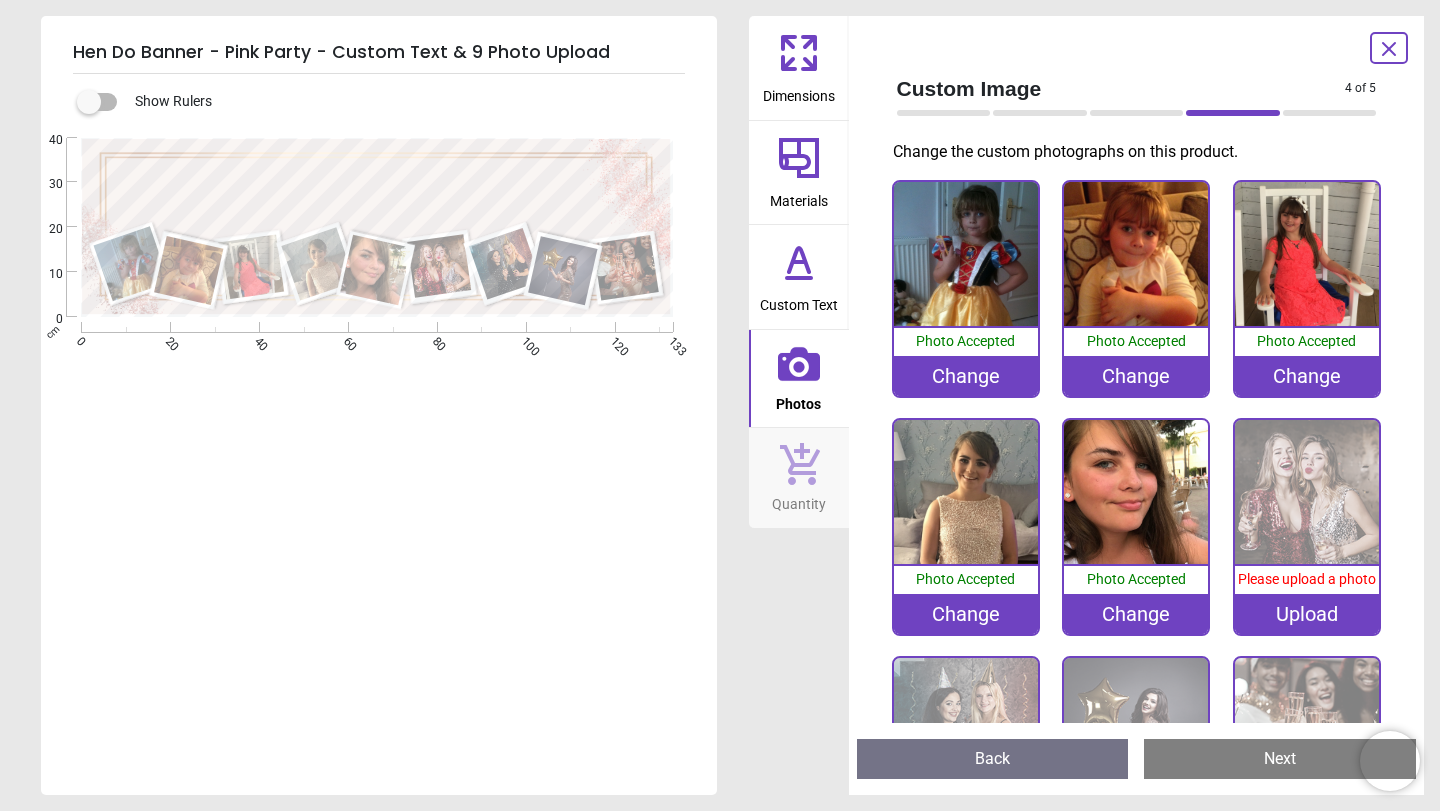 click on "Upload" at bounding box center (1307, 614) 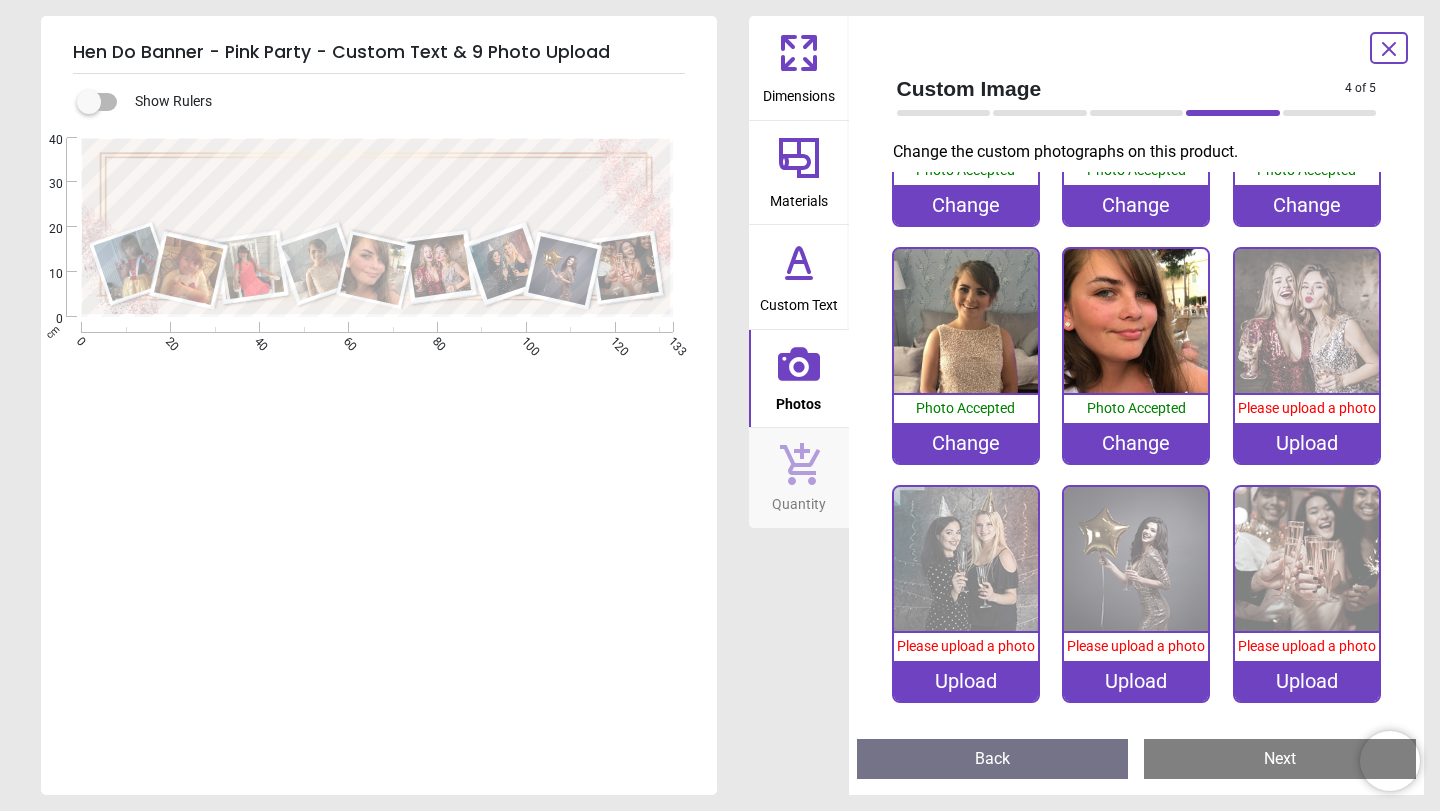click on "Upload" at bounding box center (1307, 681) 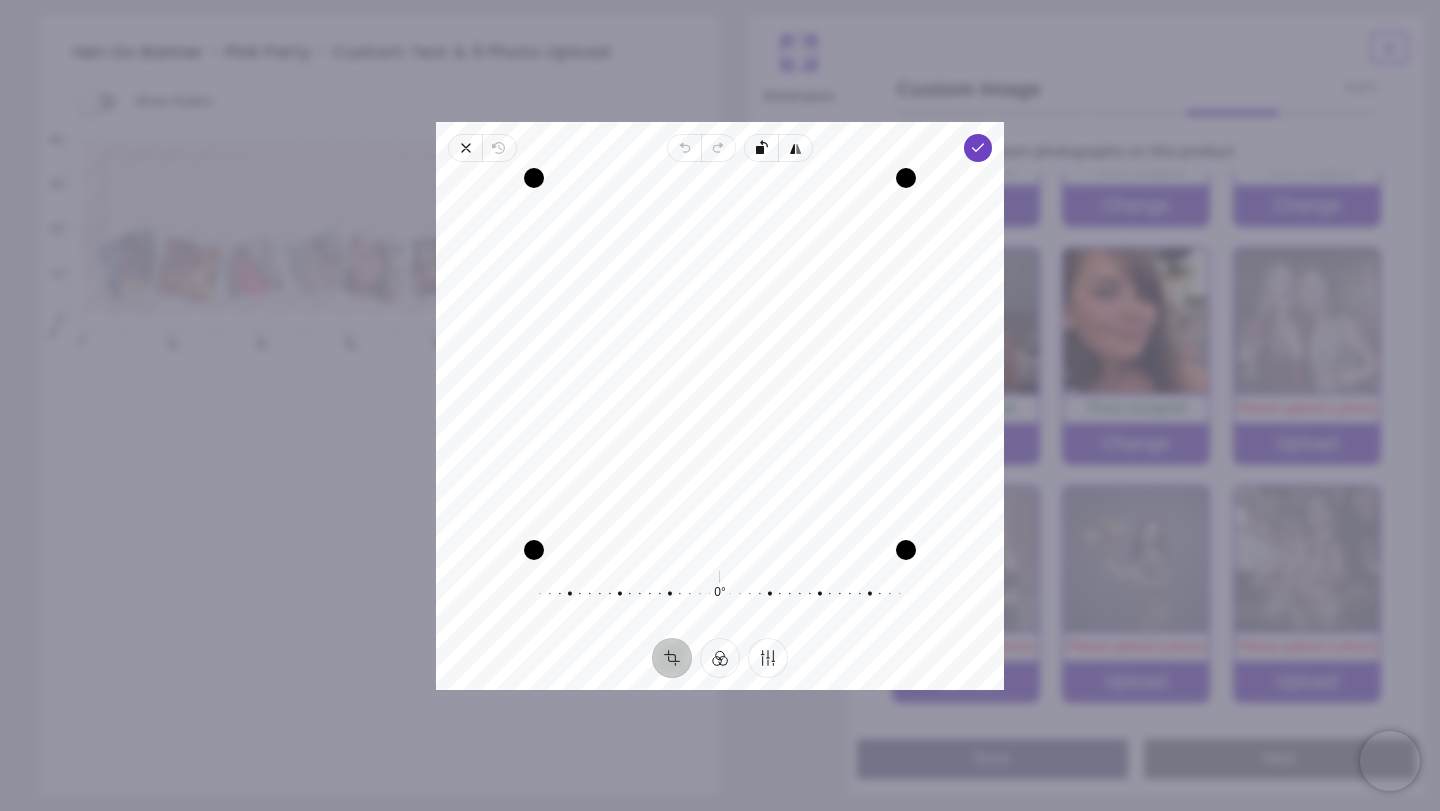drag, startPoint x: 827, startPoint y: 359, endPoint x: 834, endPoint y: 377, distance: 19.313208 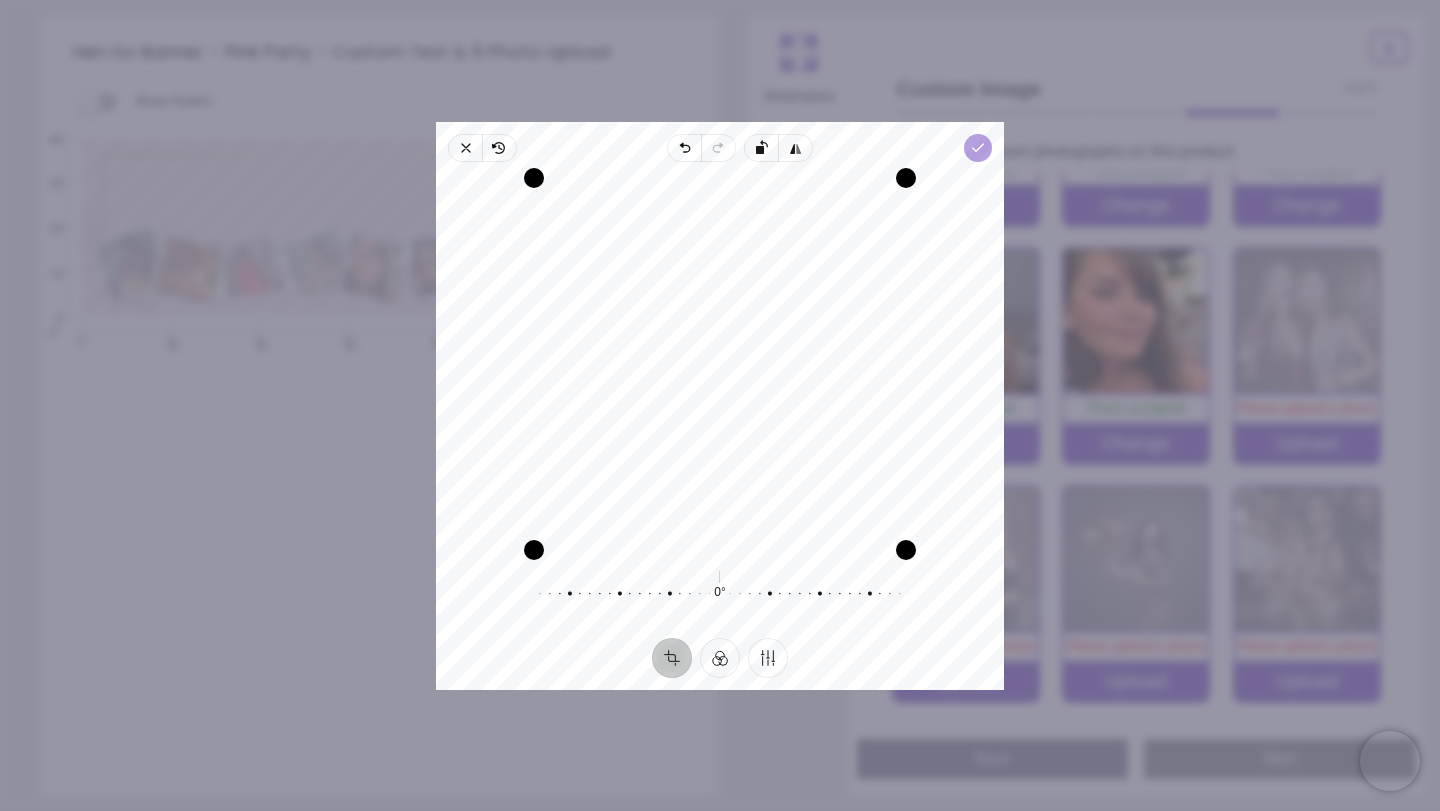 click 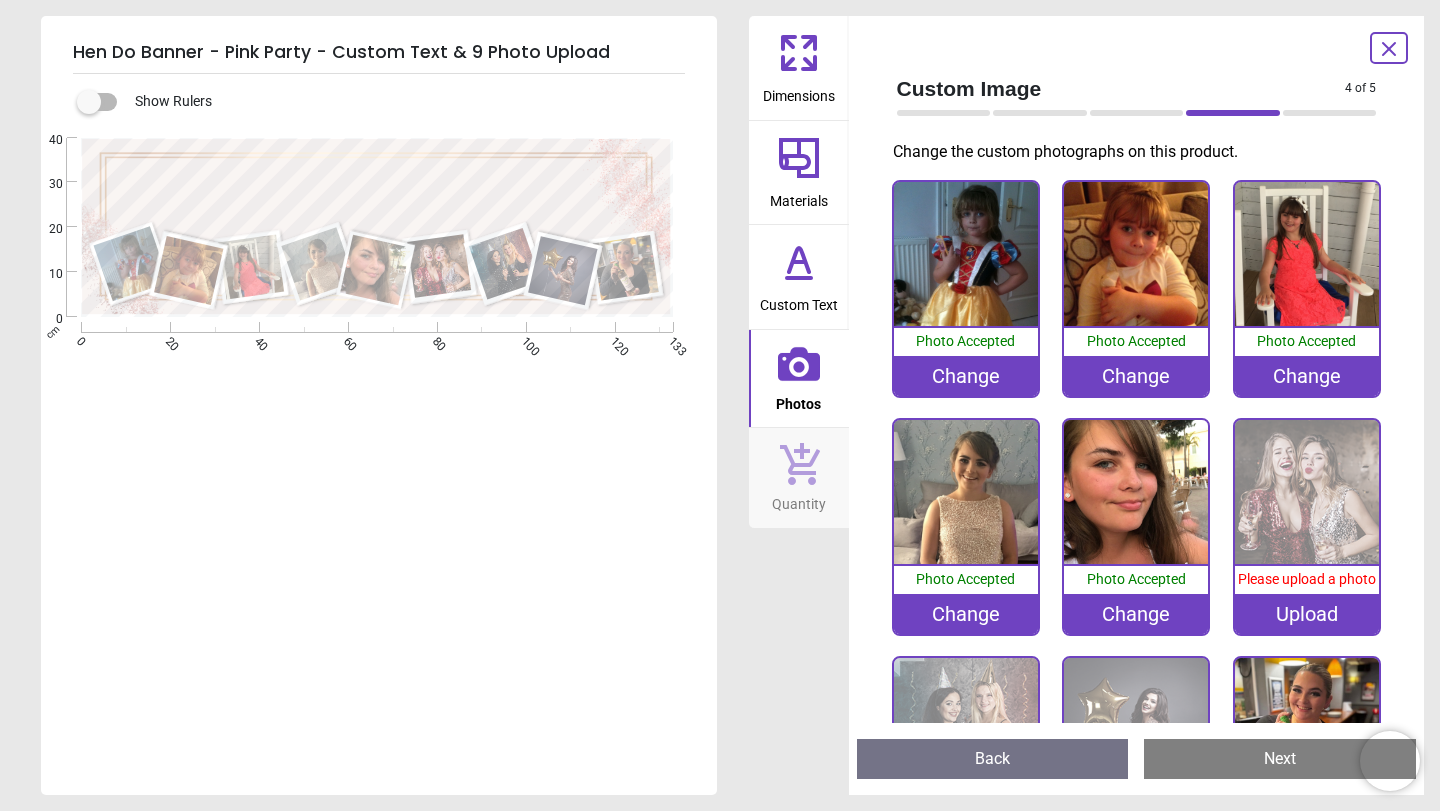 scroll, scrollTop: 0, scrollLeft: 0, axis: both 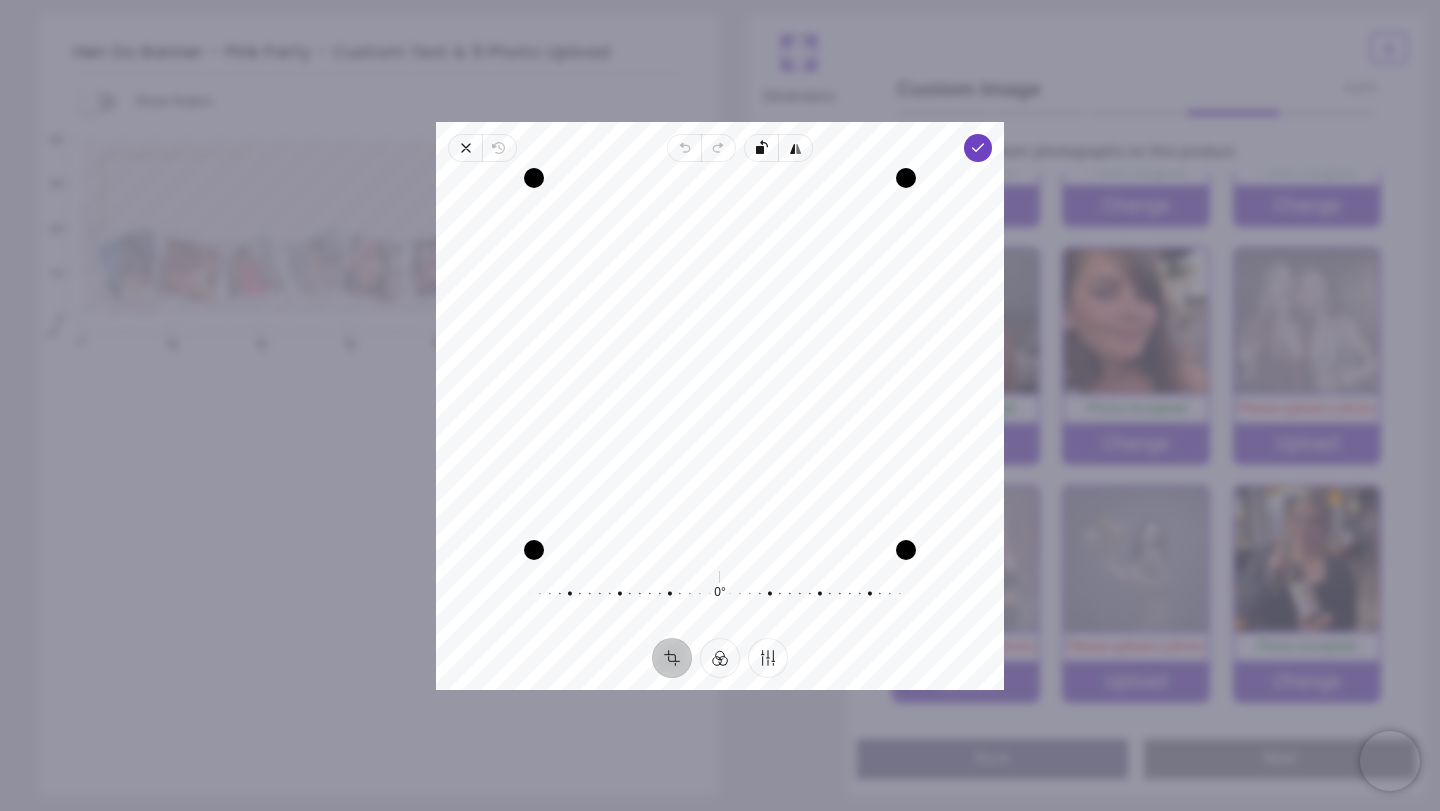 drag, startPoint x: 824, startPoint y: 386, endPoint x: 830, endPoint y: 476, distance: 90.199776 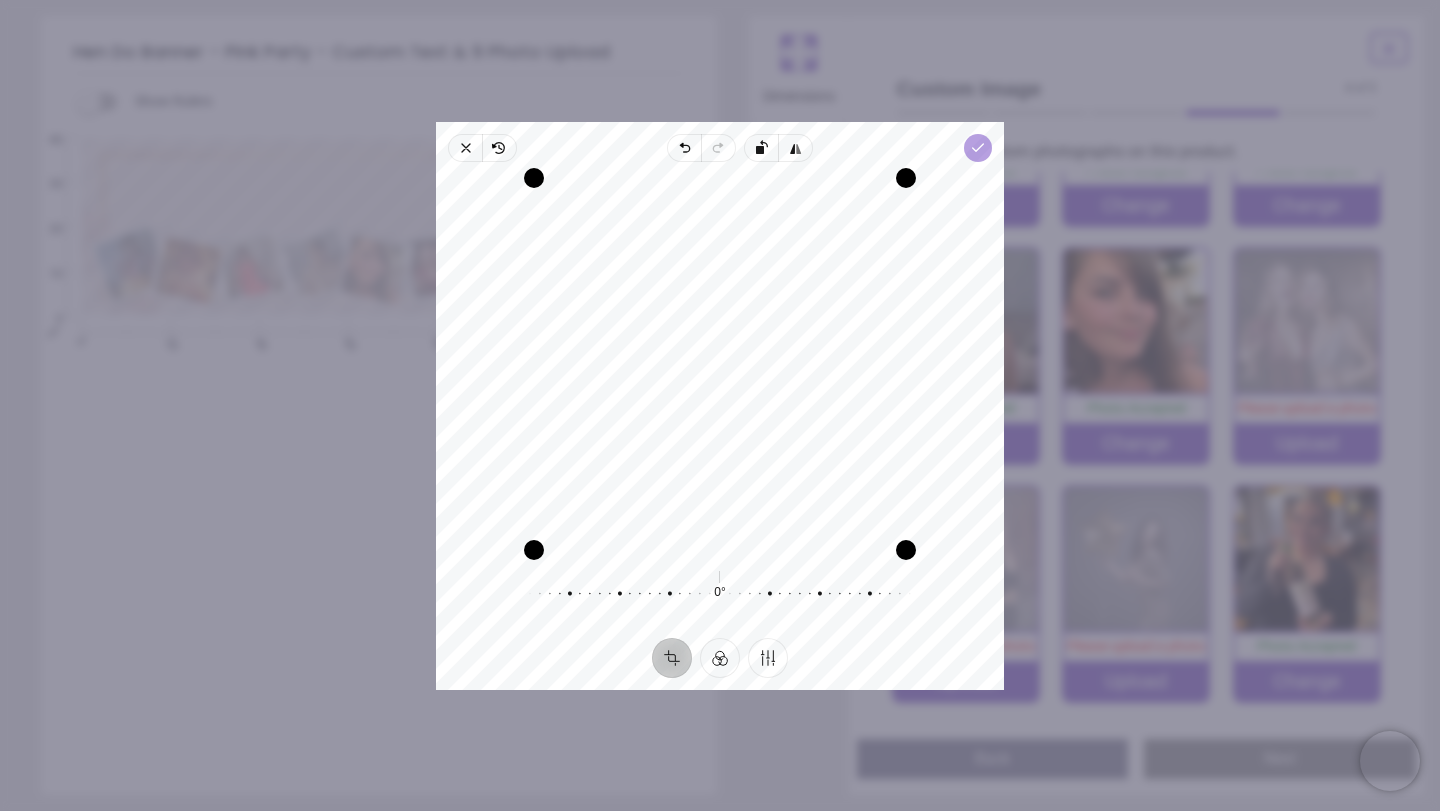 click 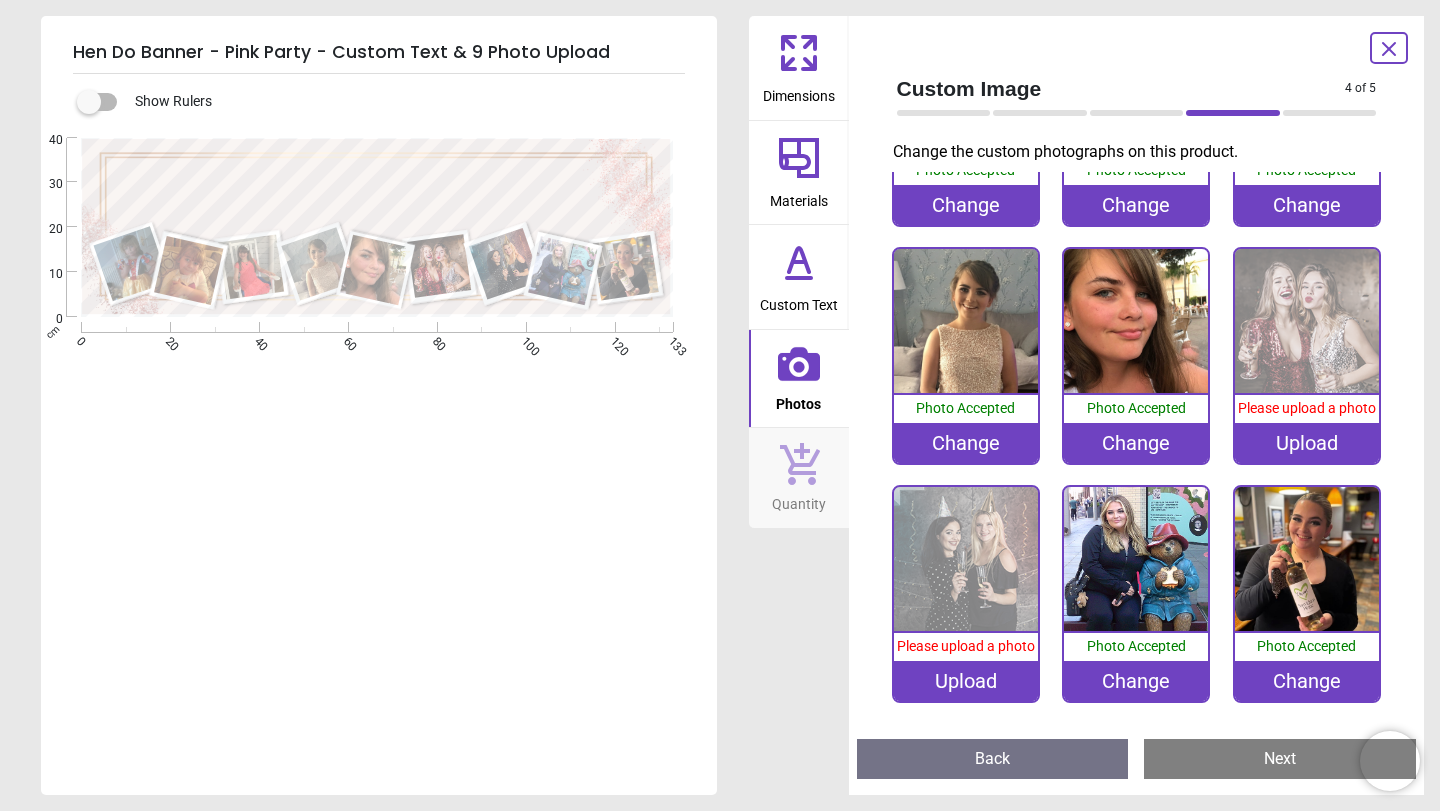 click on "Upload" at bounding box center [966, 681] 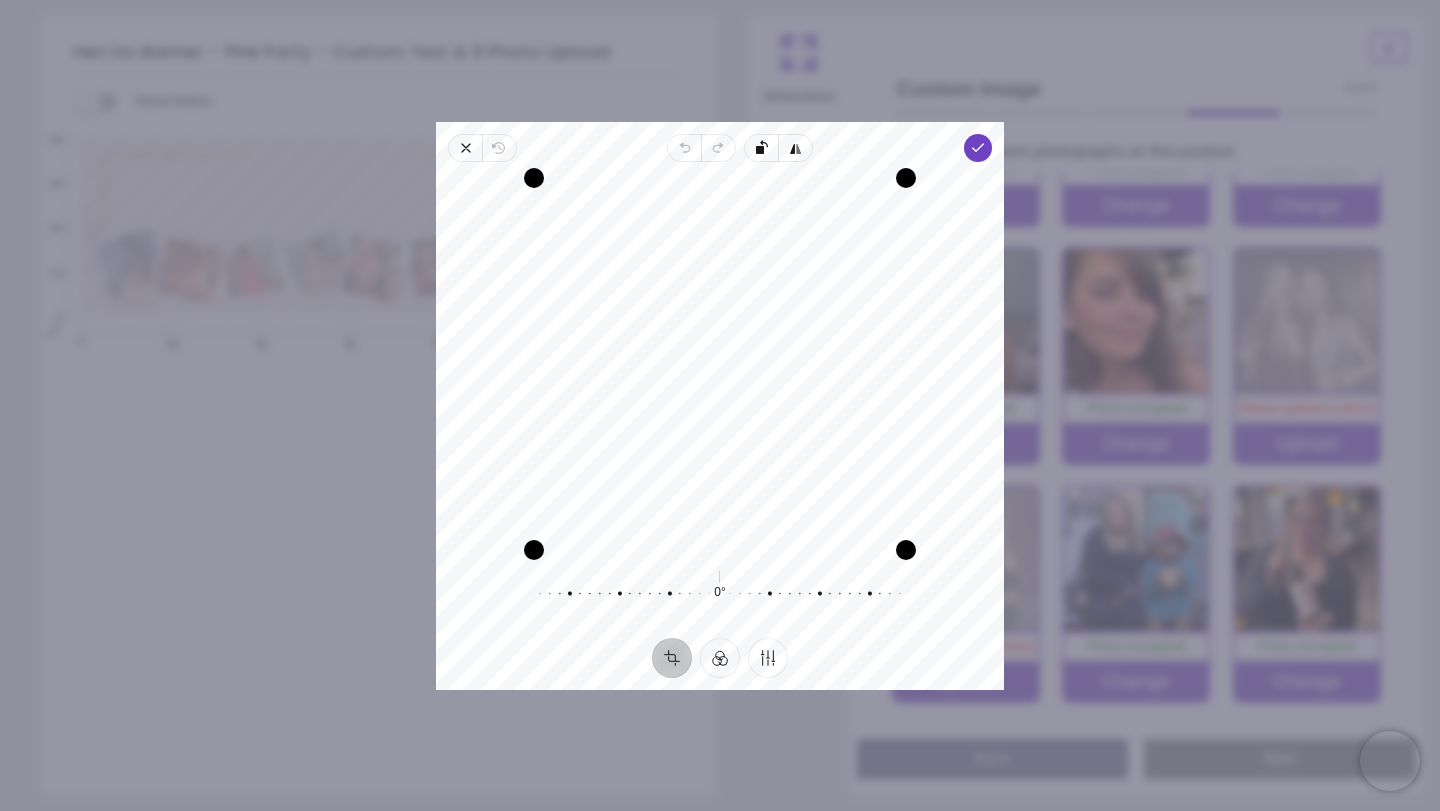 drag, startPoint x: 795, startPoint y: 327, endPoint x: 795, endPoint y: 453, distance: 126 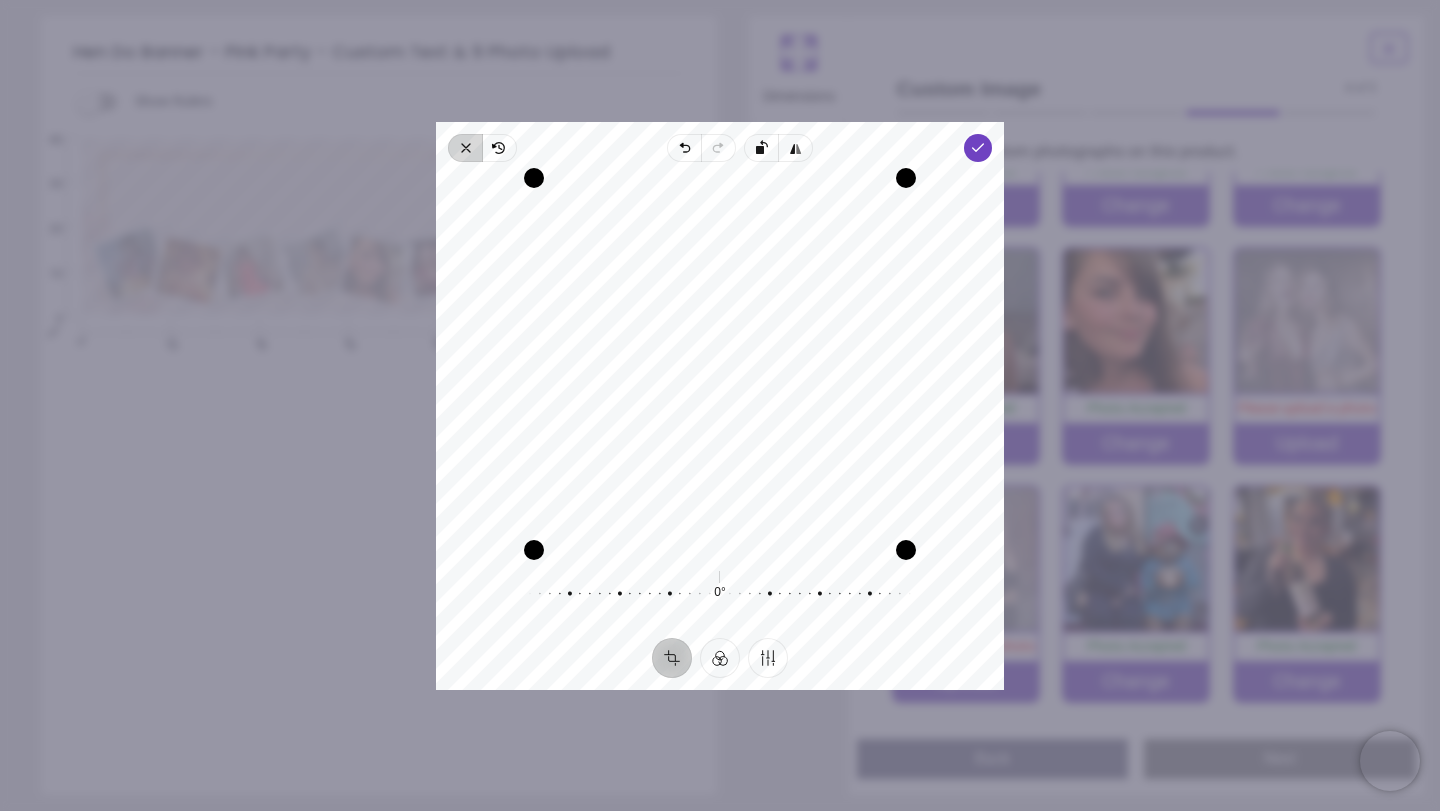 click 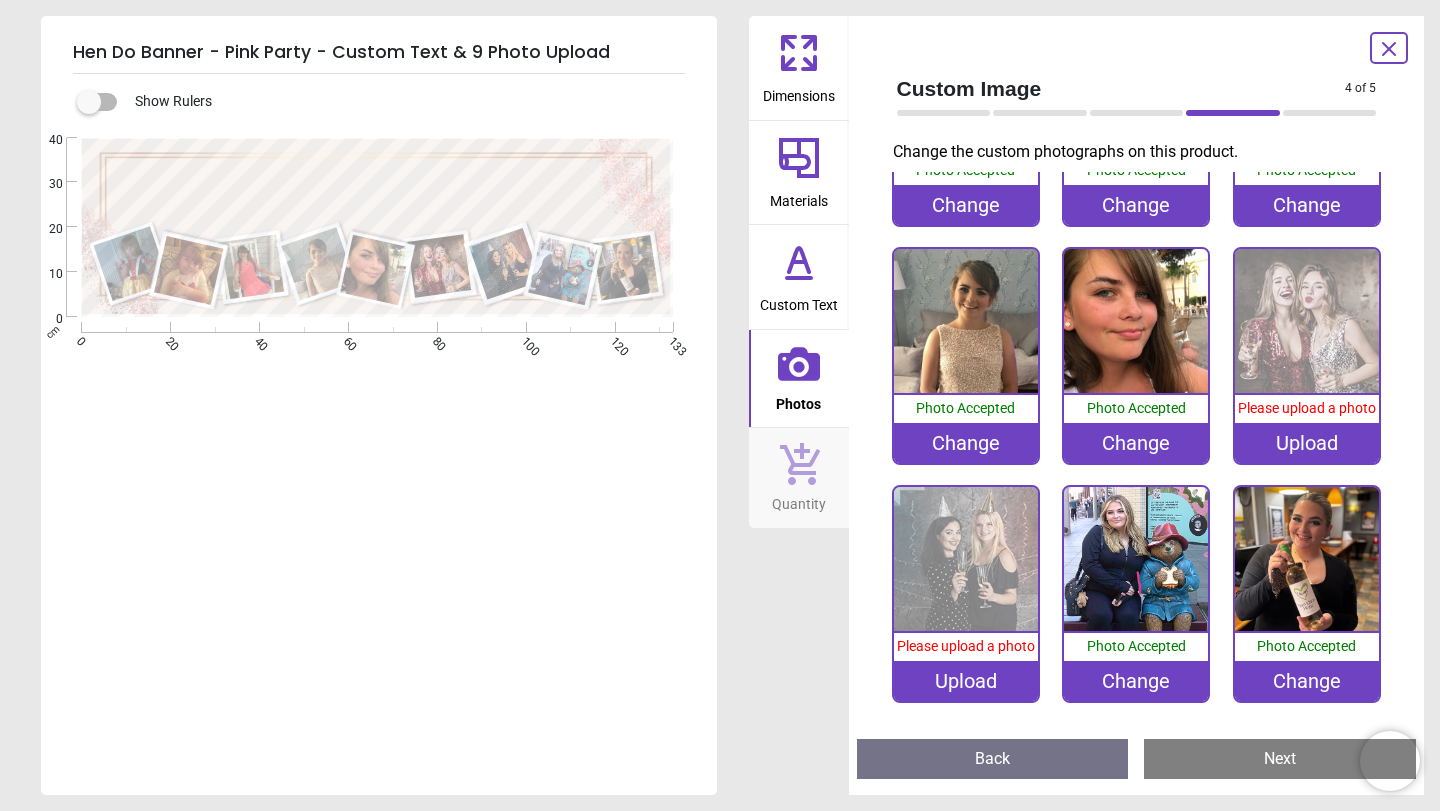 click on "Upload" at bounding box center (1307, 443) 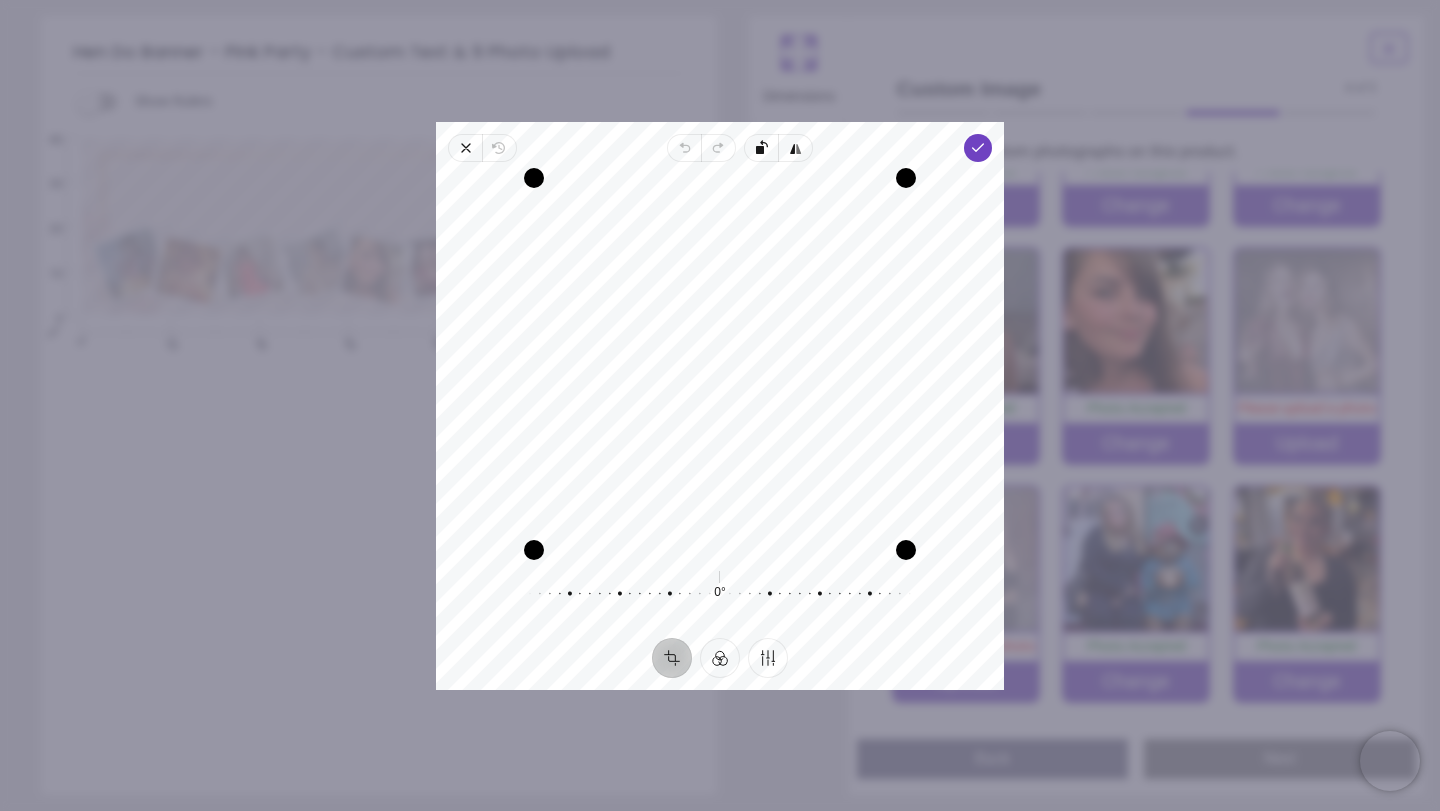 drag, startPoint x: 635, startPoint y: 340, endPoint x: 641, endPoint y: 375, distance: 35.510563 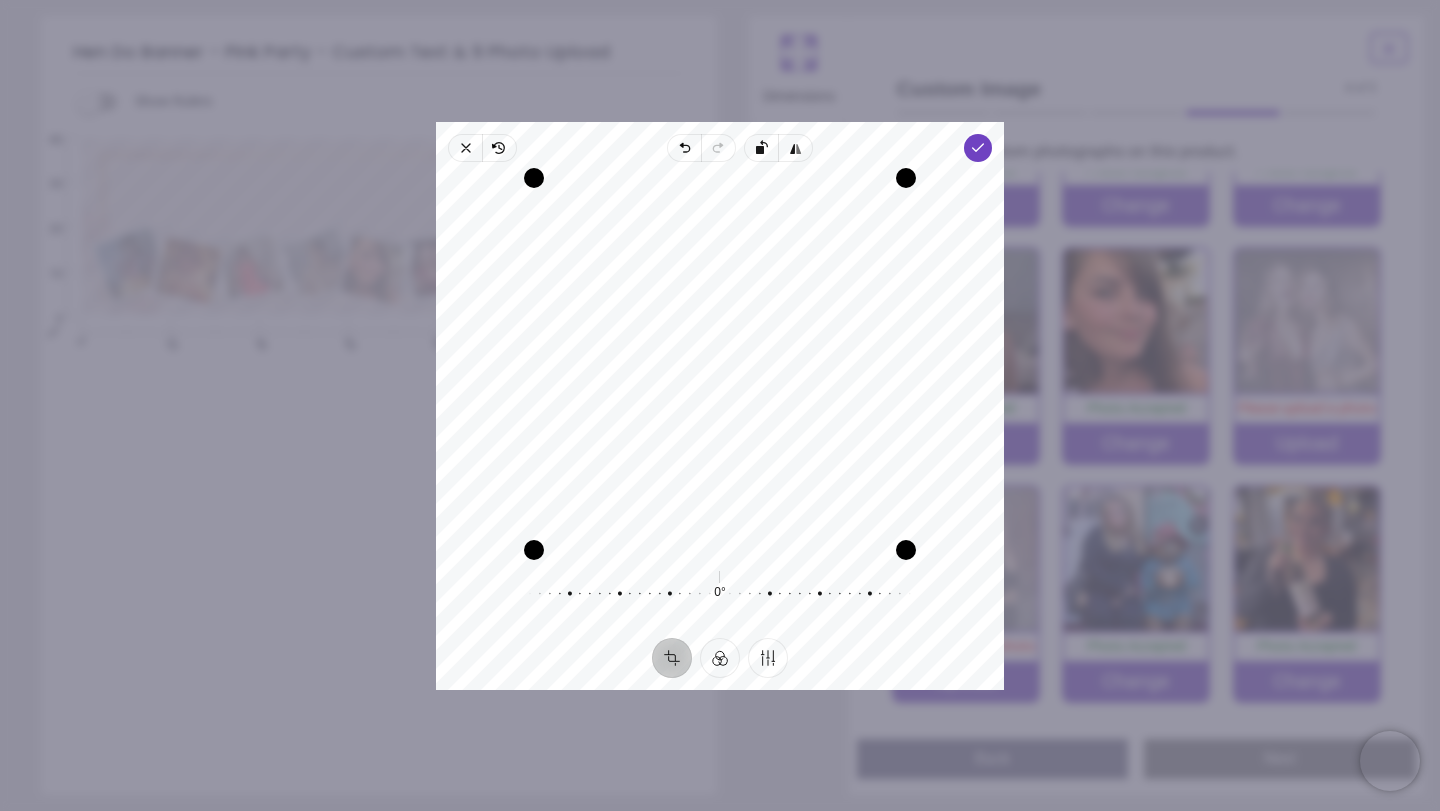 drag, startPoint x: 641, startPoint y: 375, endPoint x: 656, endPoint y: 443, distance: 69.63476 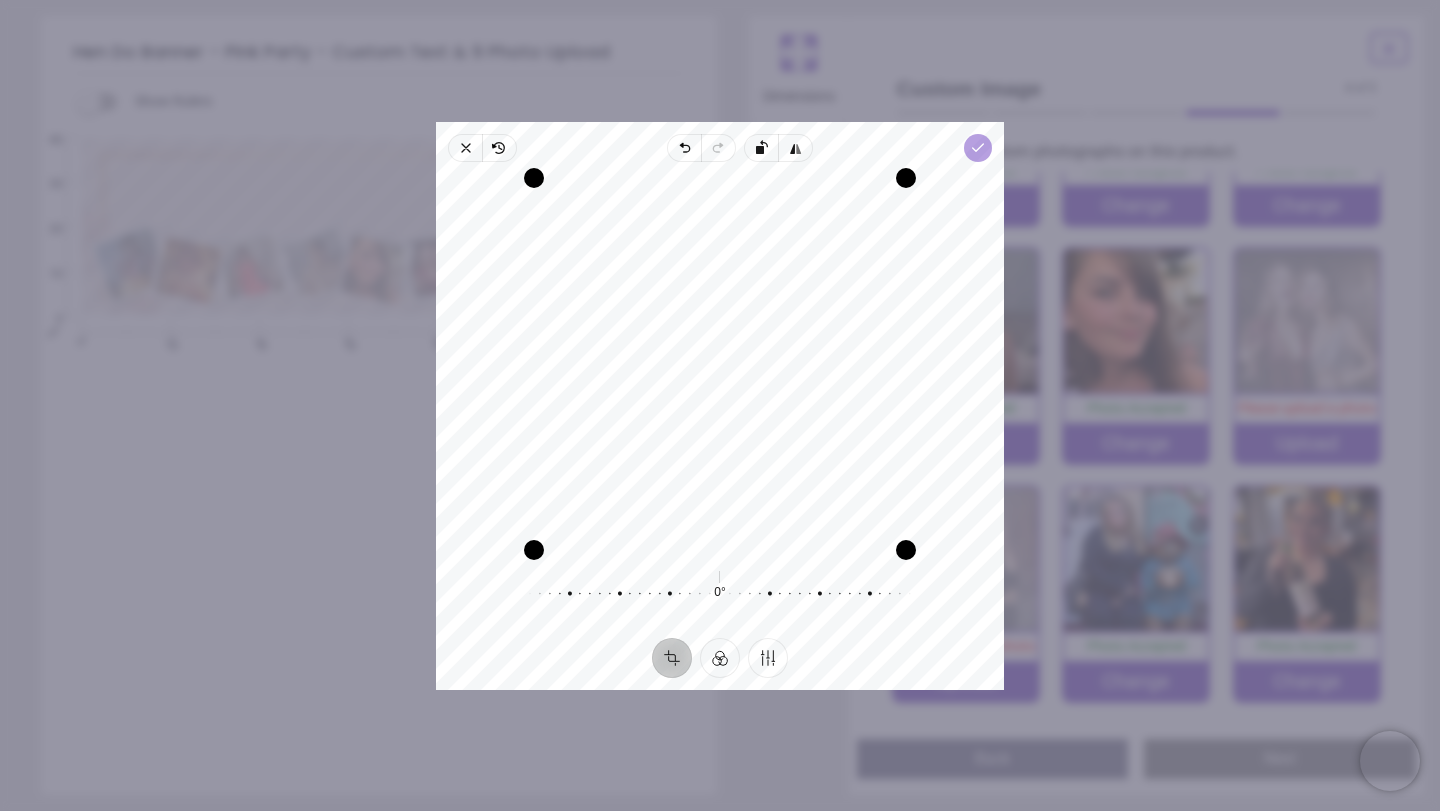 click on "Done" at bounding box center (978, 148) 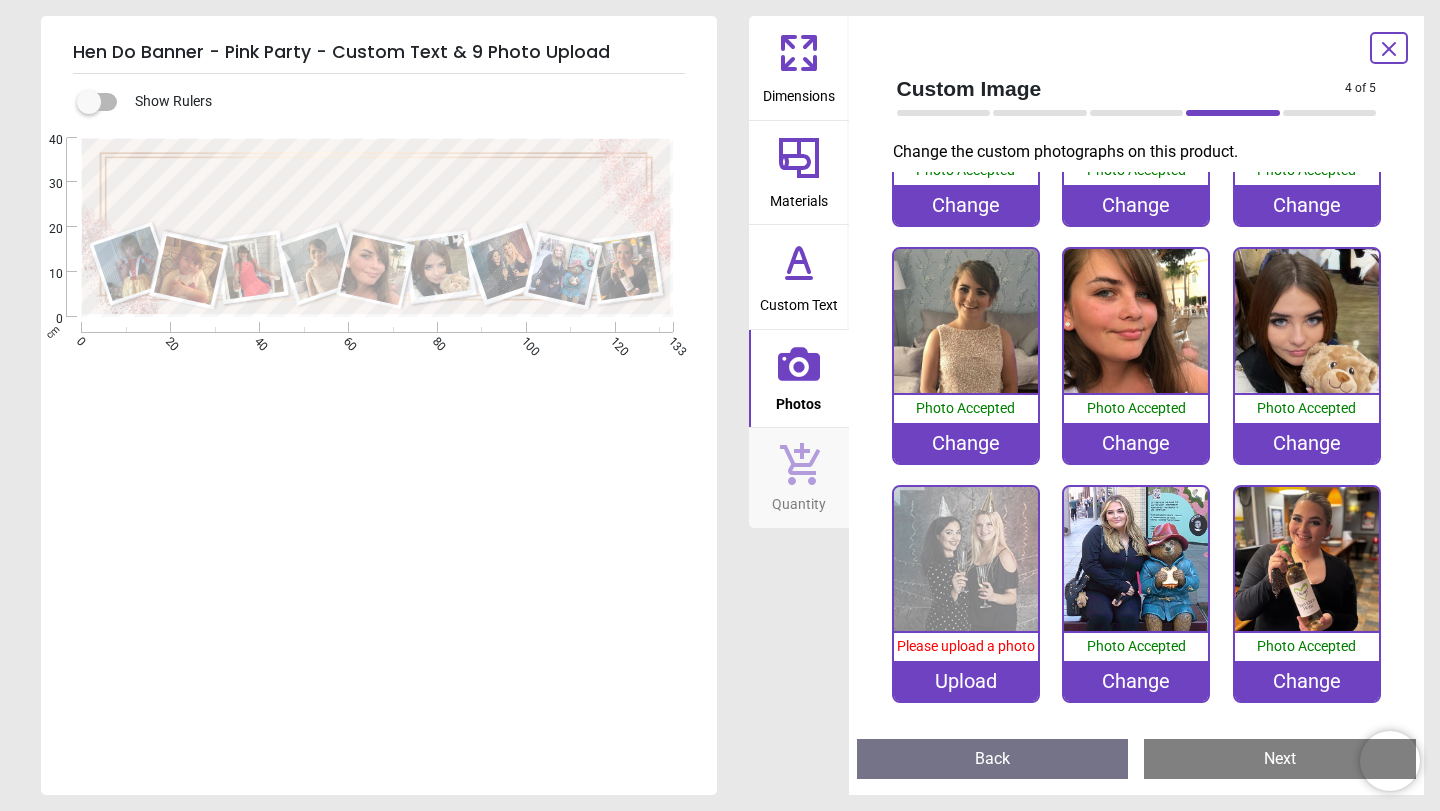 click on "Change" at bounding box center (1307, 443) 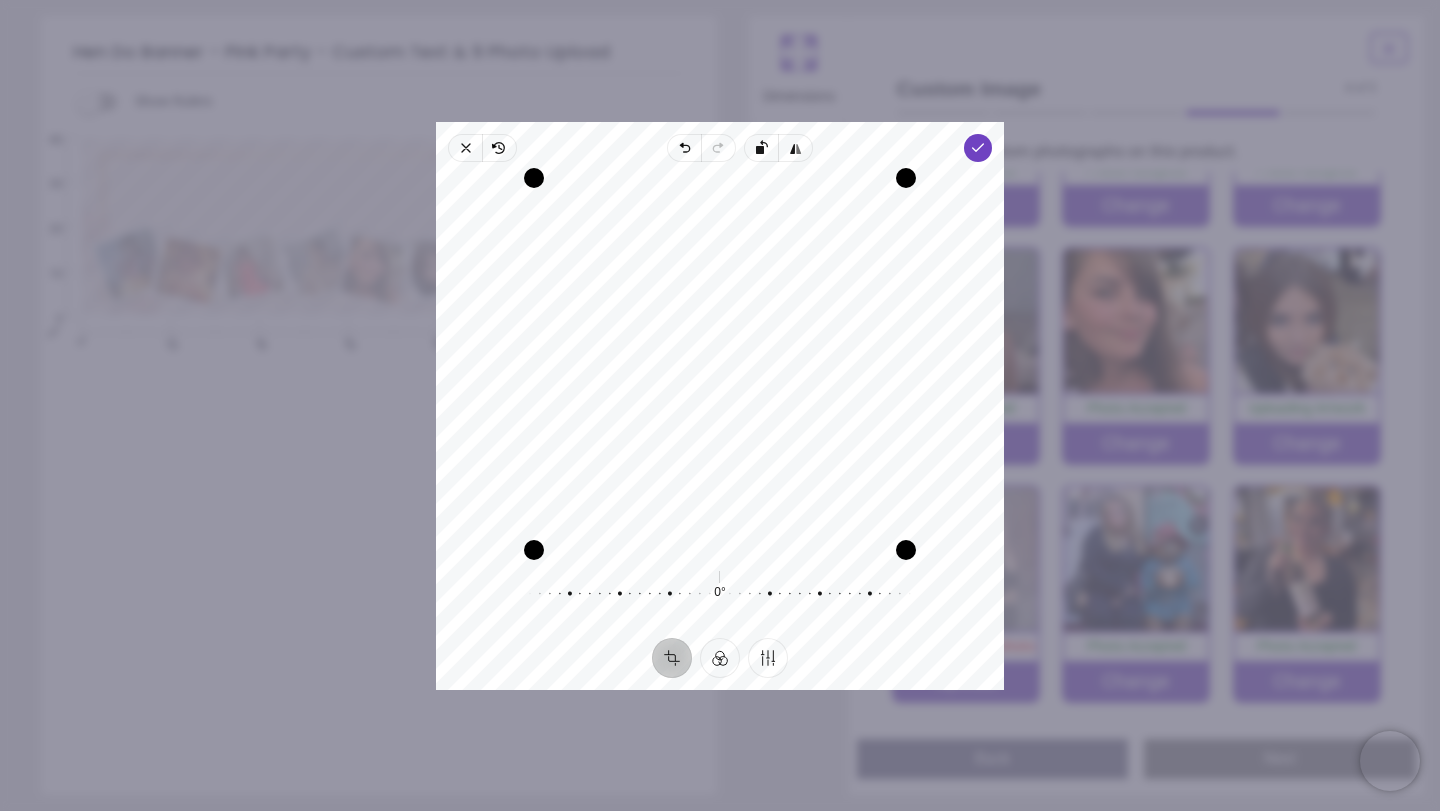 drag, startPoint x: 775, startPoint y: 411, endPoint x: 820, endPoint y: 434, distance: 50.537113 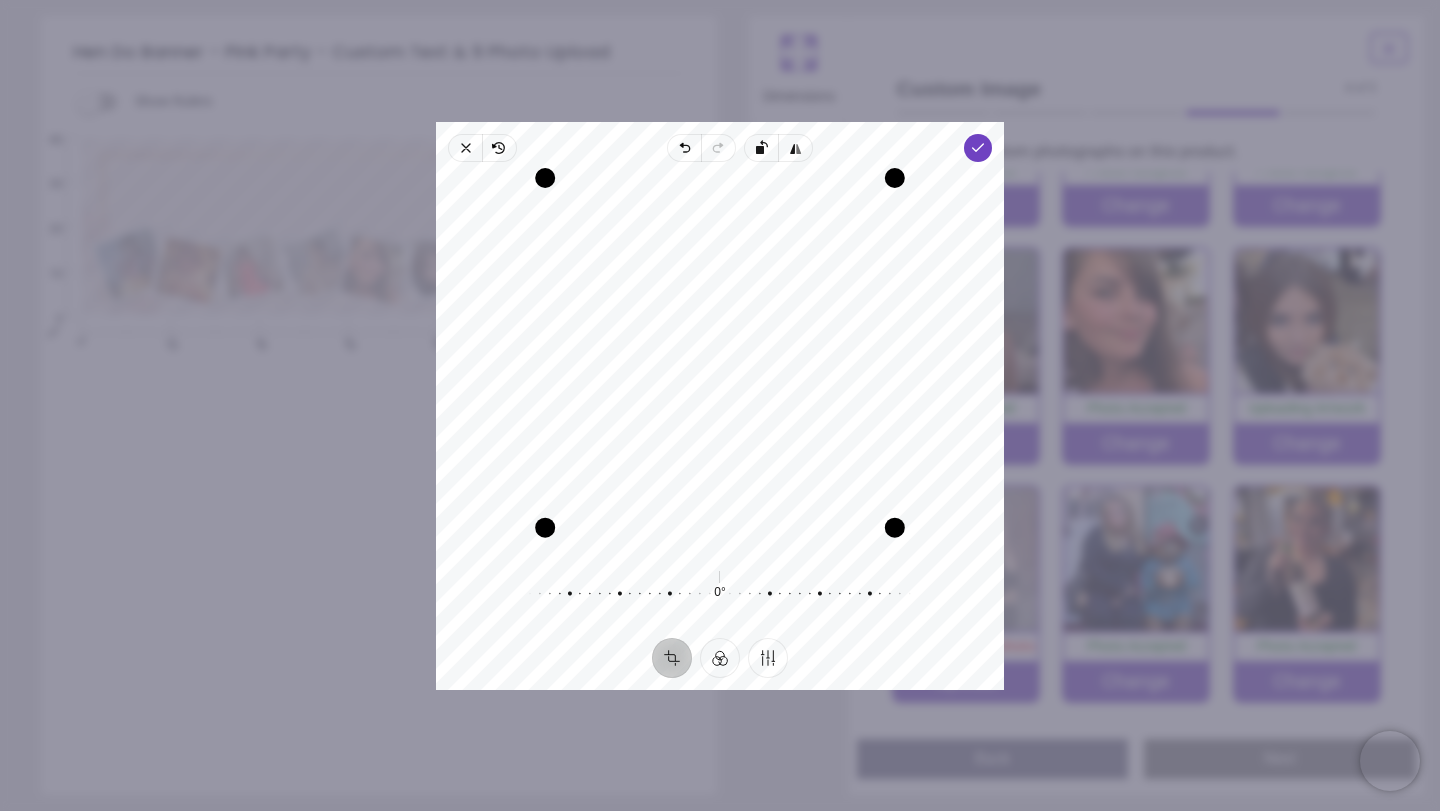 drag, startPoint x: 733, startPoint y: 549, endPoint x: 736, endPoint y: 527, distance: 22.203604 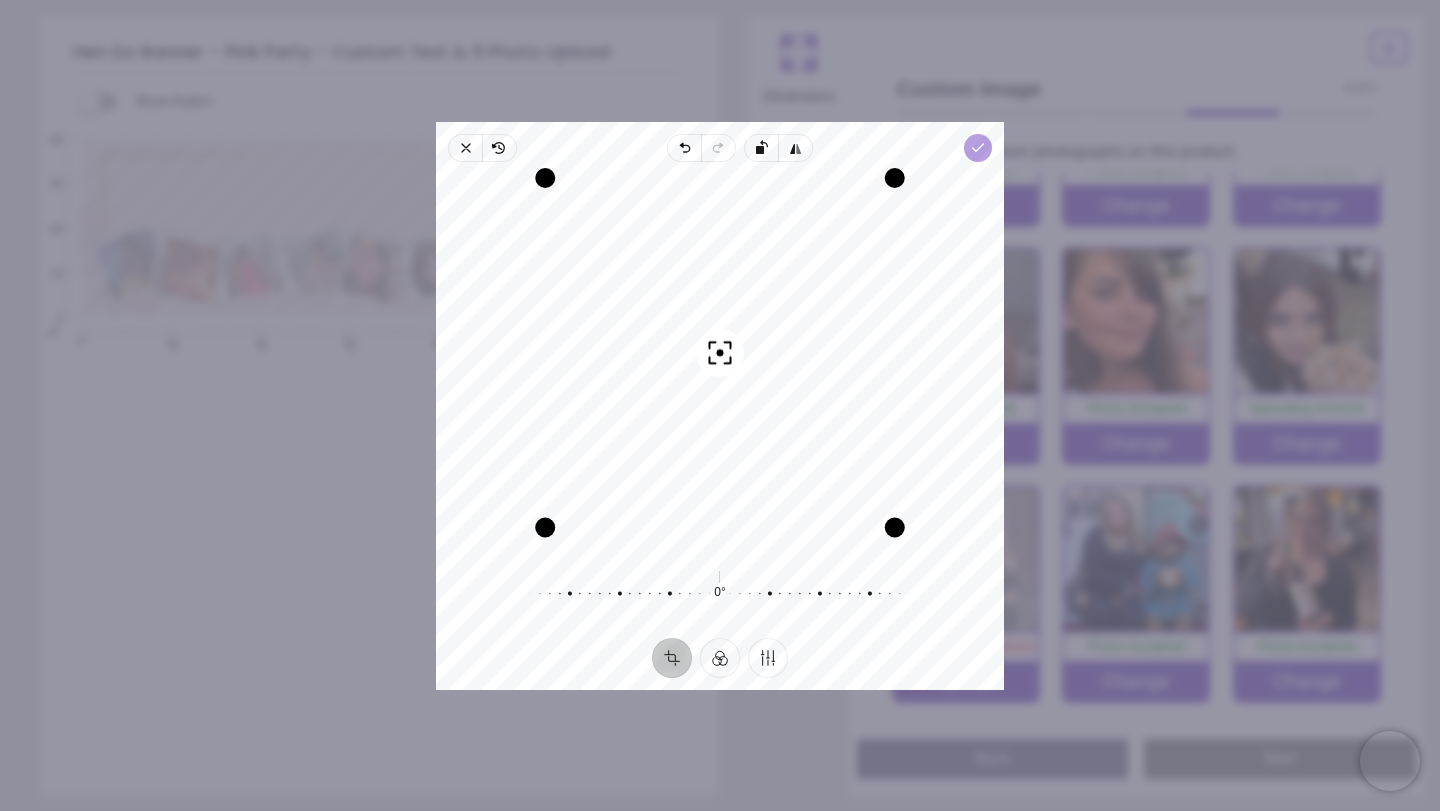 click 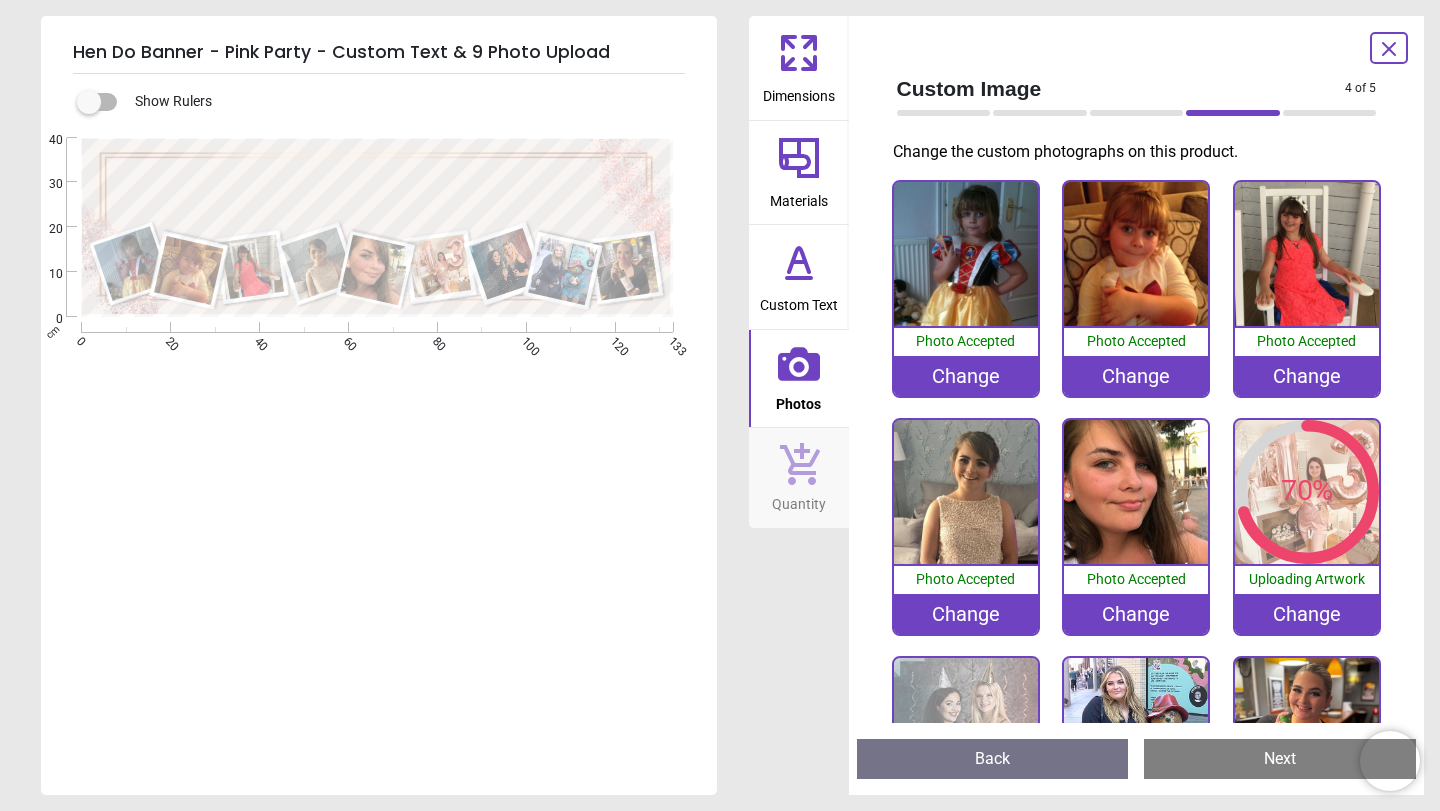 scroll, scrollTop: 0, scrollLeft: 0, axis: both 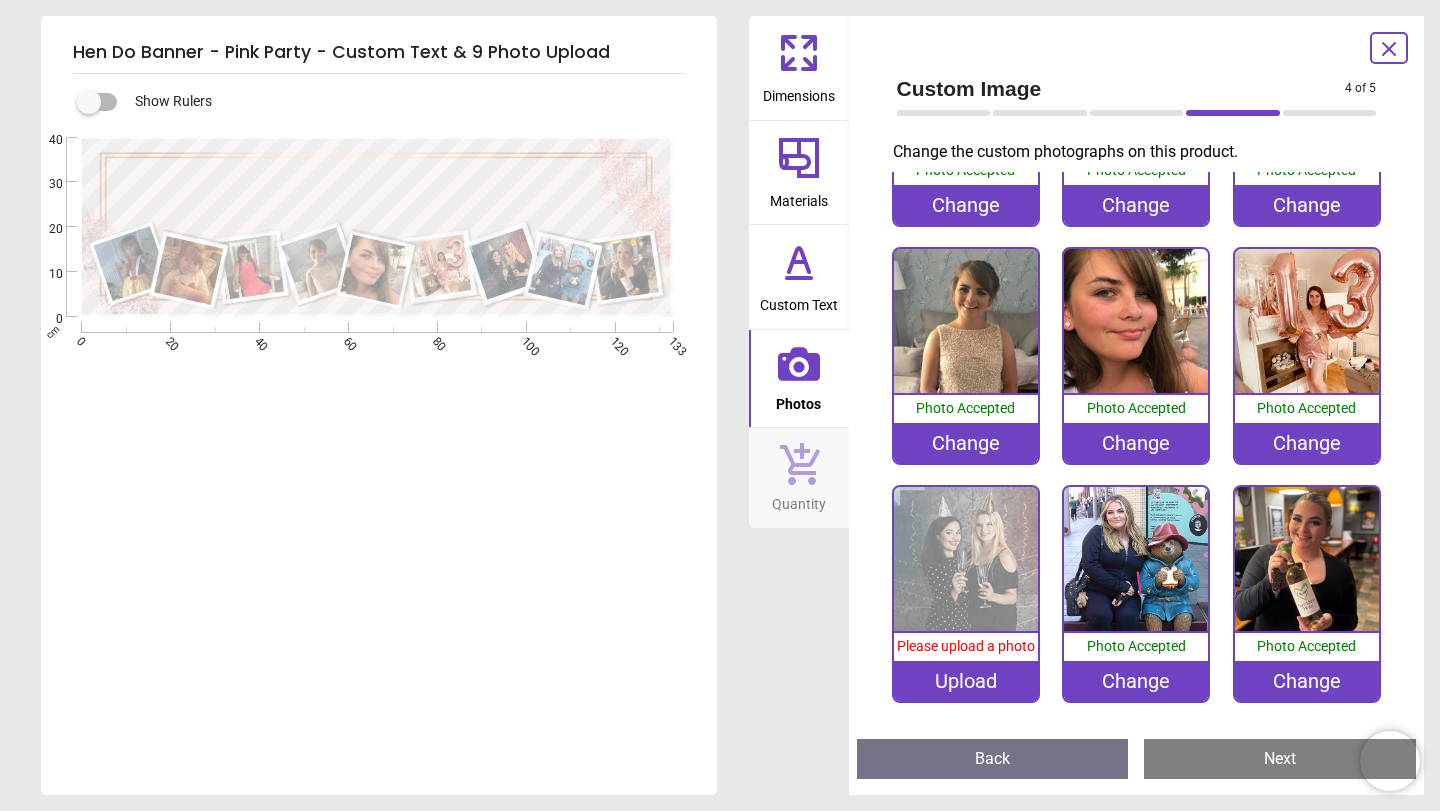 click on "Change" at bounding box center [1307, 443] 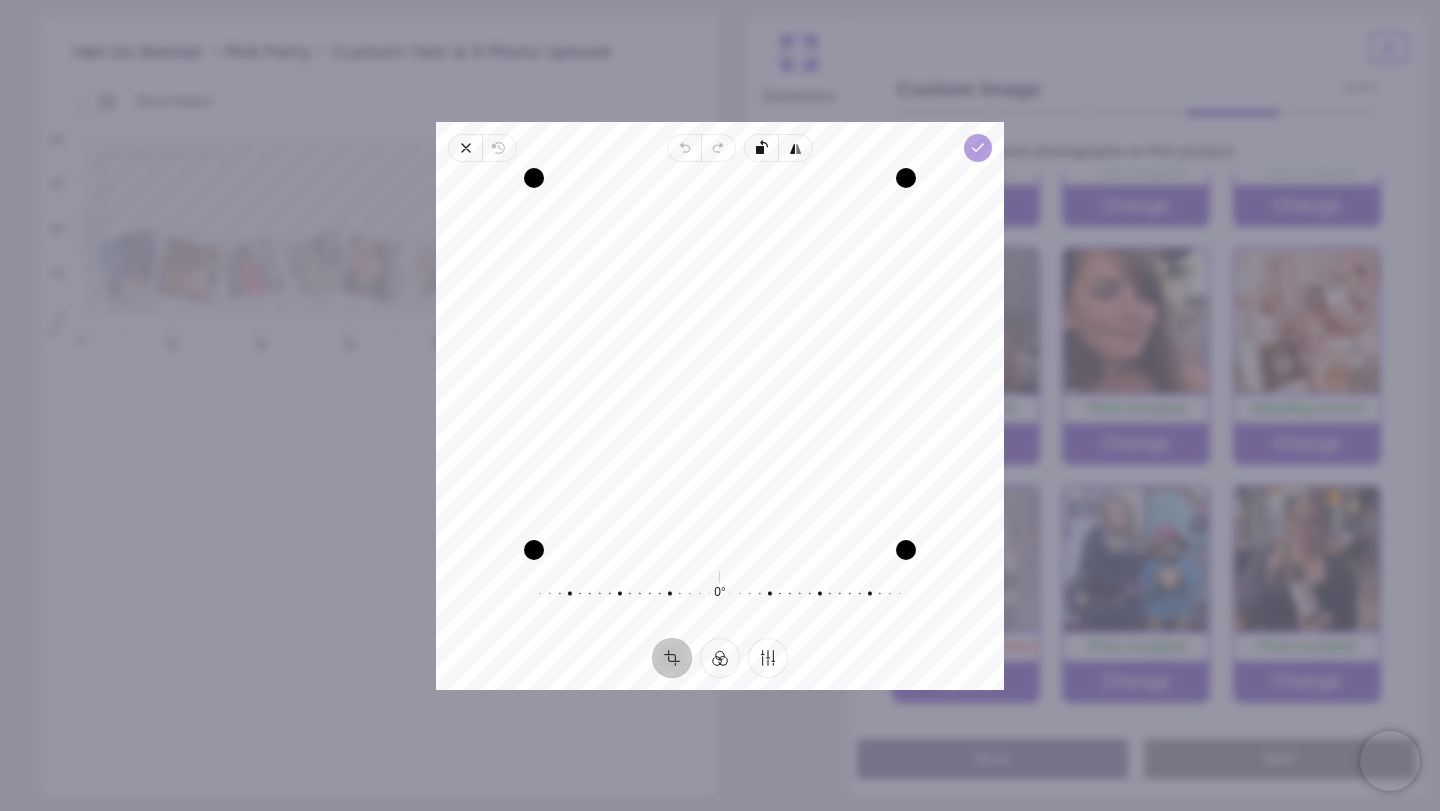 click 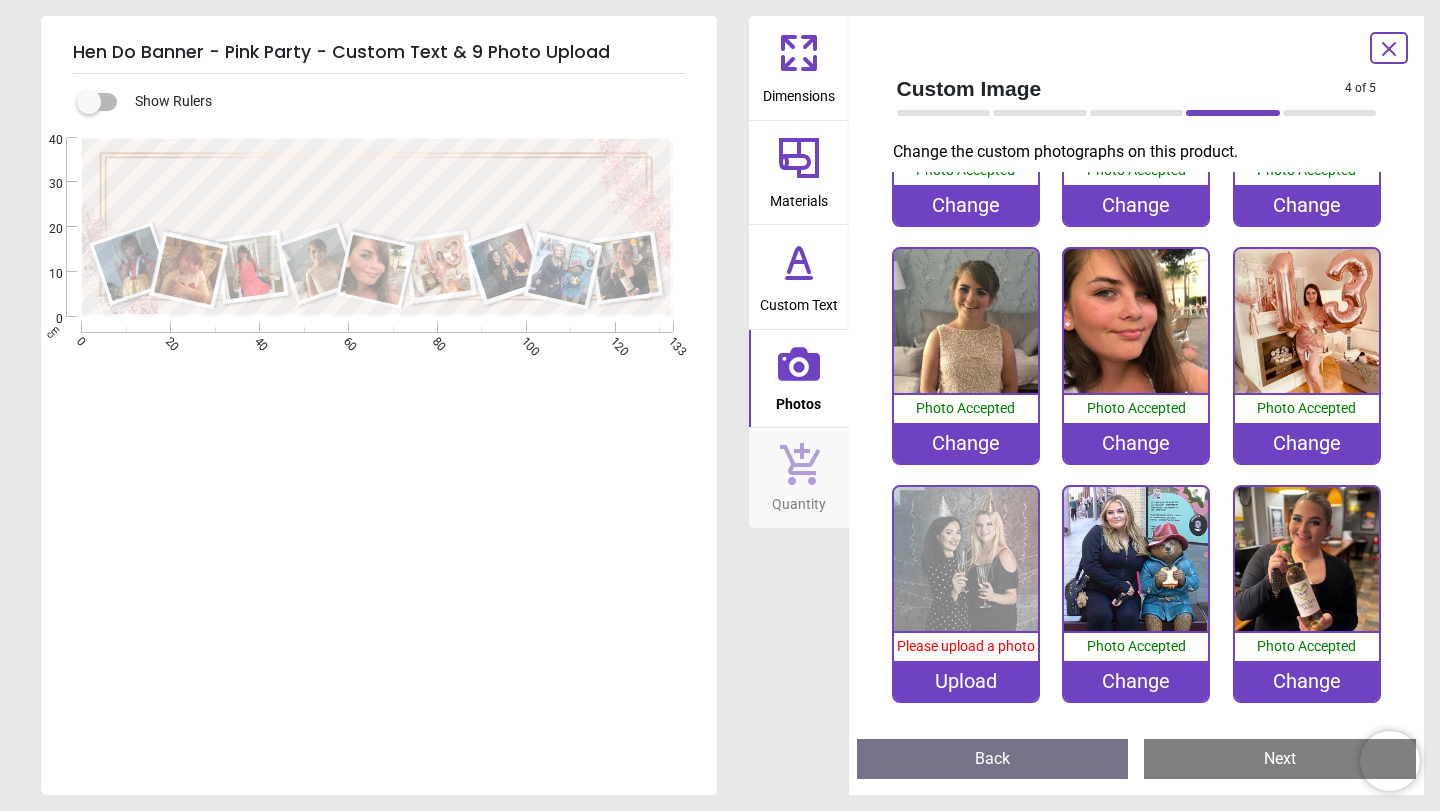 click on "Upload" at bounding box center (966, 681) 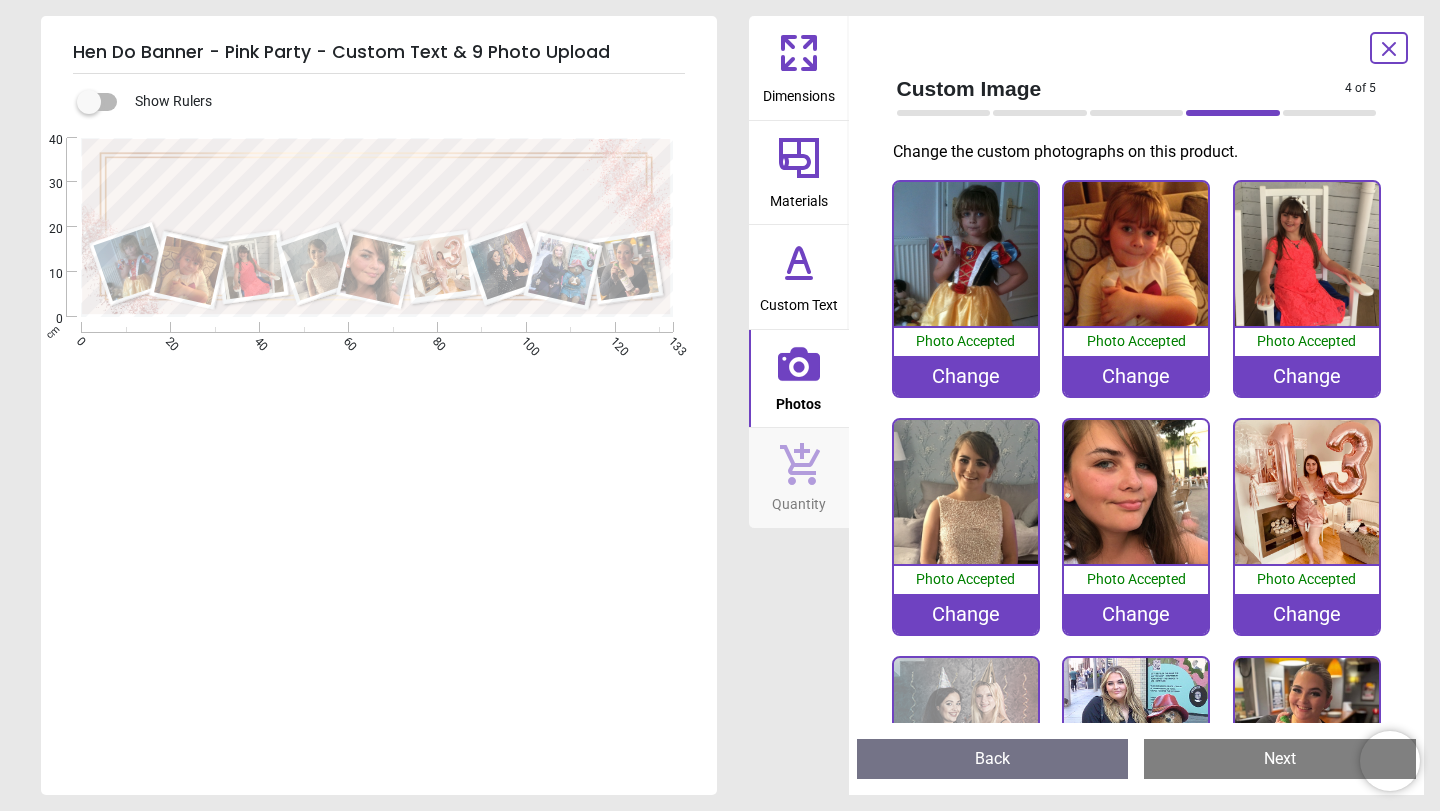 scroll, scrollTop: 0, scrollLeft: 0, axis: both 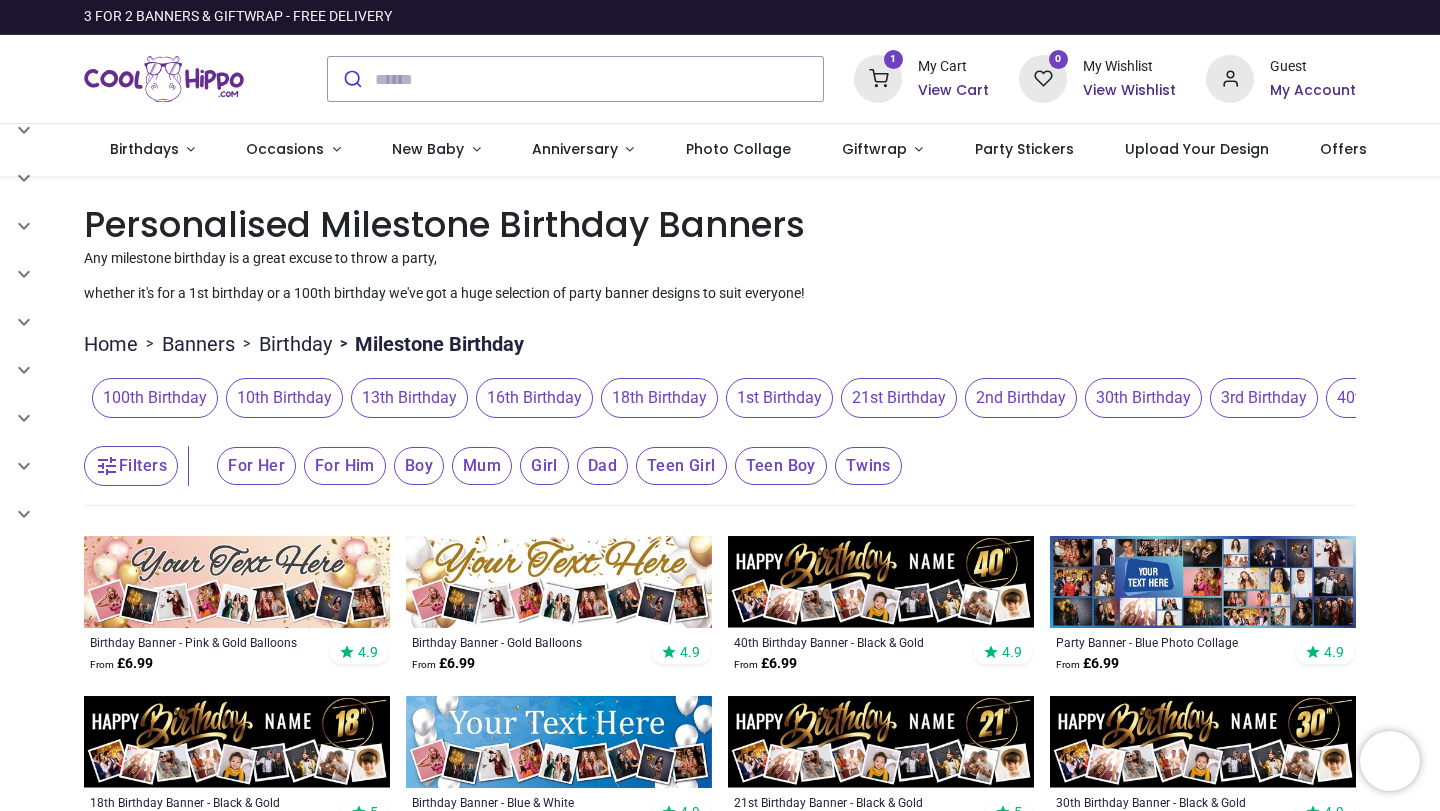 click at bounding box center [164, 79] 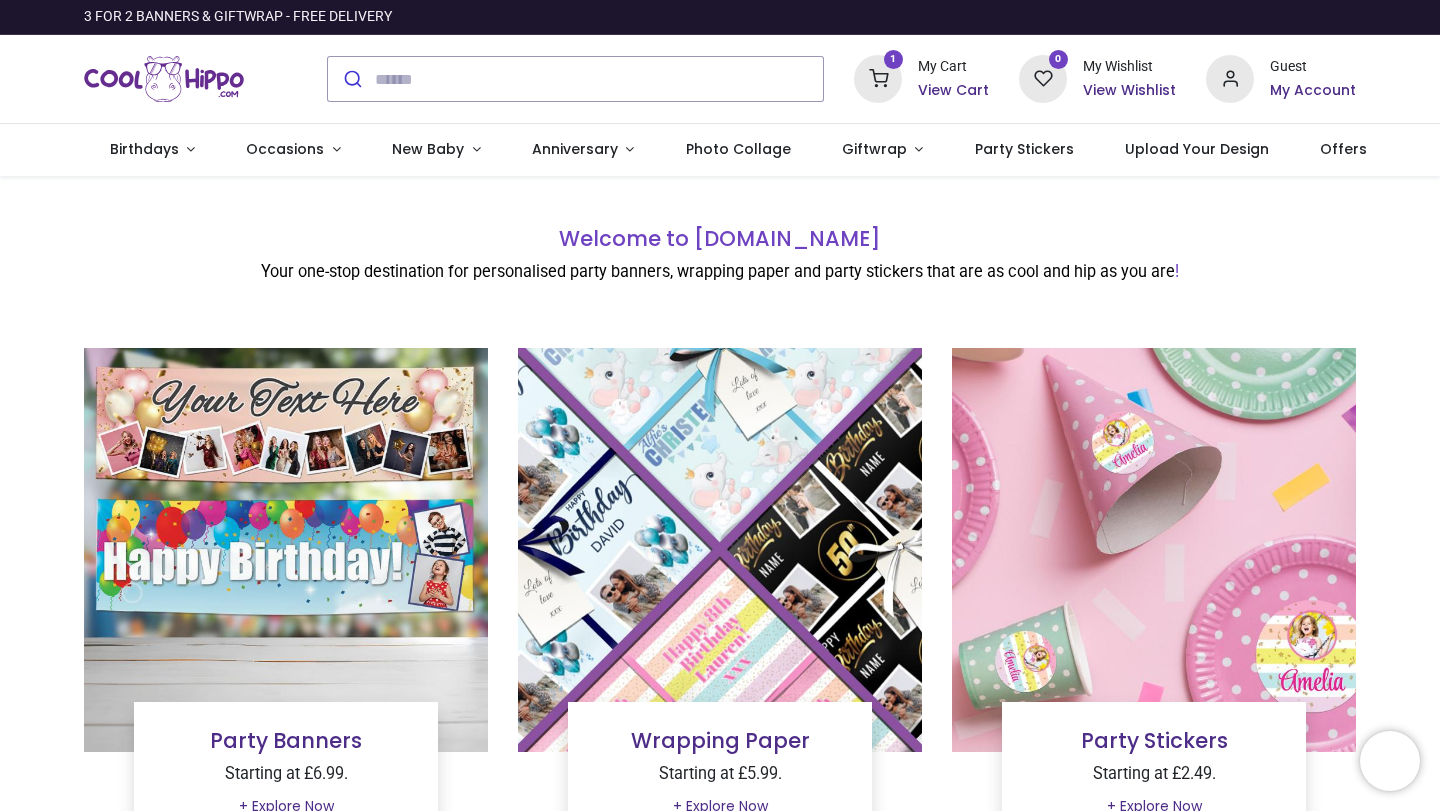 scroll, scrollTop: 0, scrollLeft: 0, axis: both 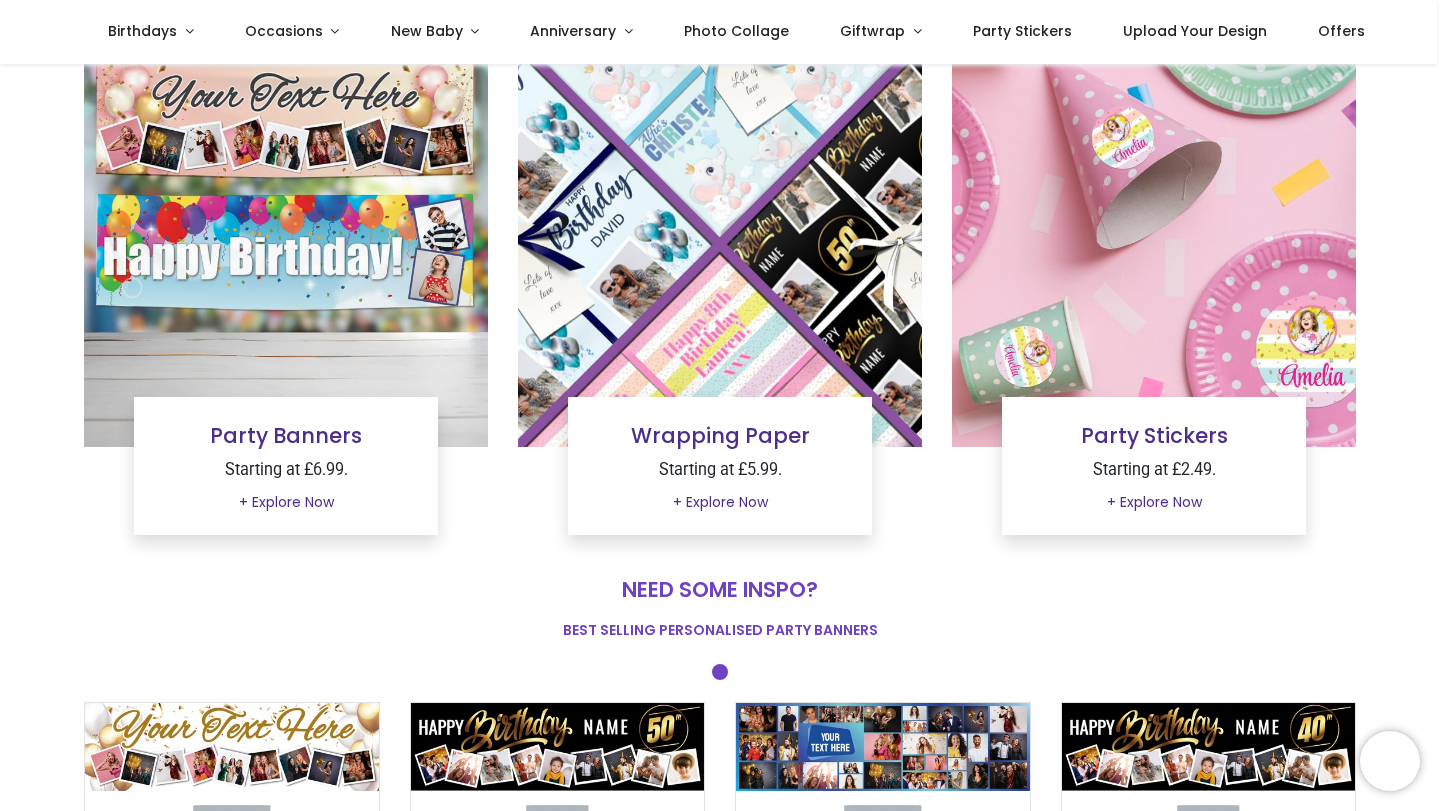 click at bounding box center [720, 245] 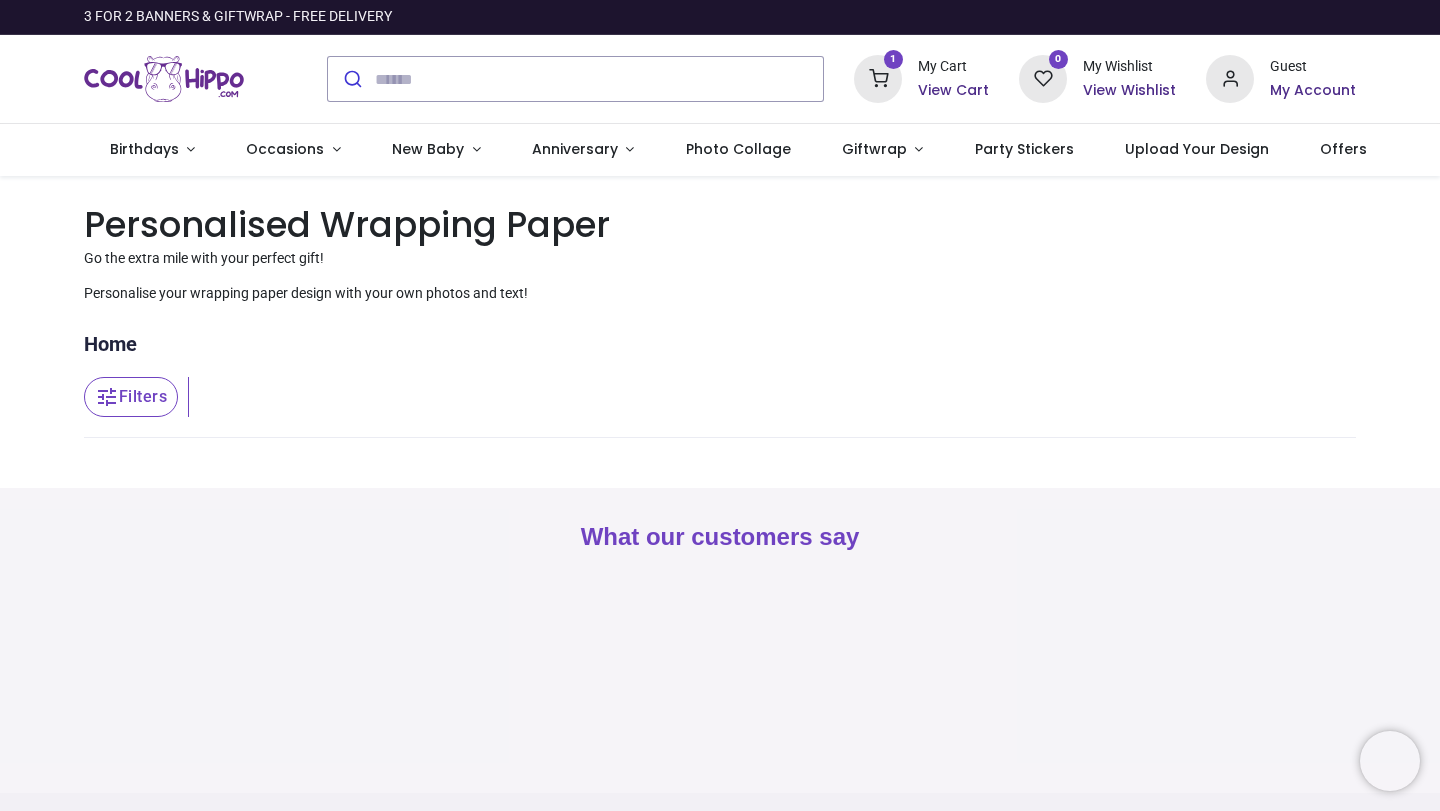 scroll, scrollTop: 0, scrollLeft: 0, axis: both 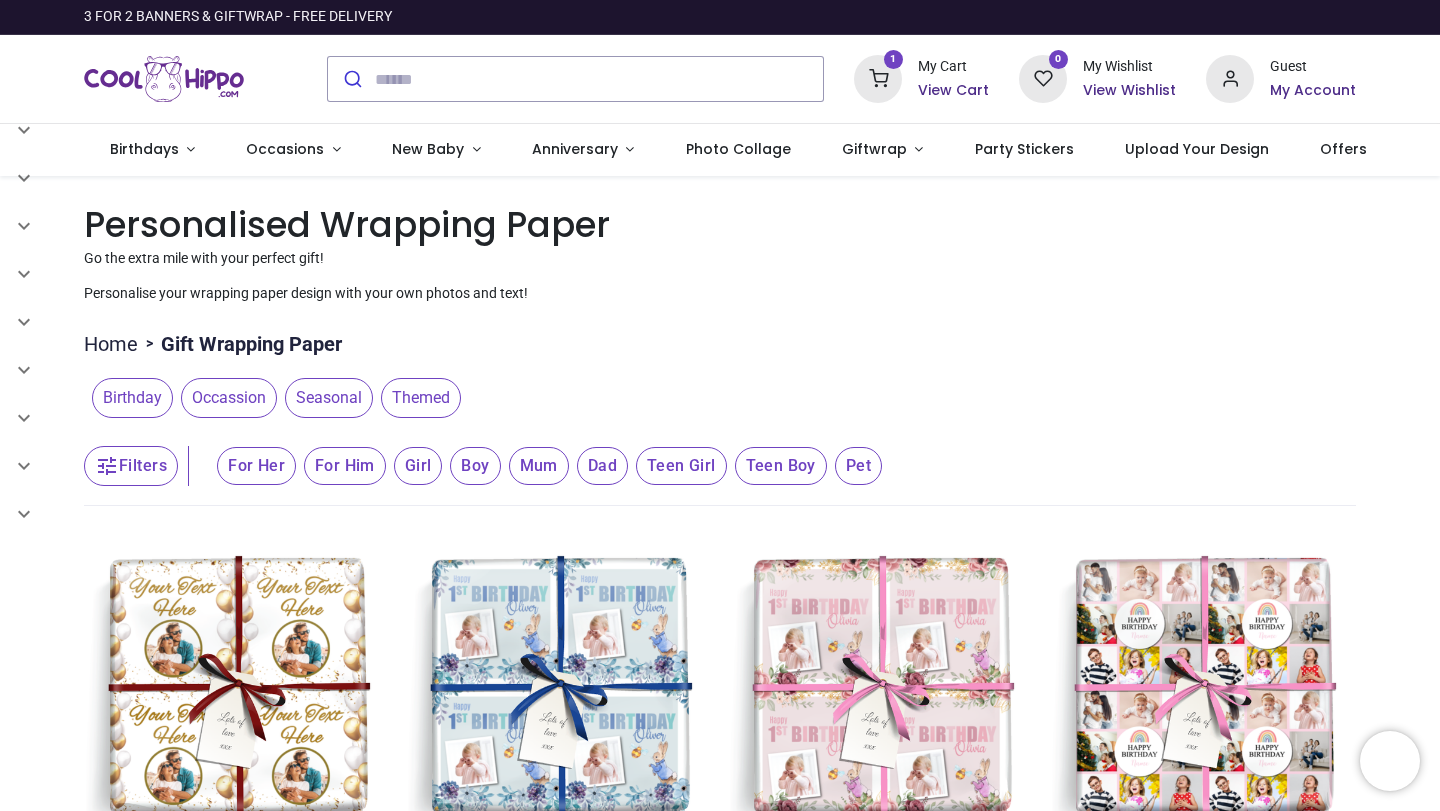 click on "Birthday" at bounding box center [132, 398] 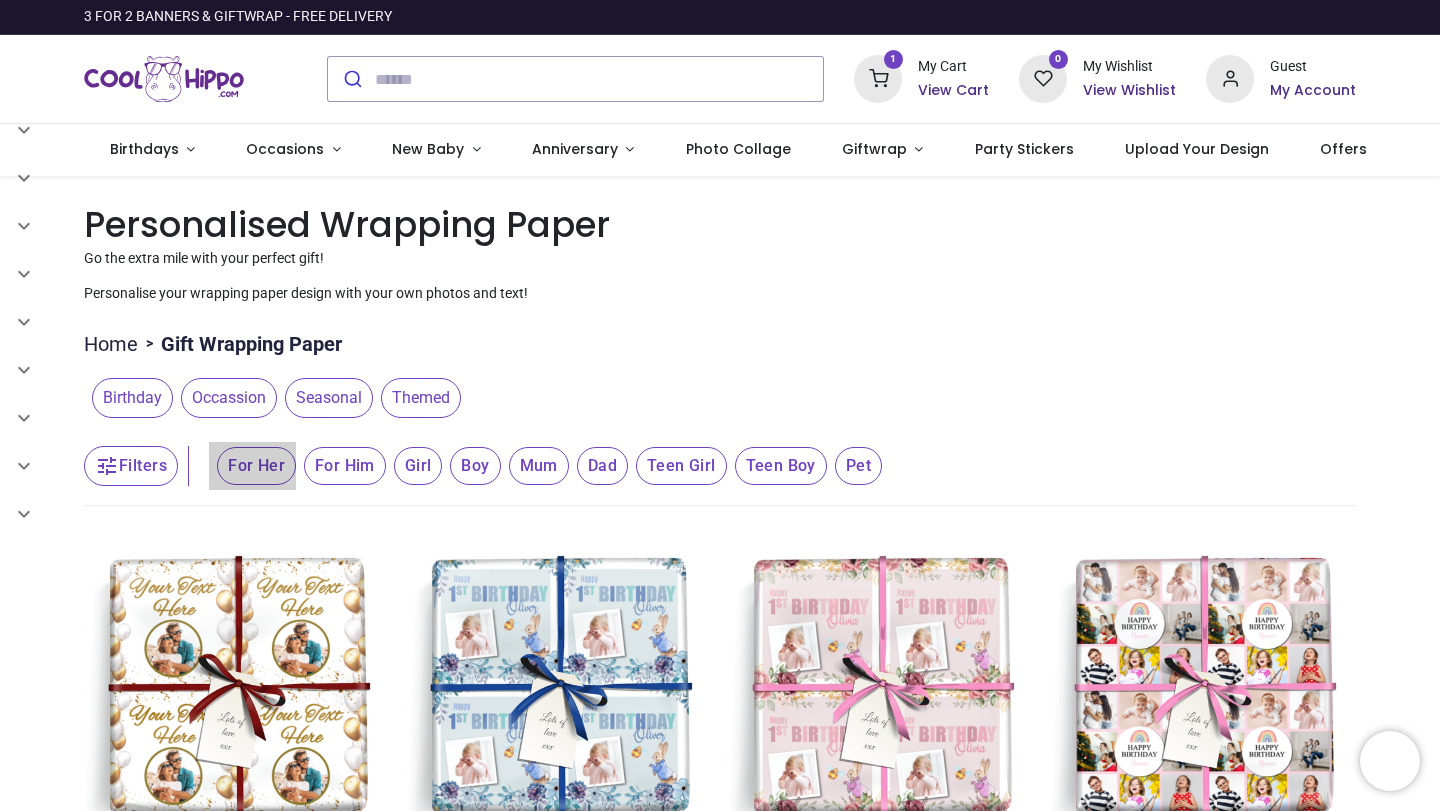 click on "For Her" at bounding box center [256, 466] 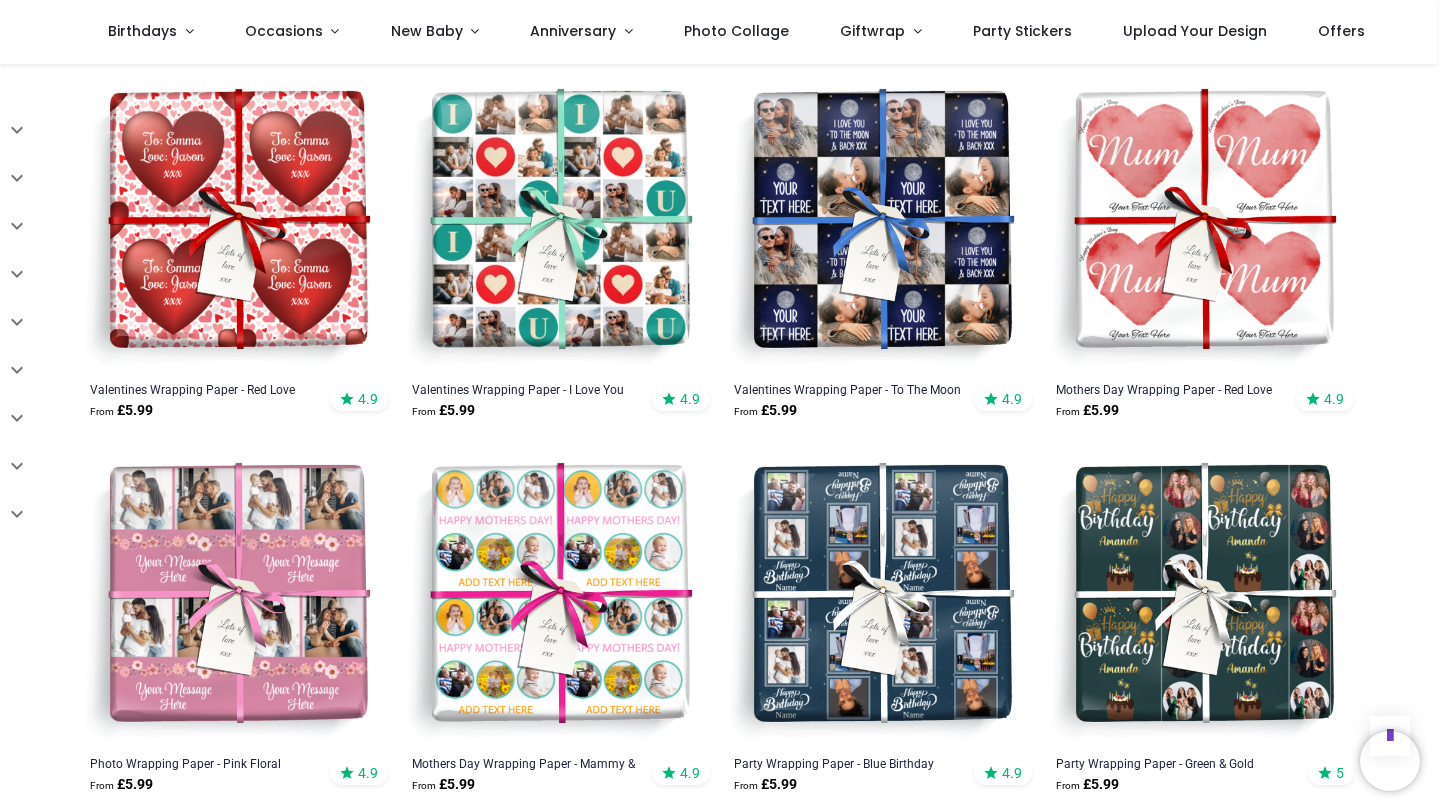scroll, scrollTop: 2602, scrollLeft: 0, axis: vertical 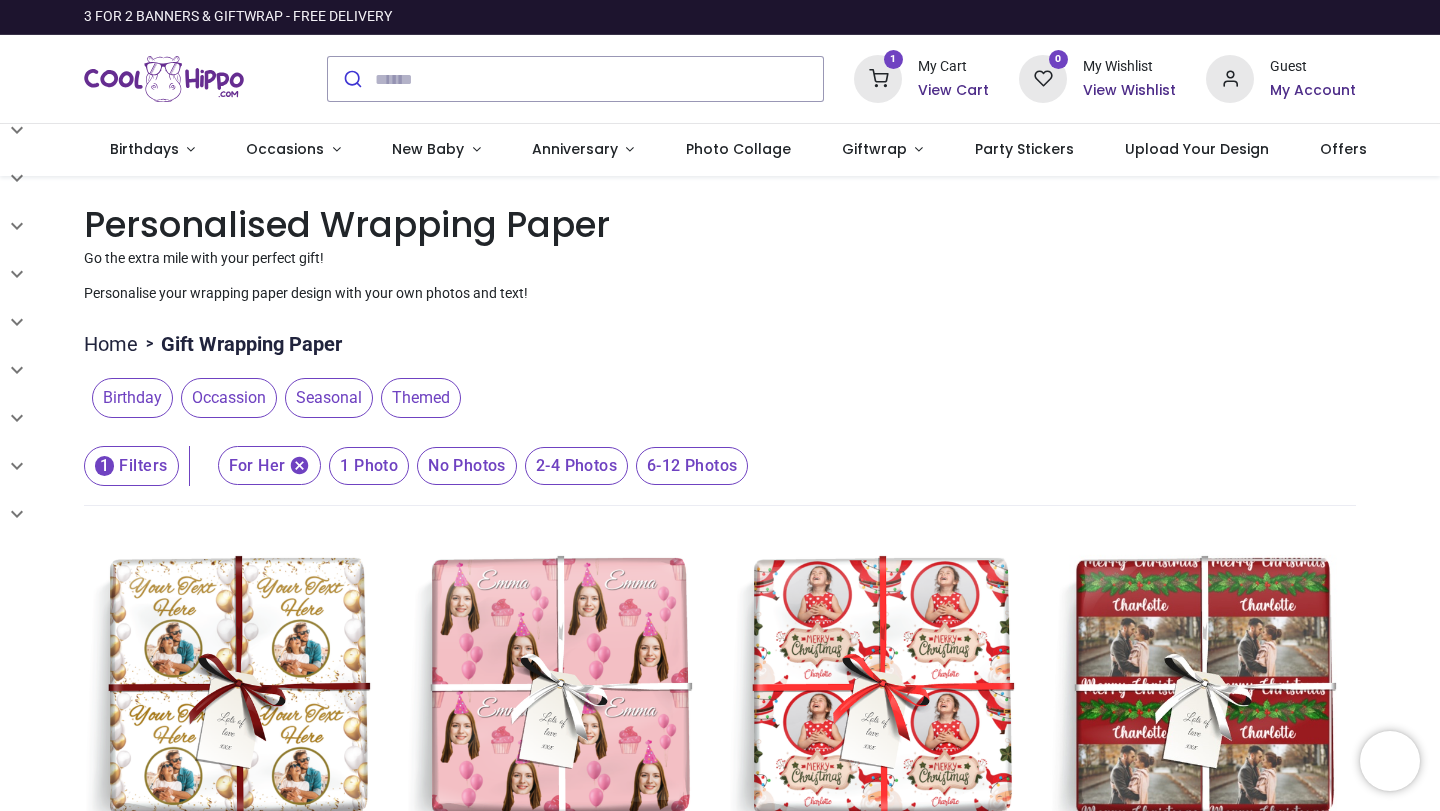 click on "Birthday" at bounding box center [132, 398] 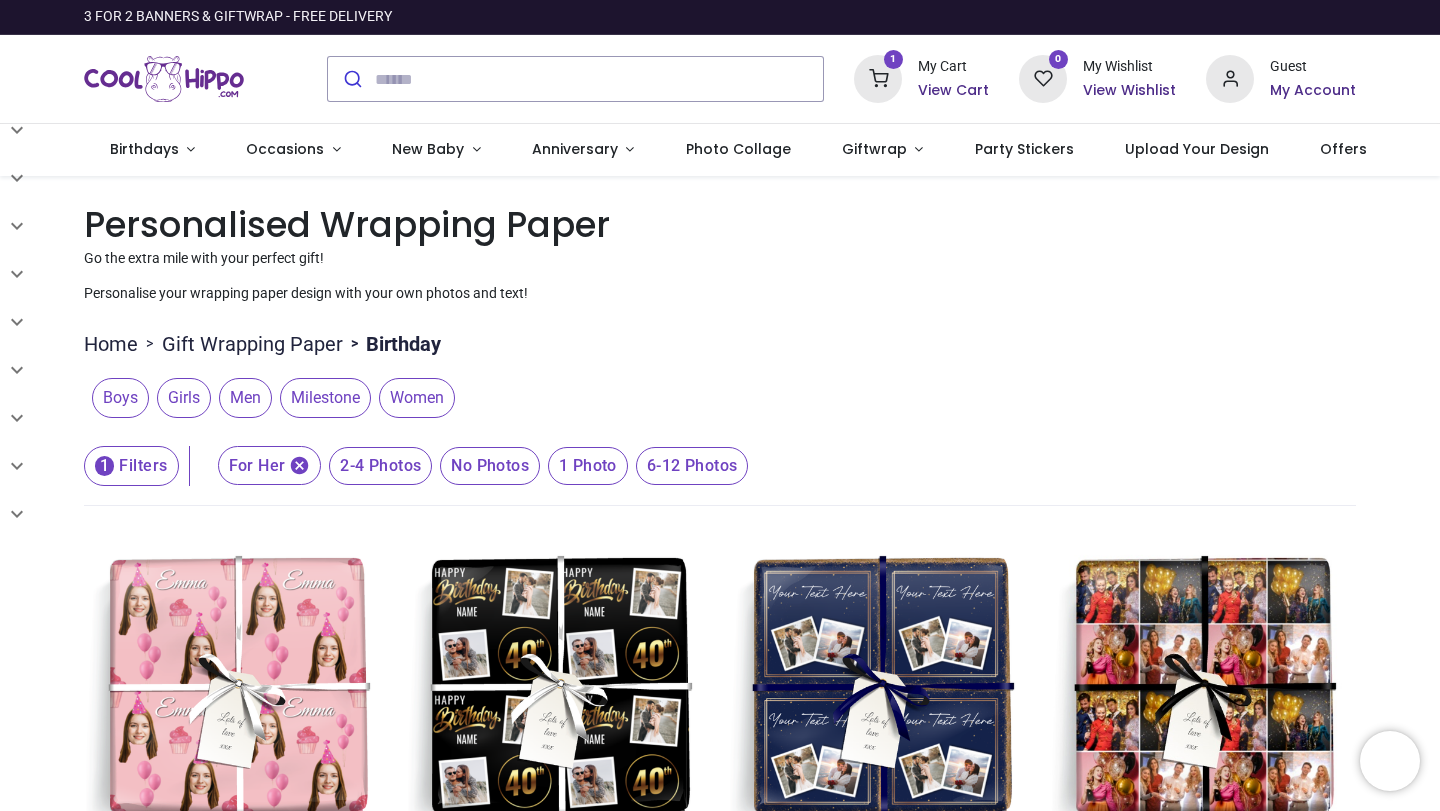 click on "Women" at bounding box center (417, 398) 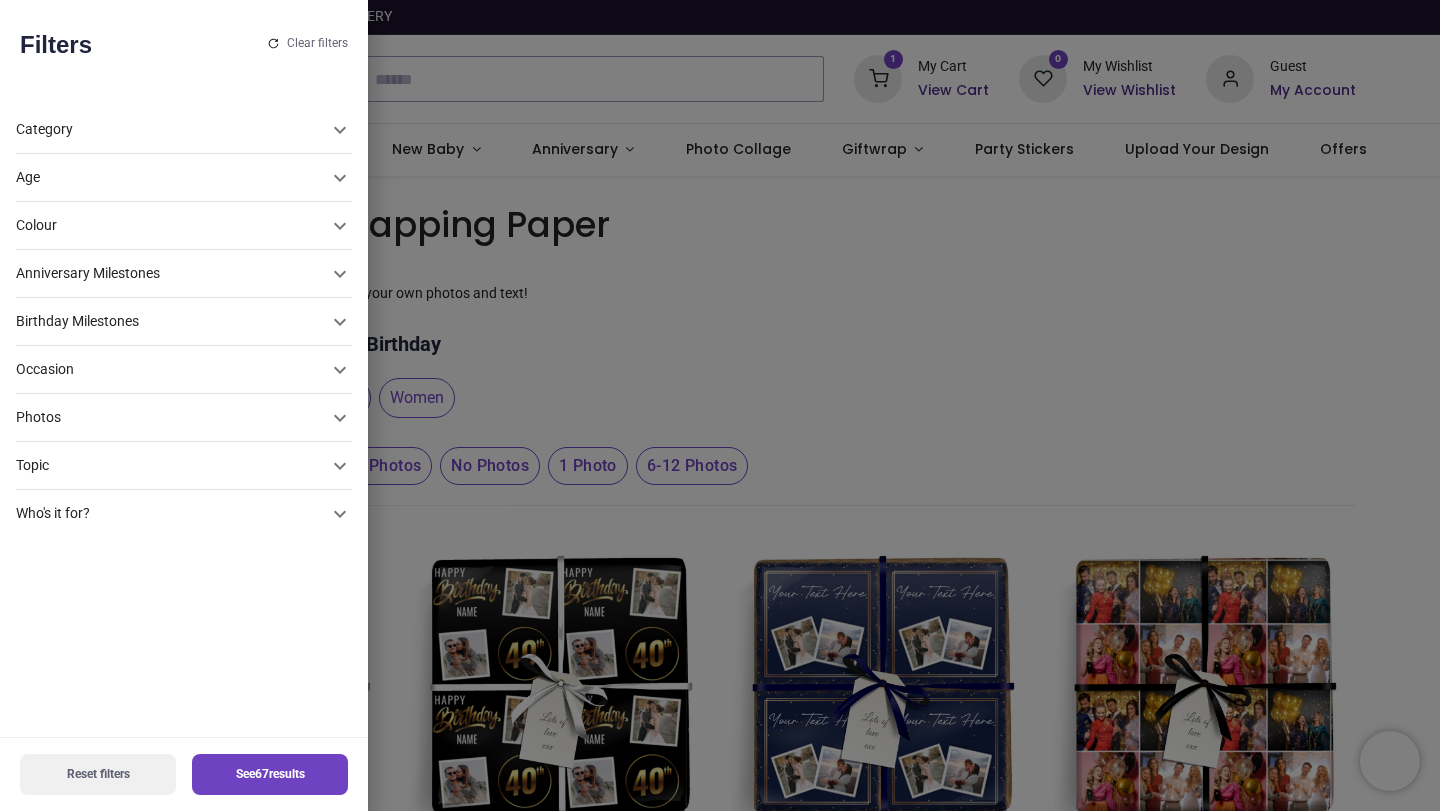 click 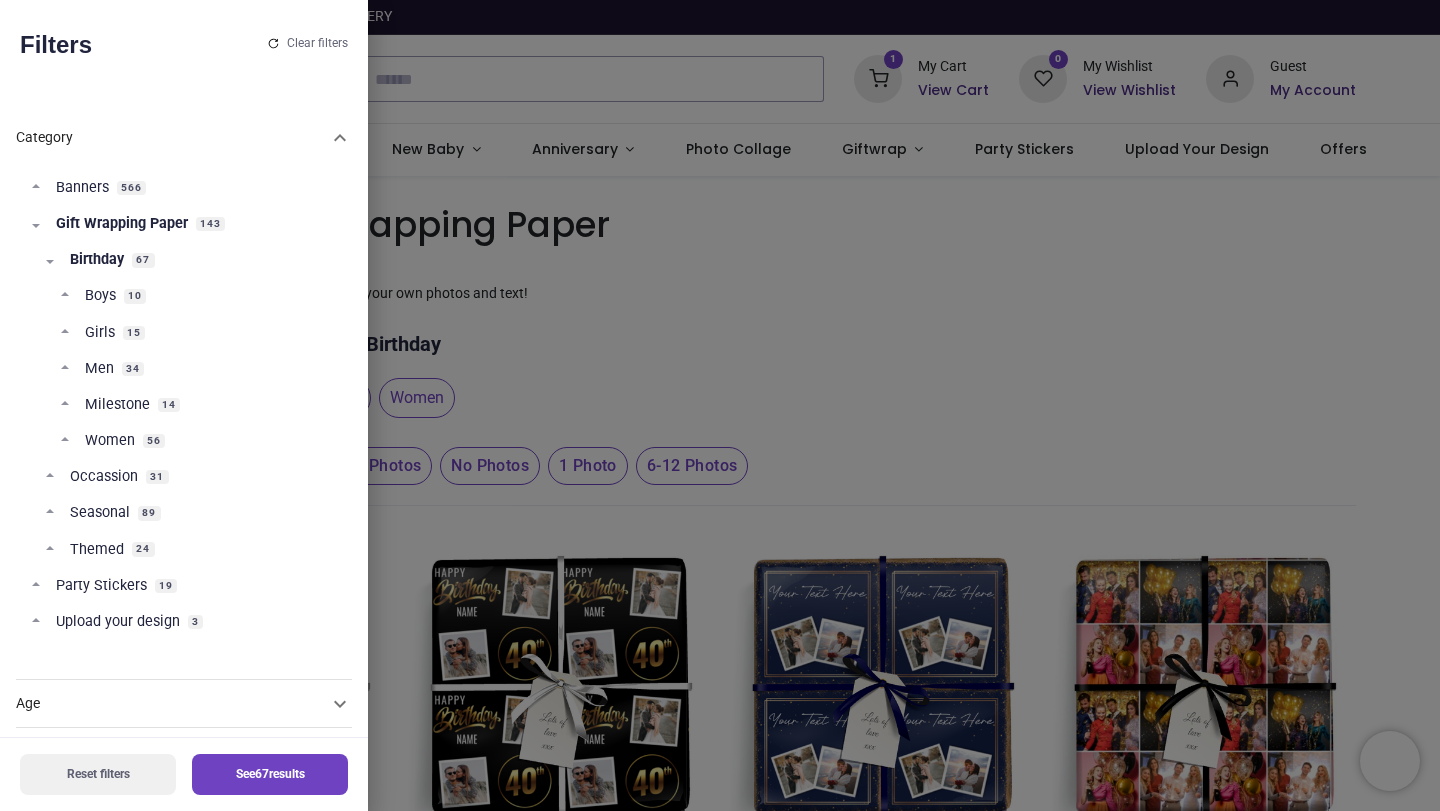 click on "Birthday" at bounding box center (97, 260) 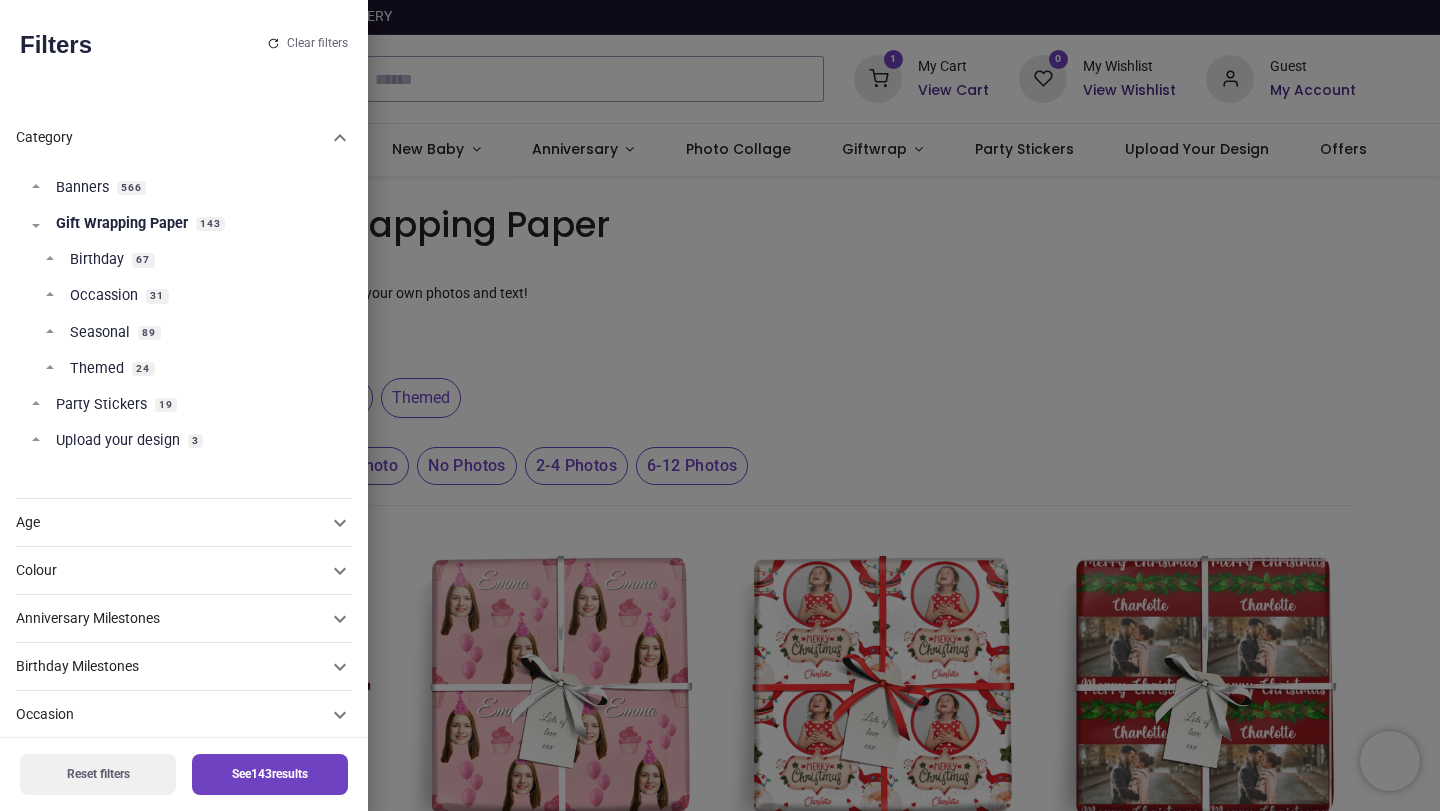 click on "Birthday" at bounding box center (97, 260) 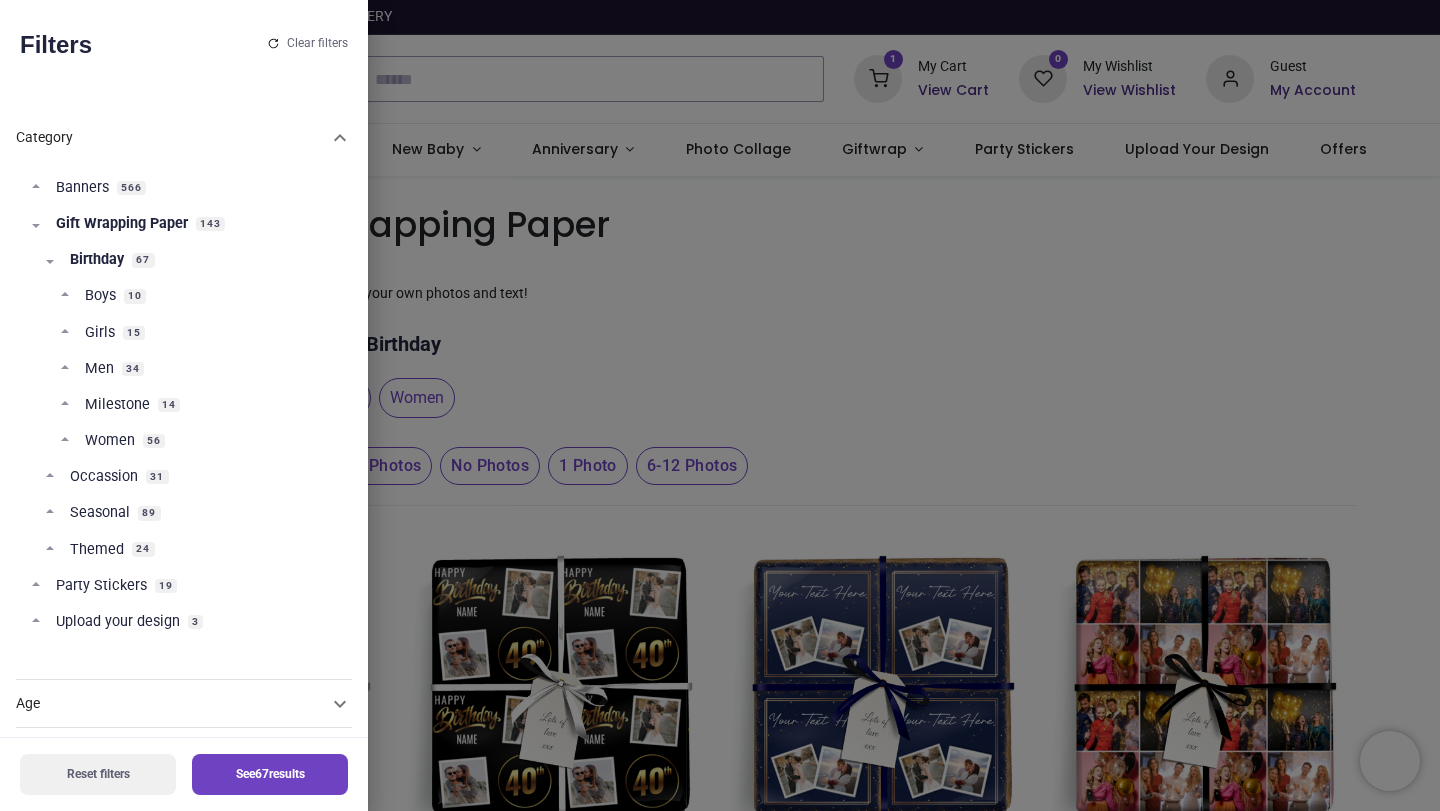 click on "Women" at bounding box center [110, 441] 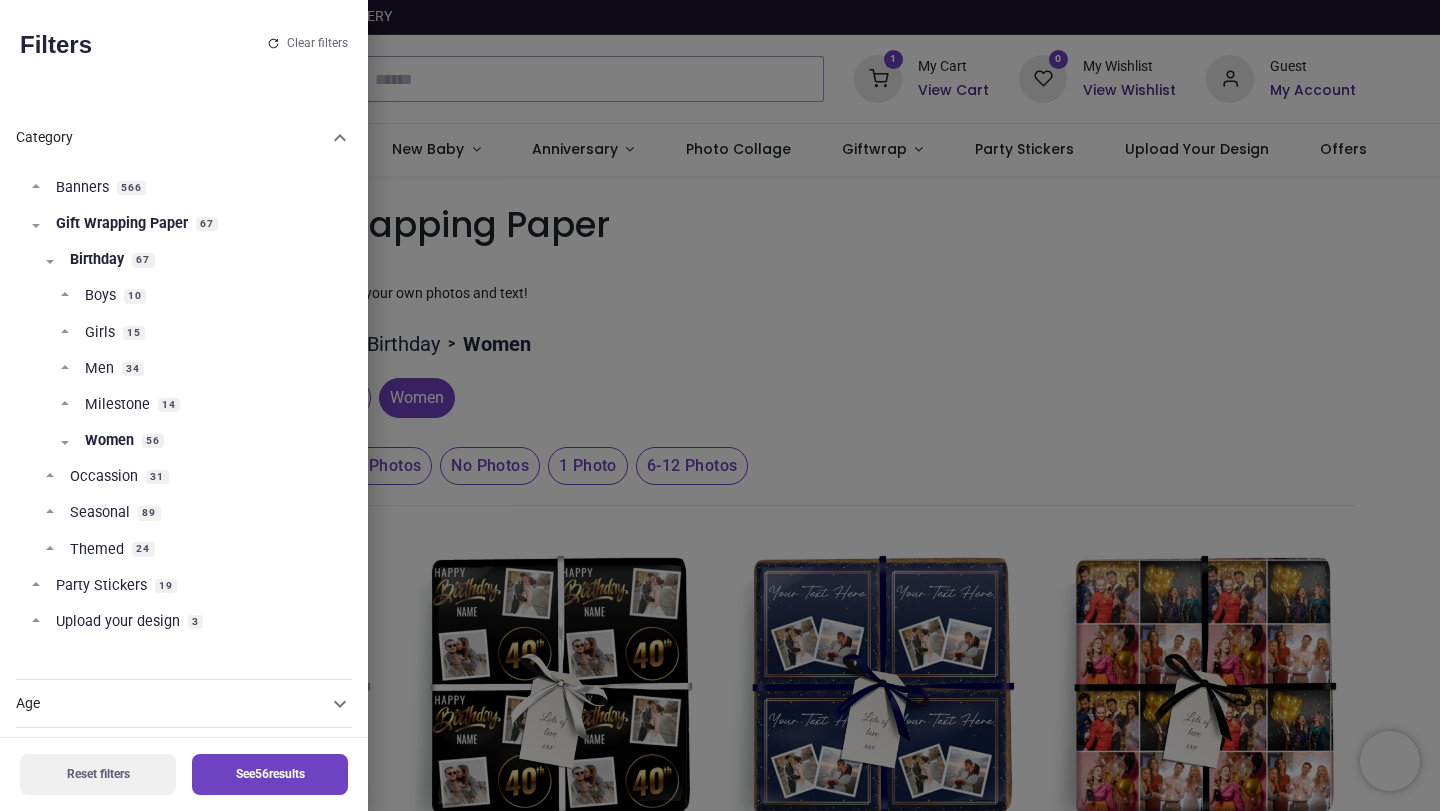 click on "Occassion 31" at bounding box center (191, 485) 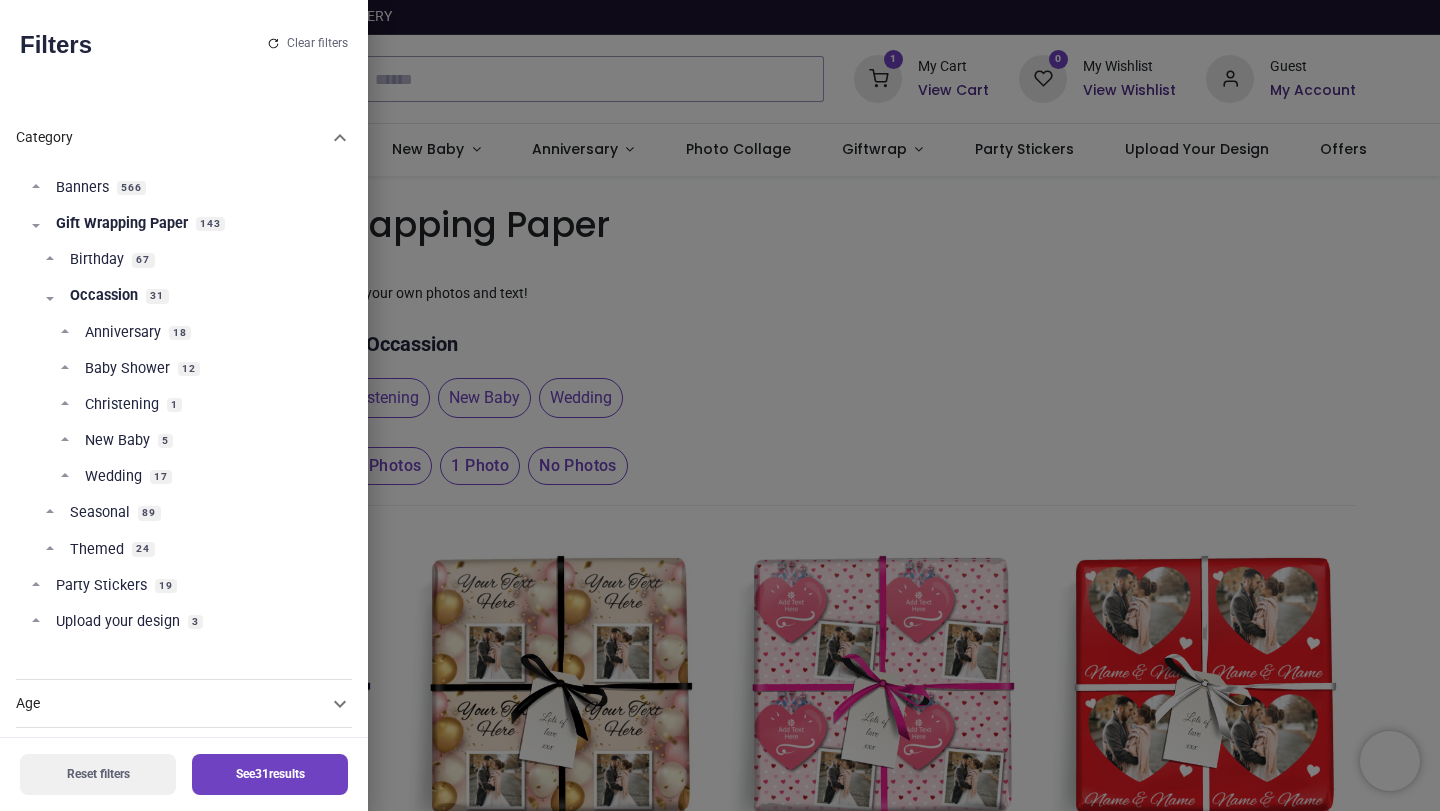 click on "Occassion 31" at bounding box center (191, 304) 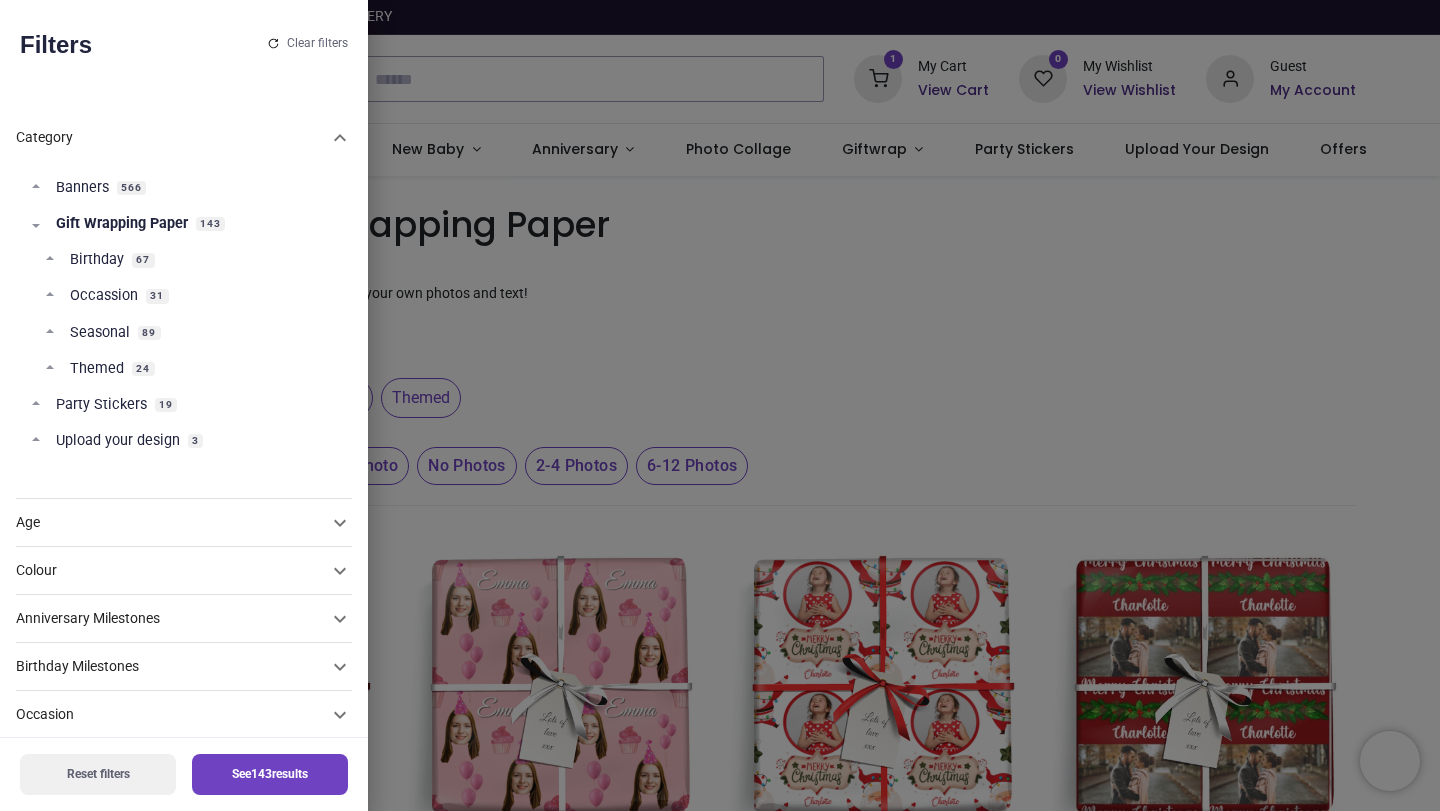 click on "Age" at bounding box center [172, 523] 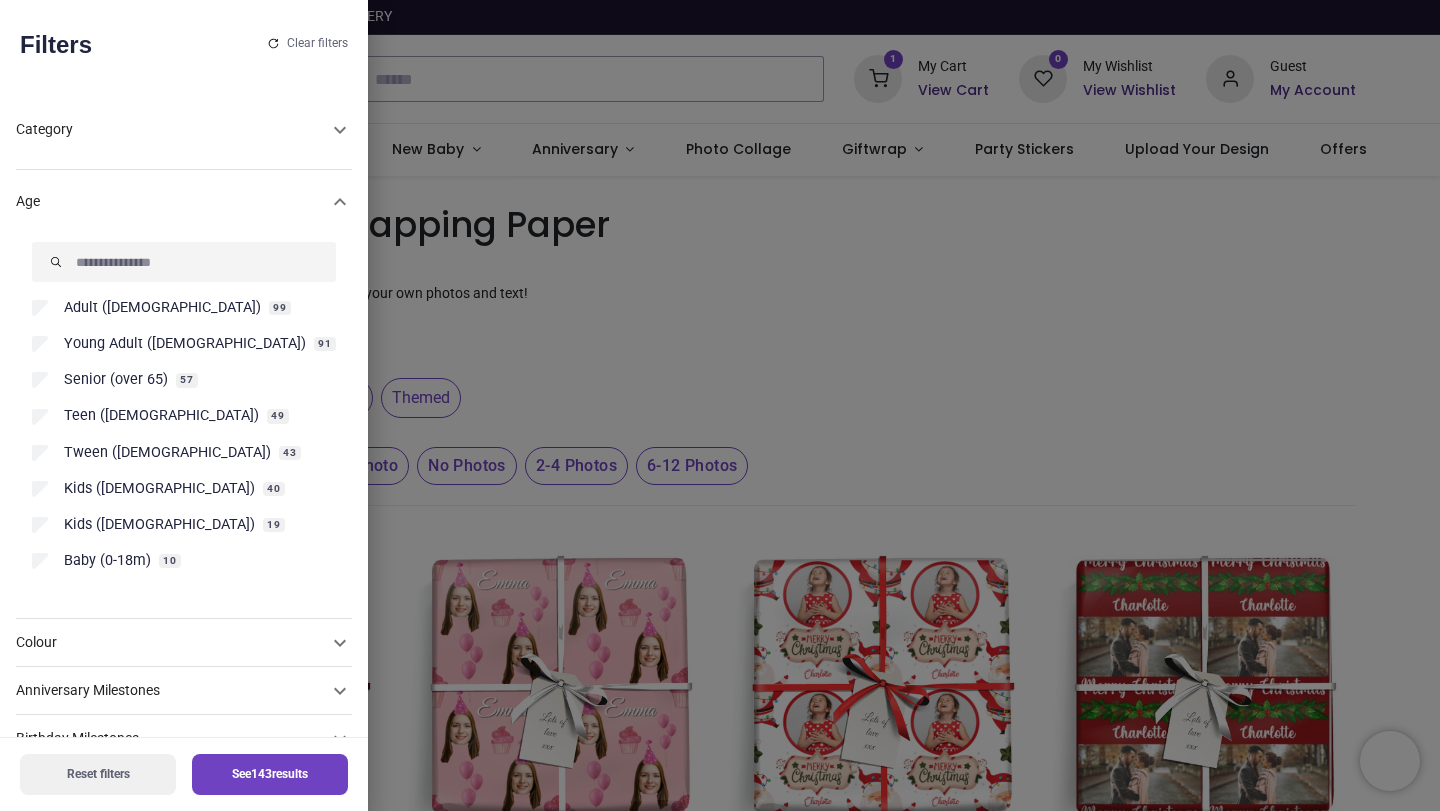 scroll, scrollTop: 1, scrollLeft: 0, axis: vertical 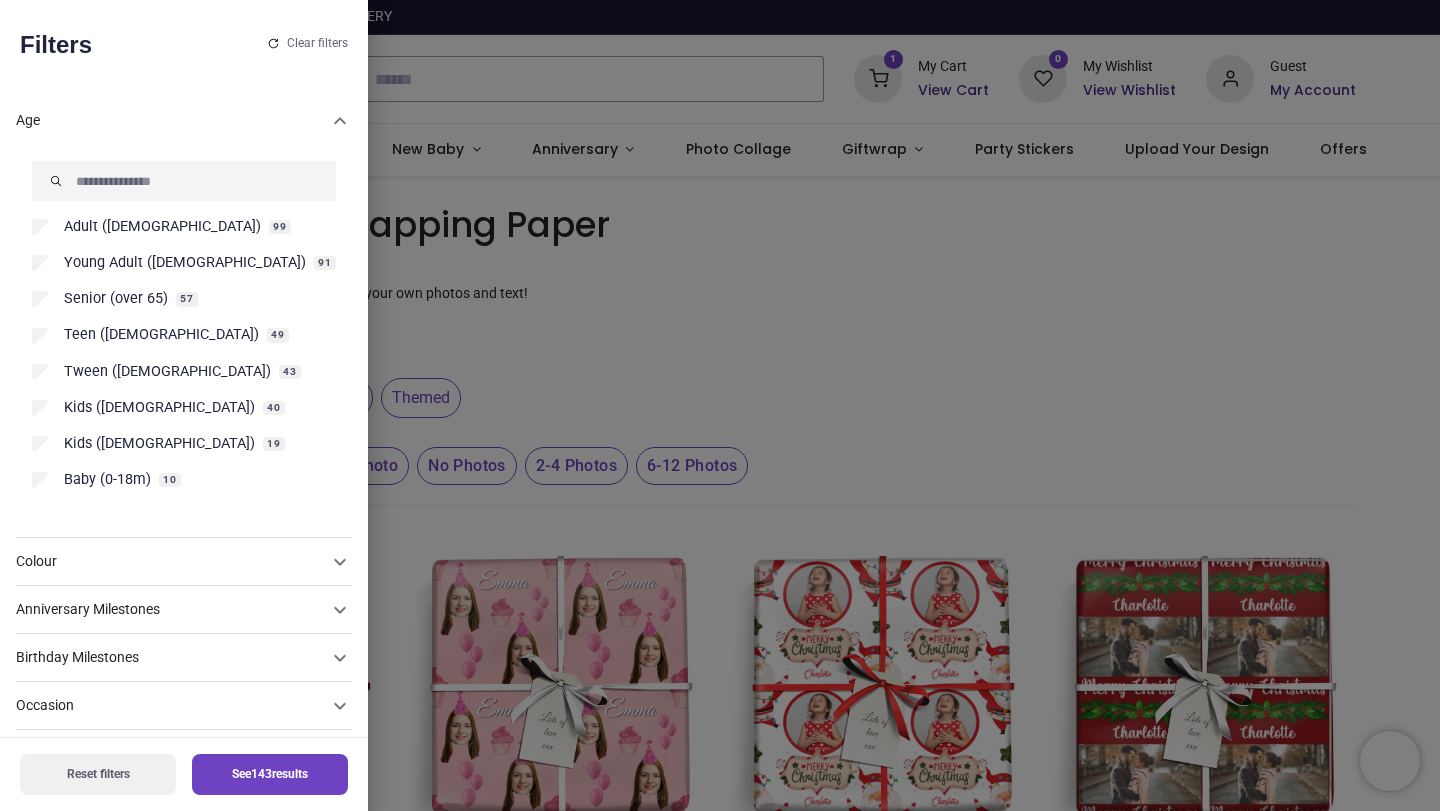 click on "Young Adult ([DEMOGRAPHIC_DATA])" at bounding box center [185, 263] 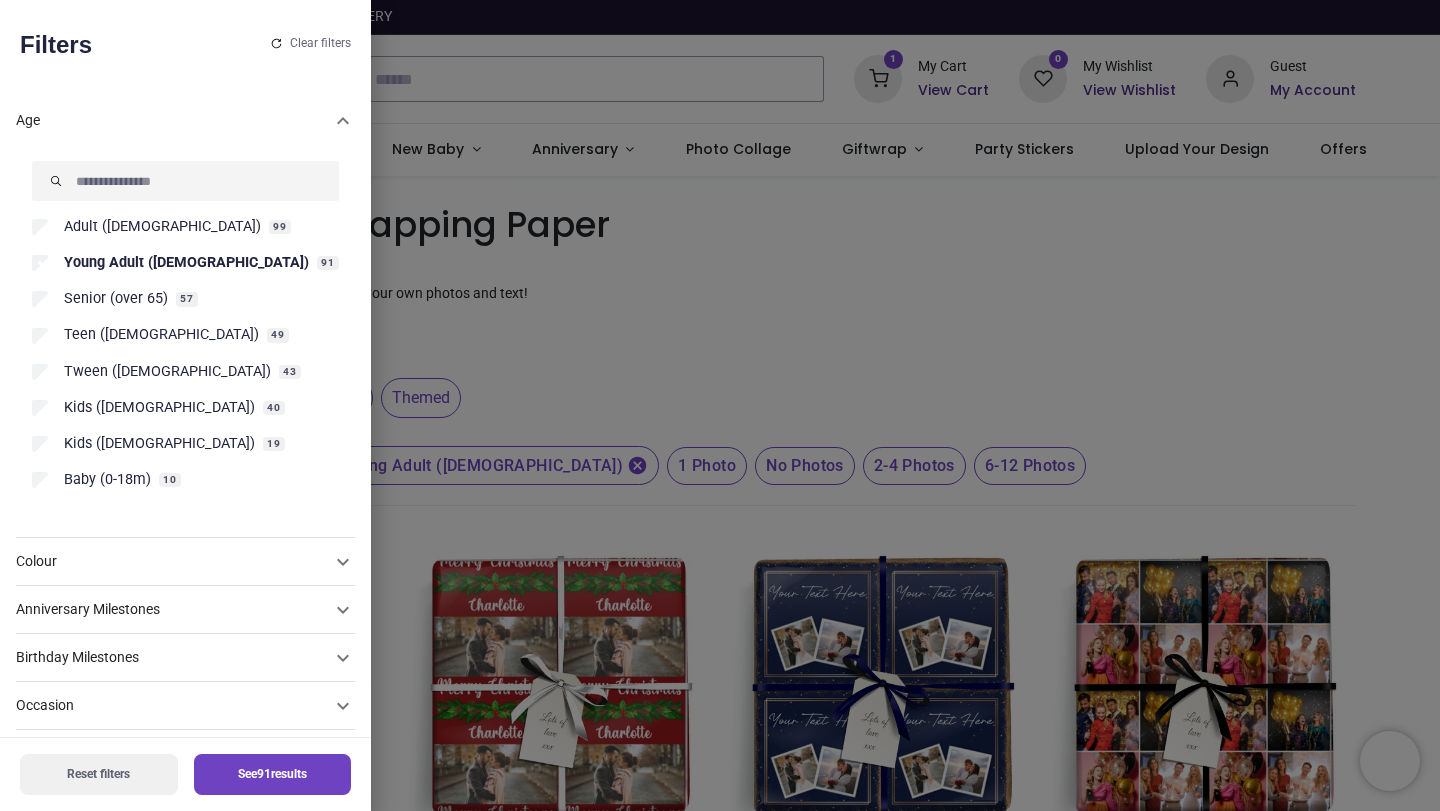click on "Anniversary Milestones" at bounding box center (173, 121) 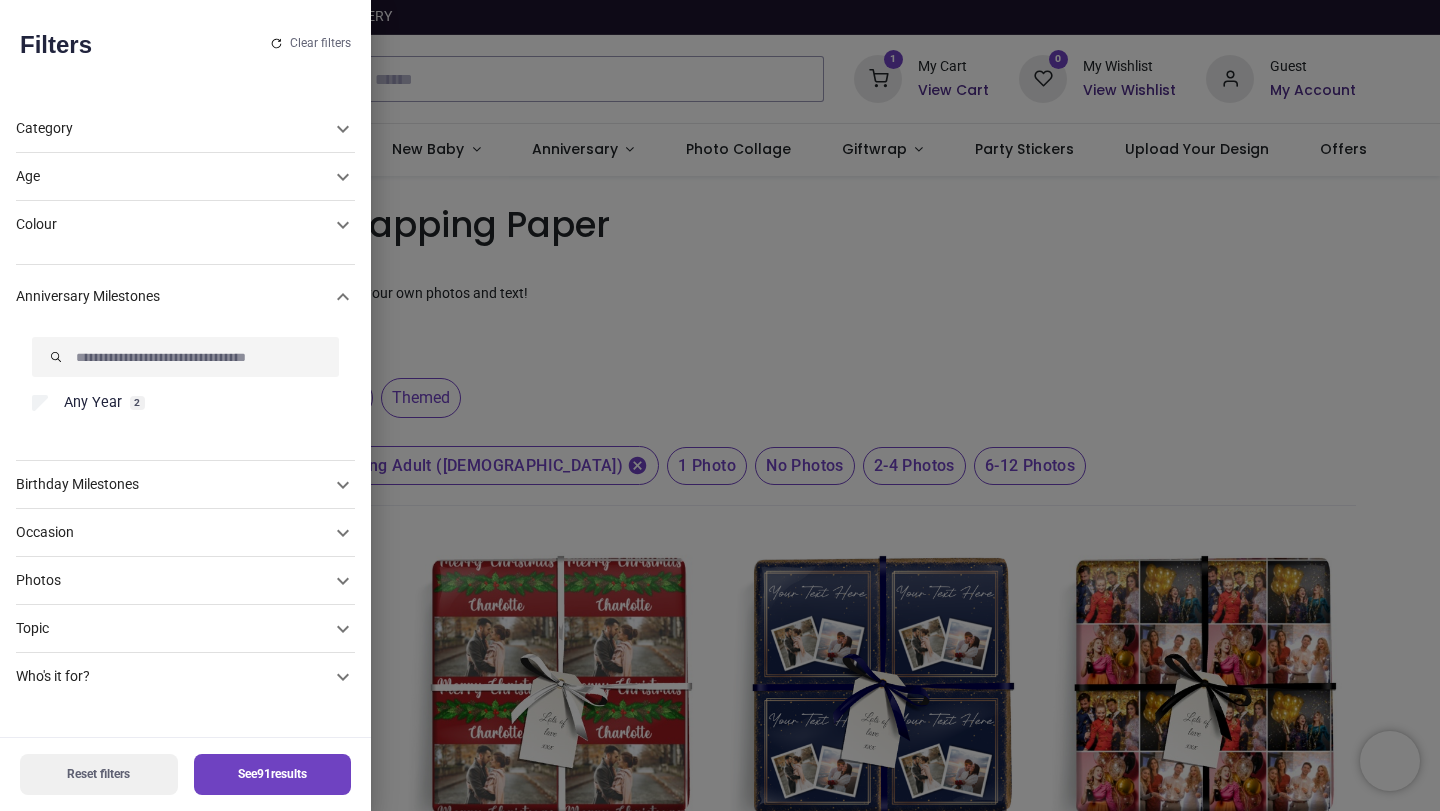 scroll, scrollTop: 0, scrollLeft: 0, axis: both 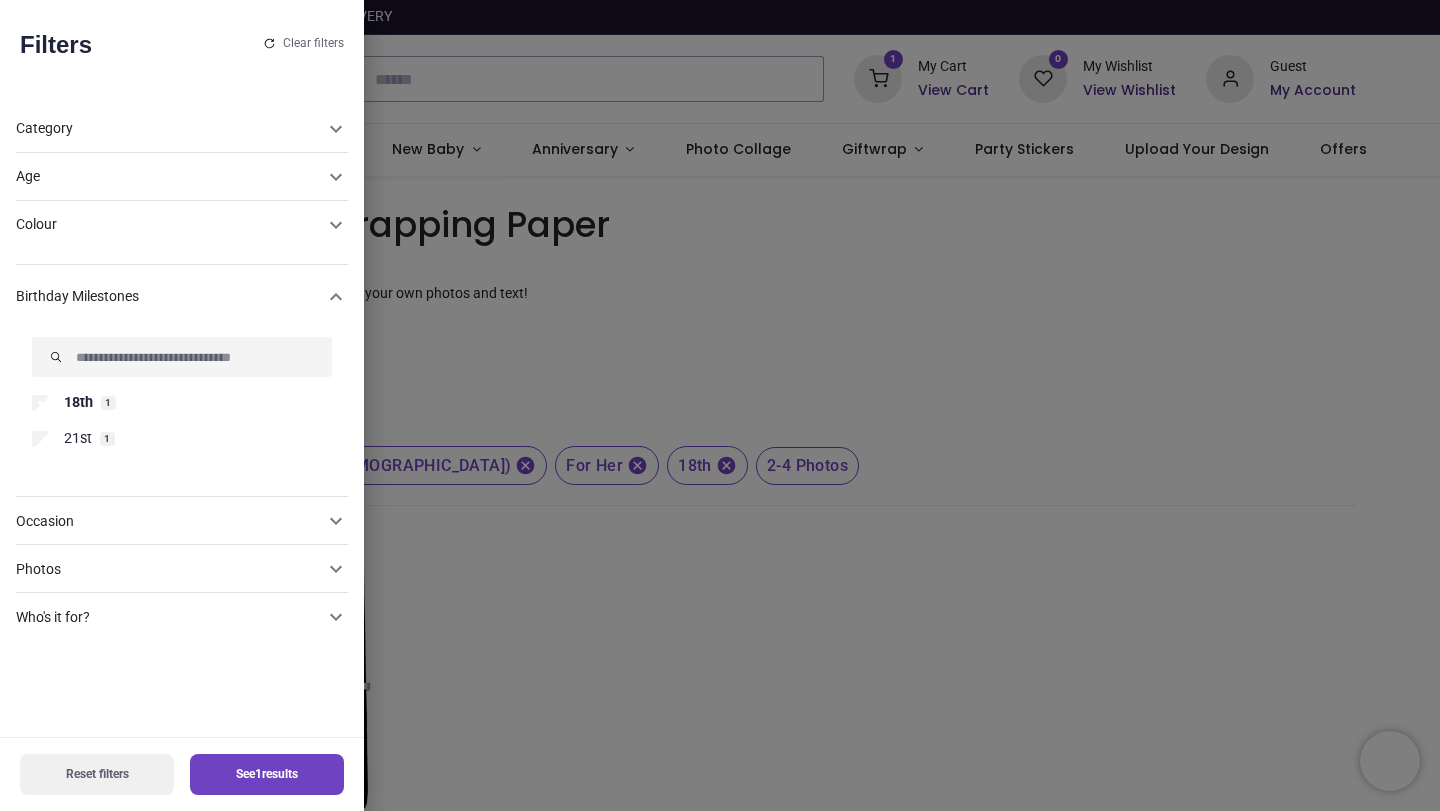 click on "See  1  results" at bounding box center (267, 774) 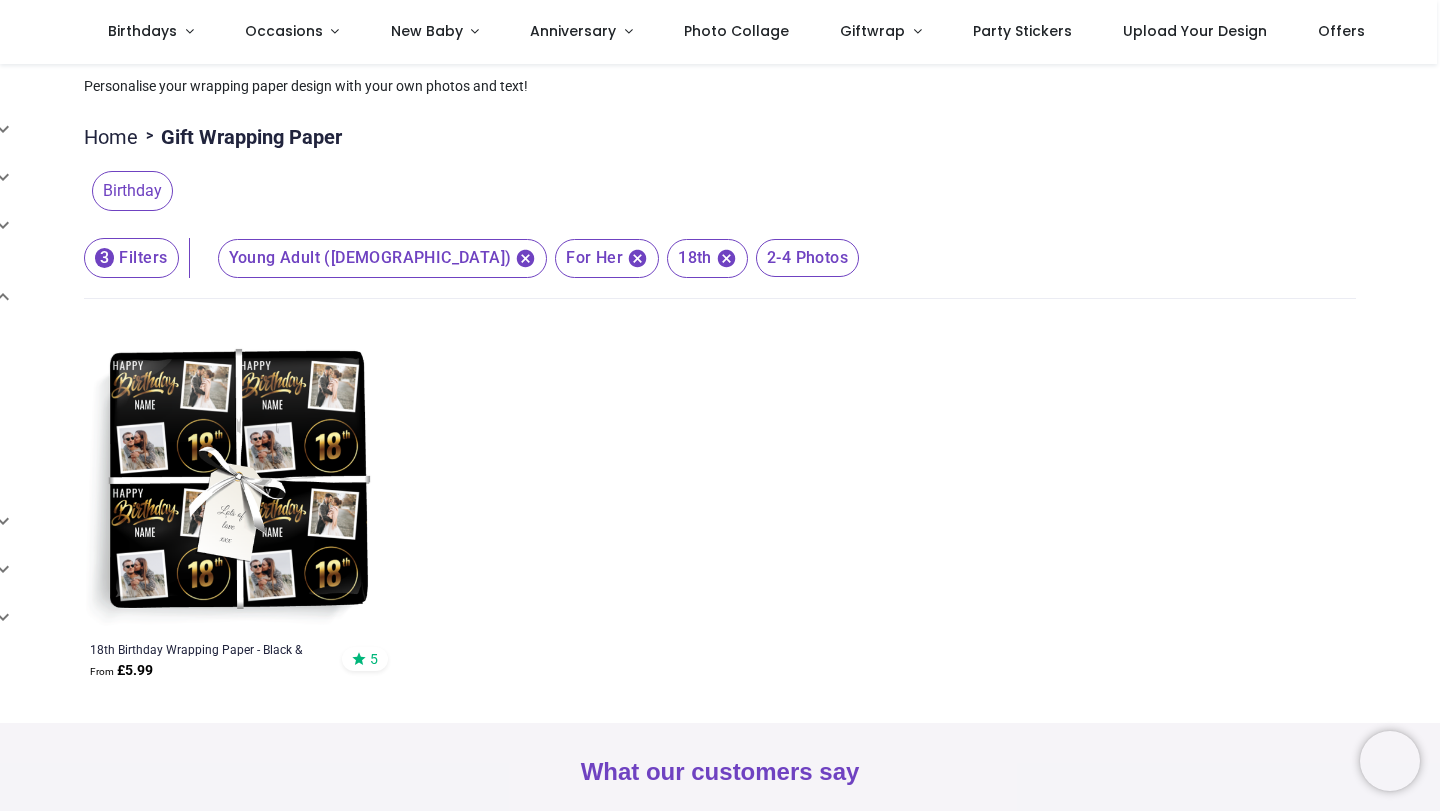 scroll, scrollTop: 99, scrollLeft: 0, axis: vertical 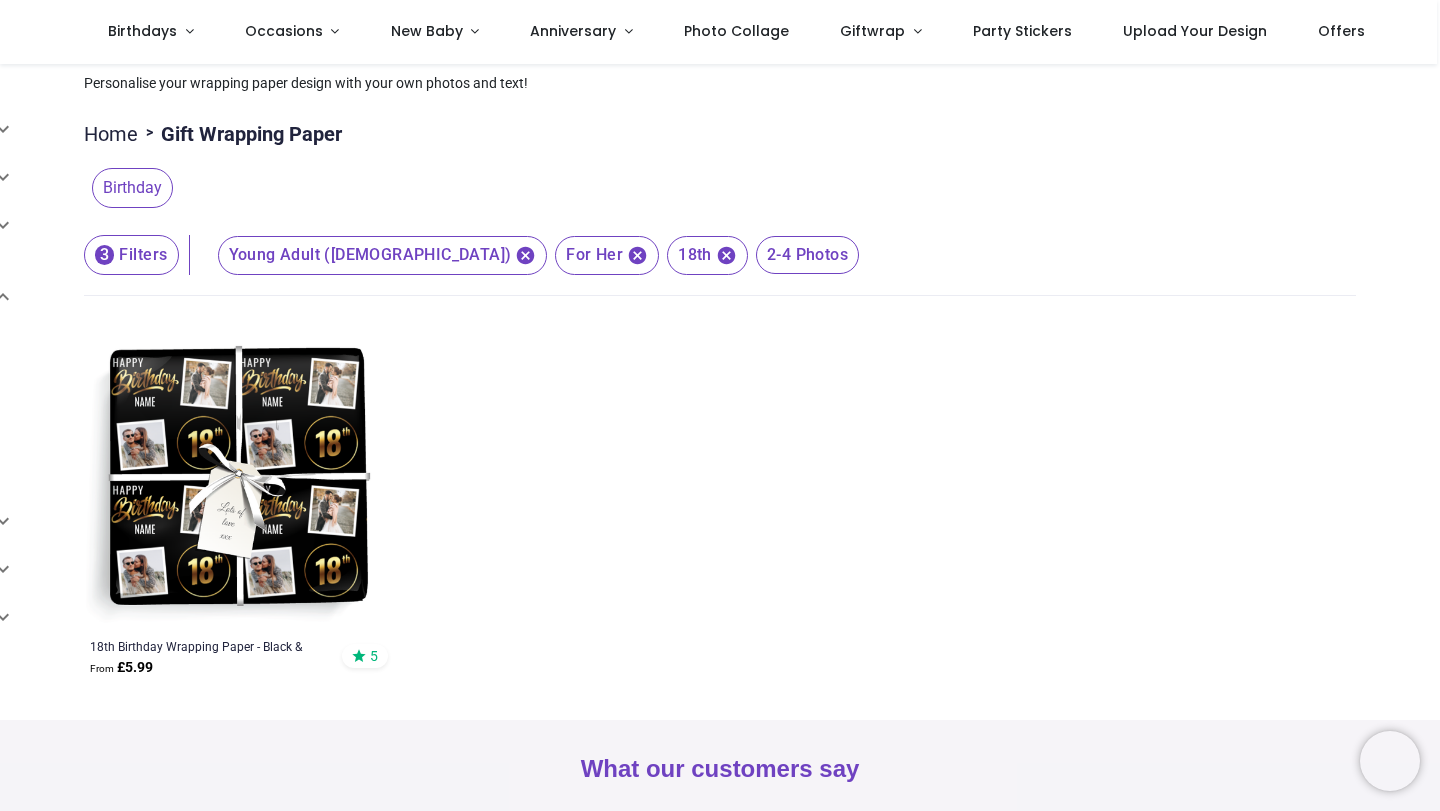 click 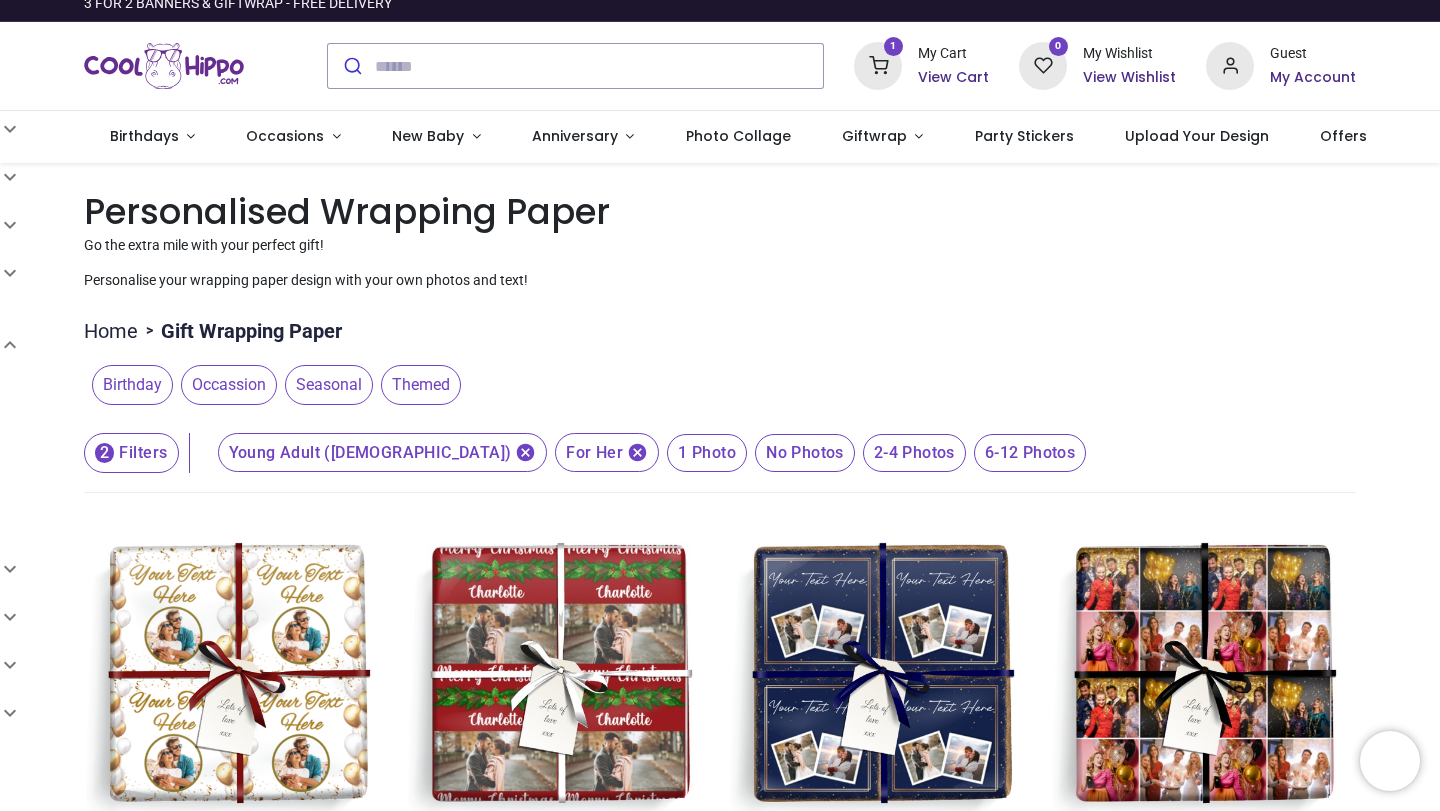 scroll, scrollTop: 0, scrollLeft: 0, axis: both 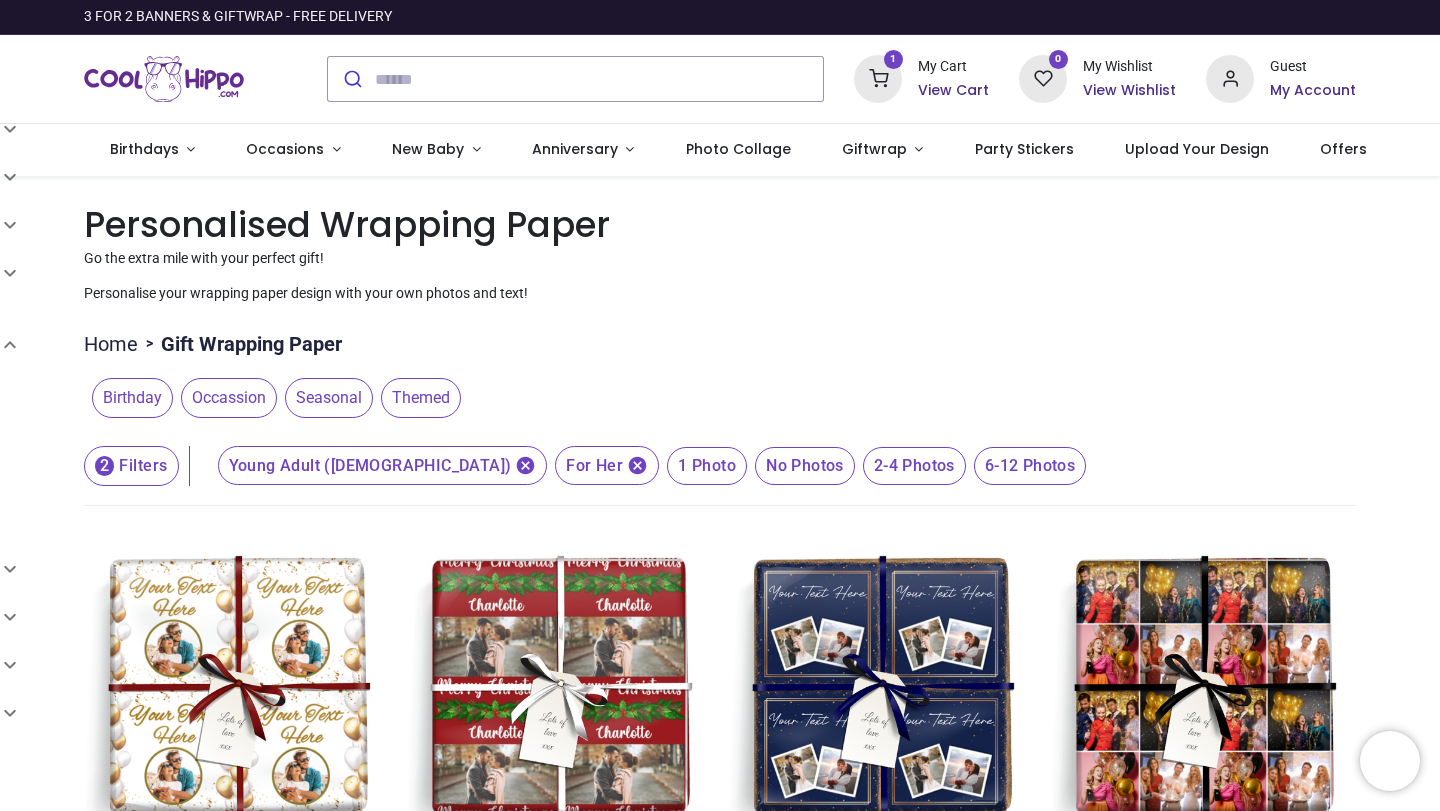 click on "Birthday" at bounding box center (132, 398) 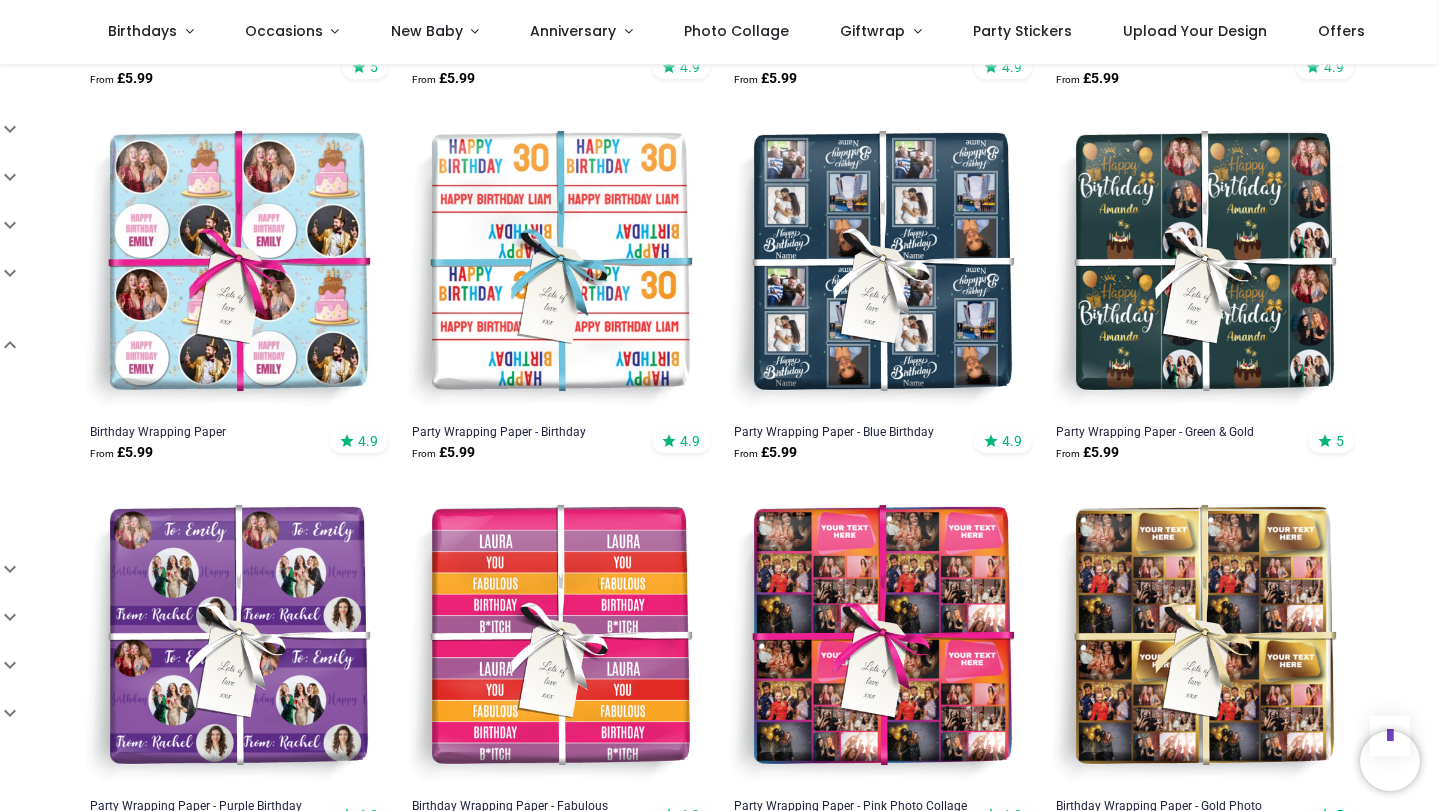 scroll, scrollTop: 1158, scrollLeft: 0, axis: vertical 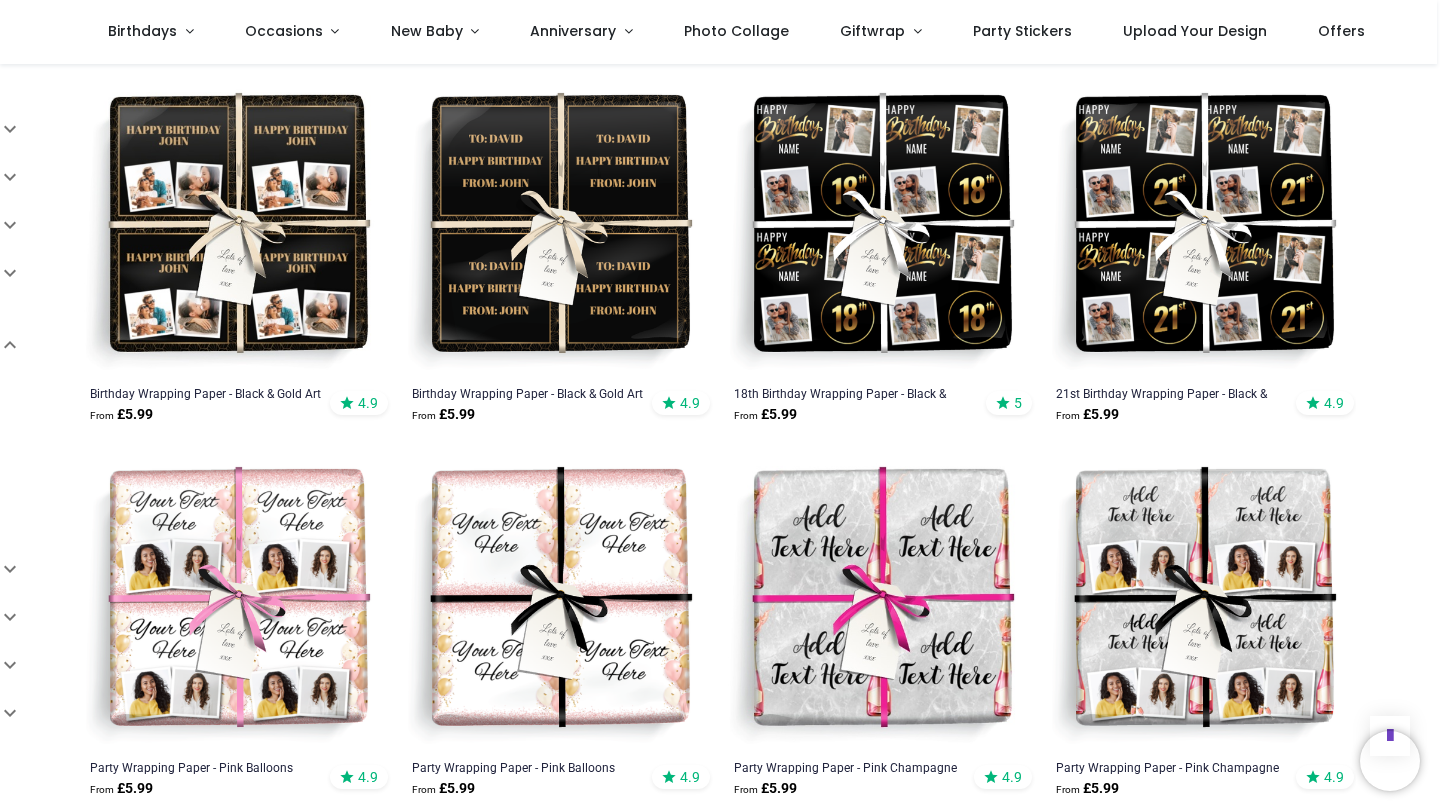 click at bounding box center (237, 600) 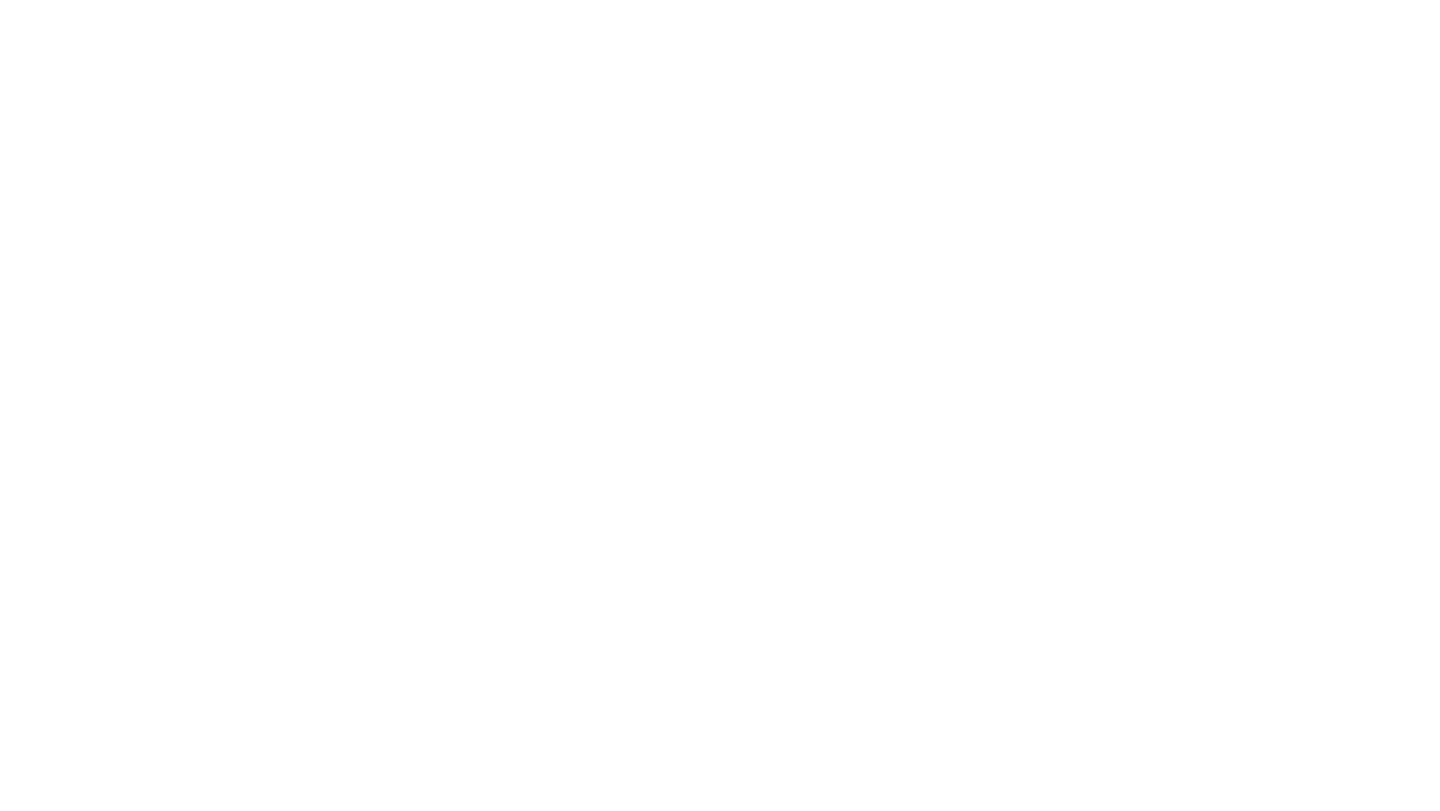 scroll, scrollTop: 0, scrollLeft: 0, axis: both 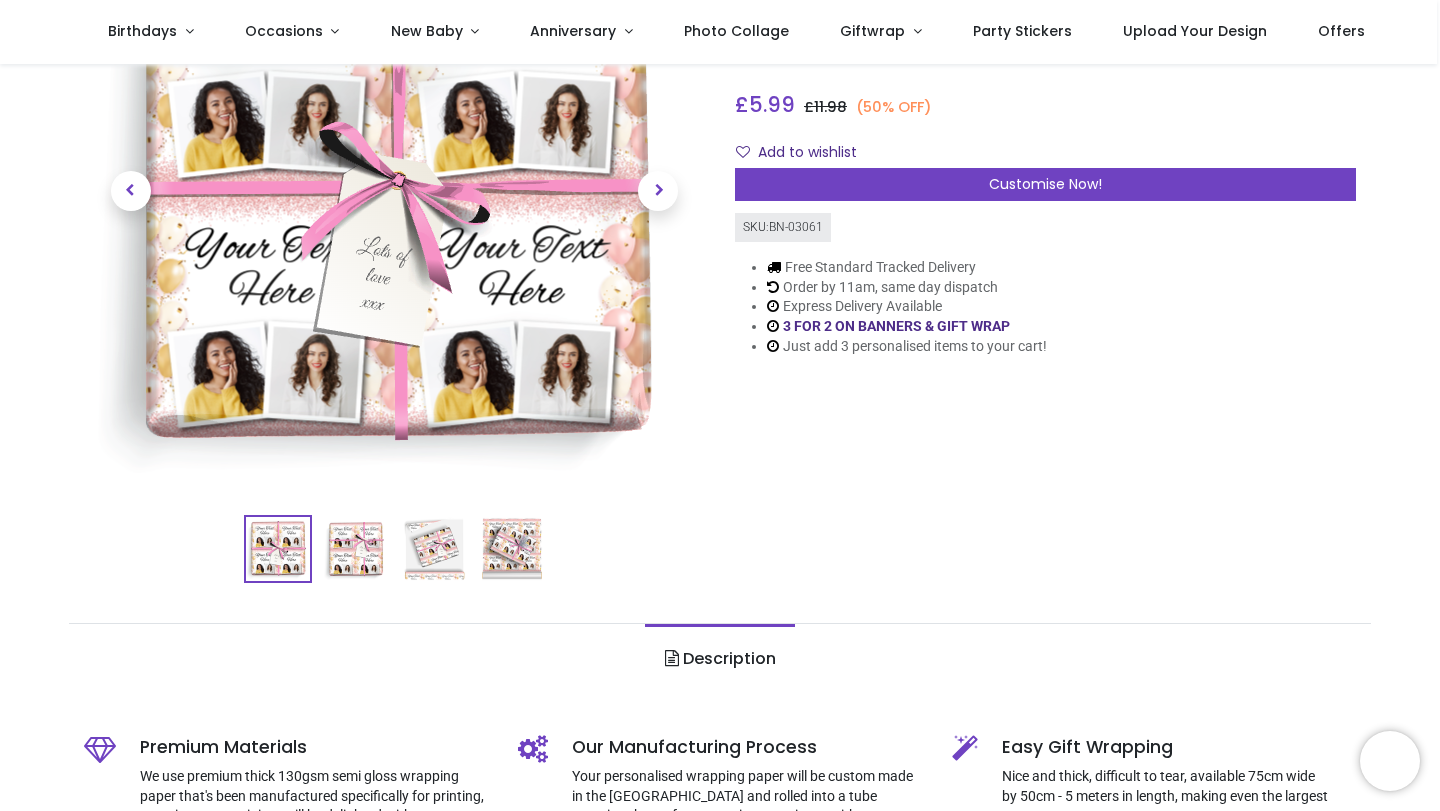 click at bounding box center [434, 549] 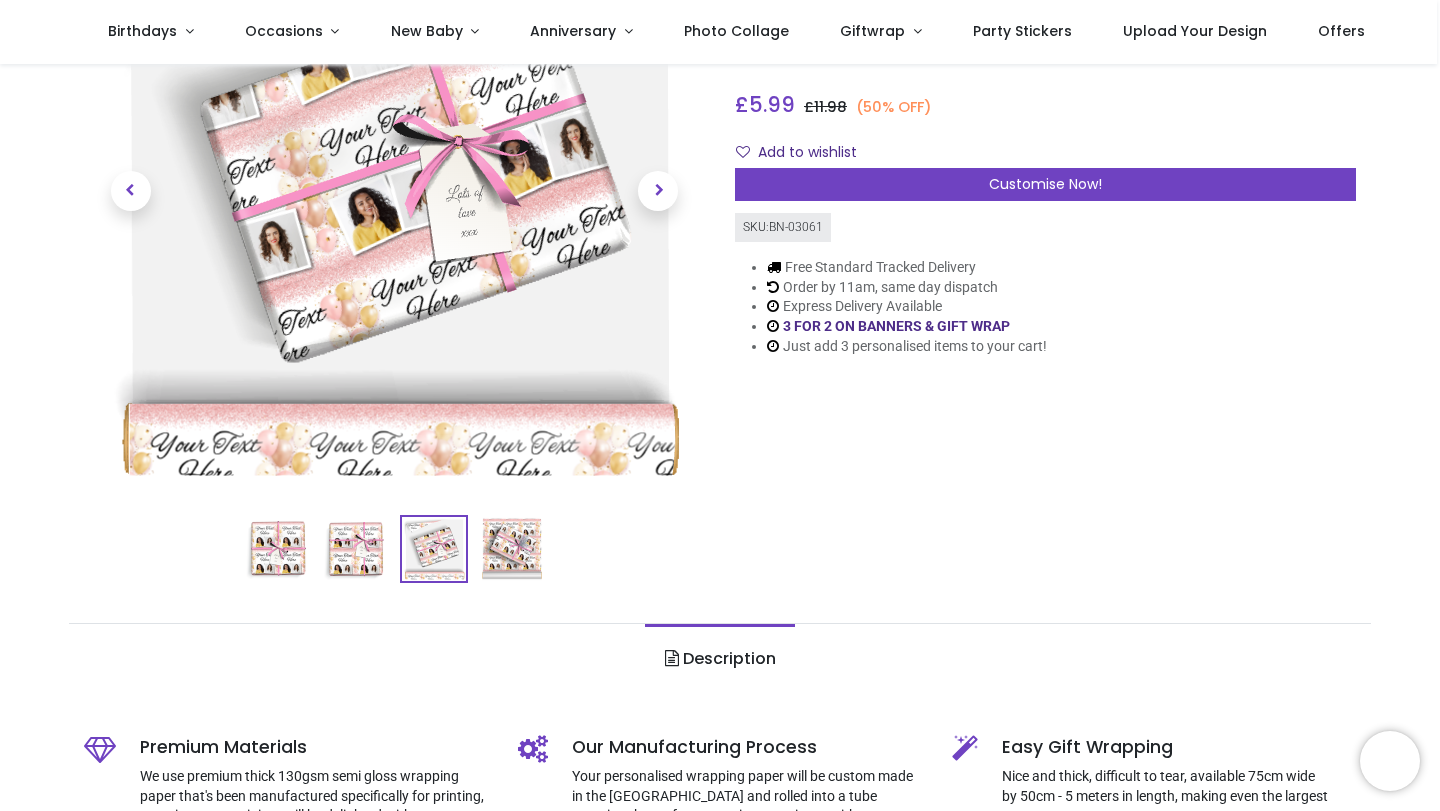 click at bounding box center (356, 549) 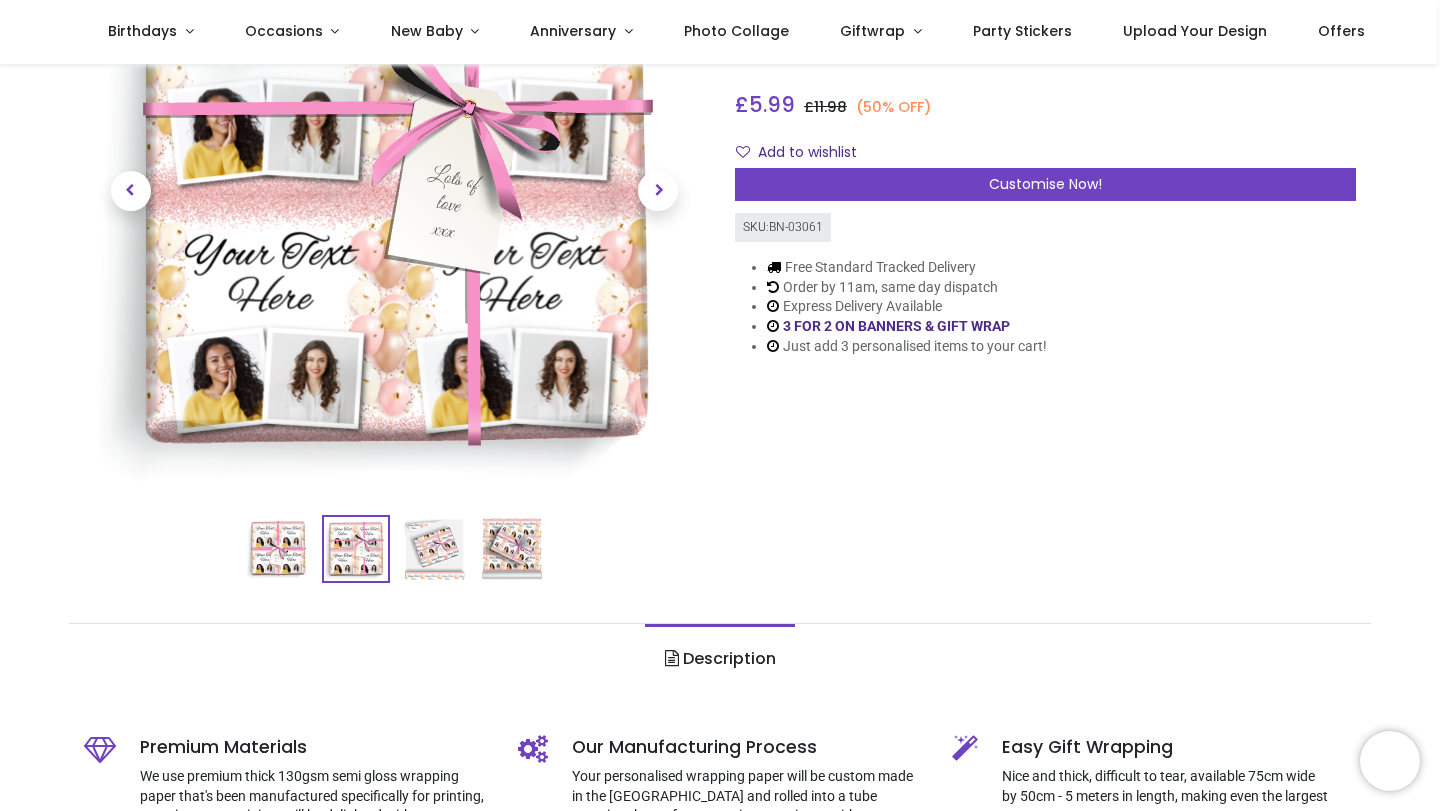 click at bounding box center [278, 549] 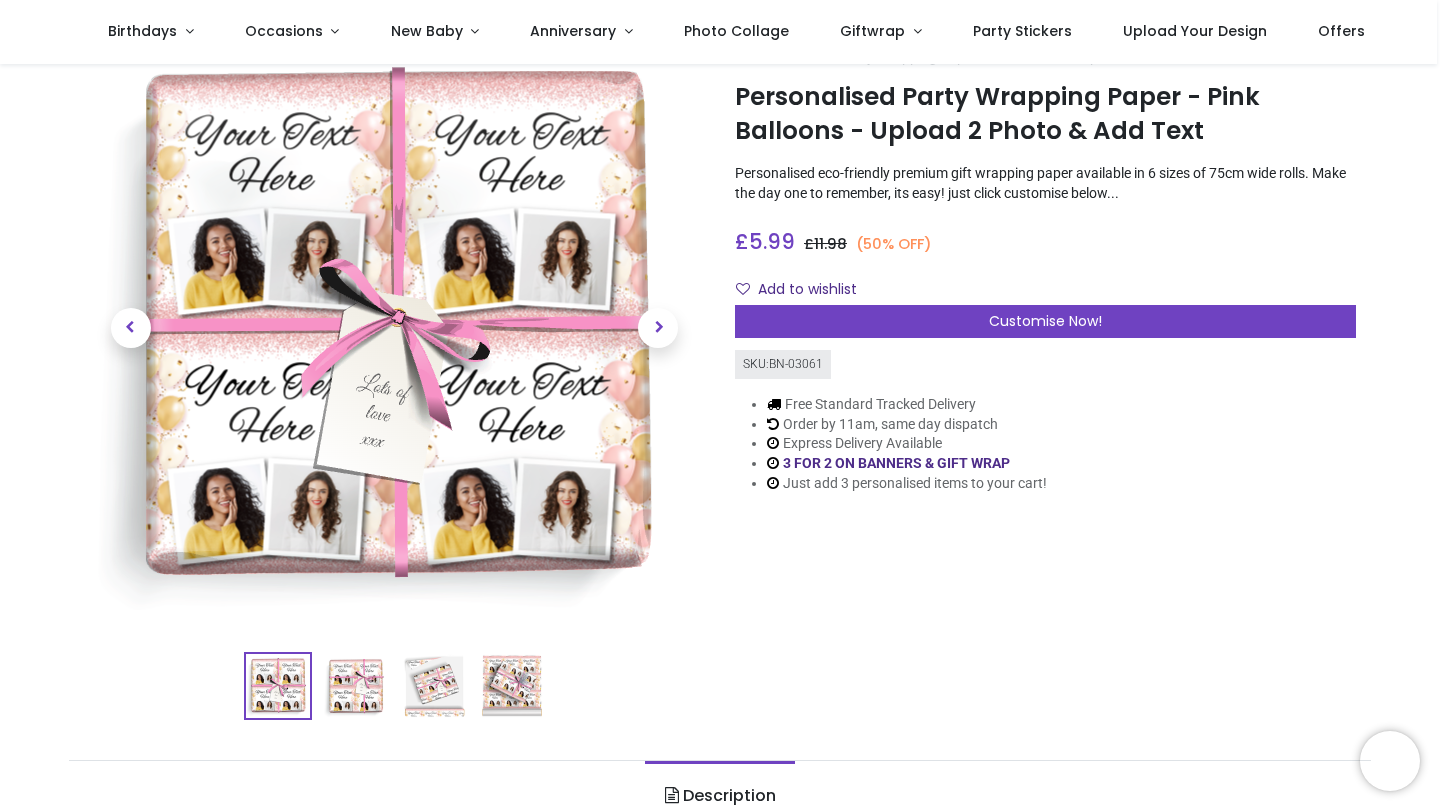 scroll, scrollTop: 58, scrollLeft: 0, axis: vertical 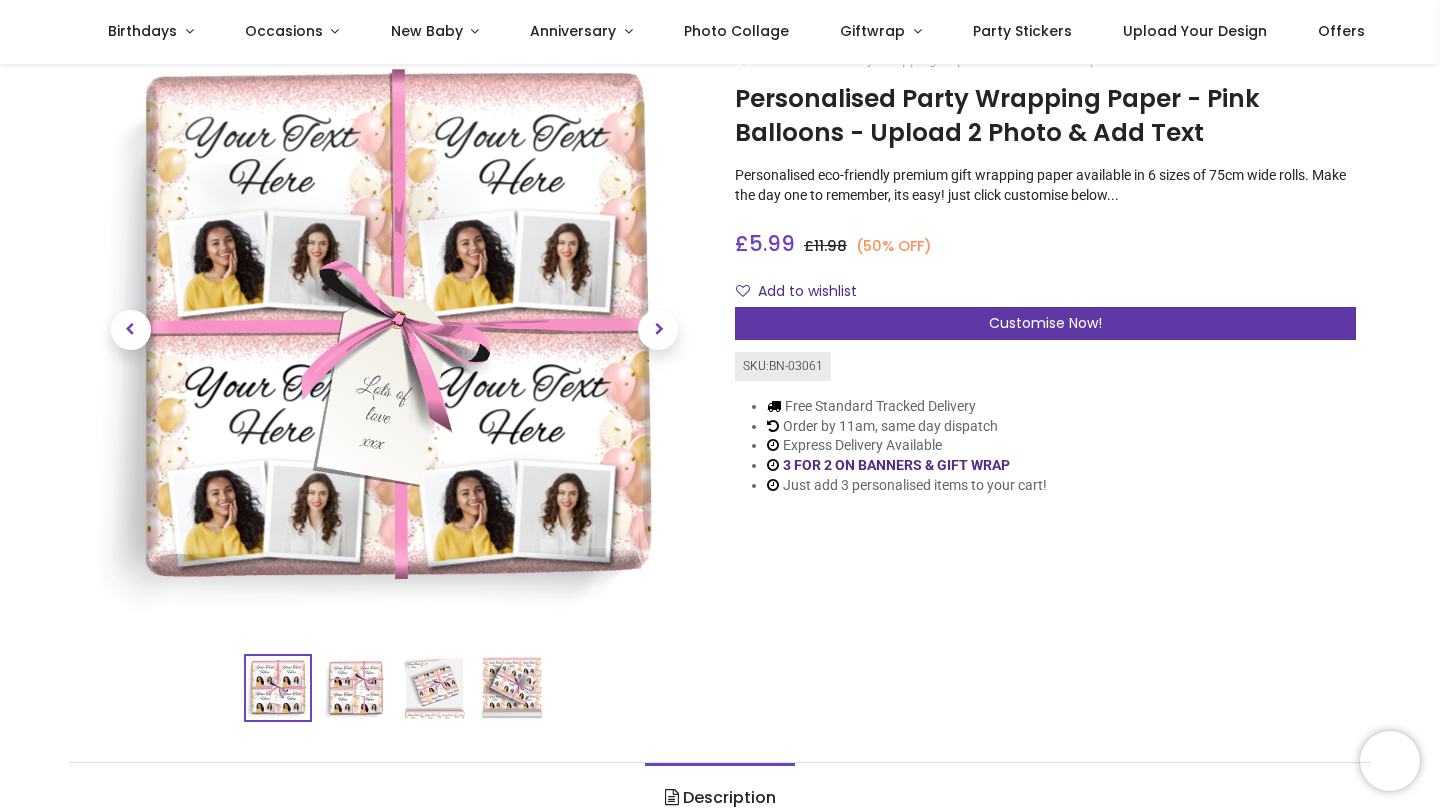 click on "Customise Now!" at bounding box center (1045, 324) 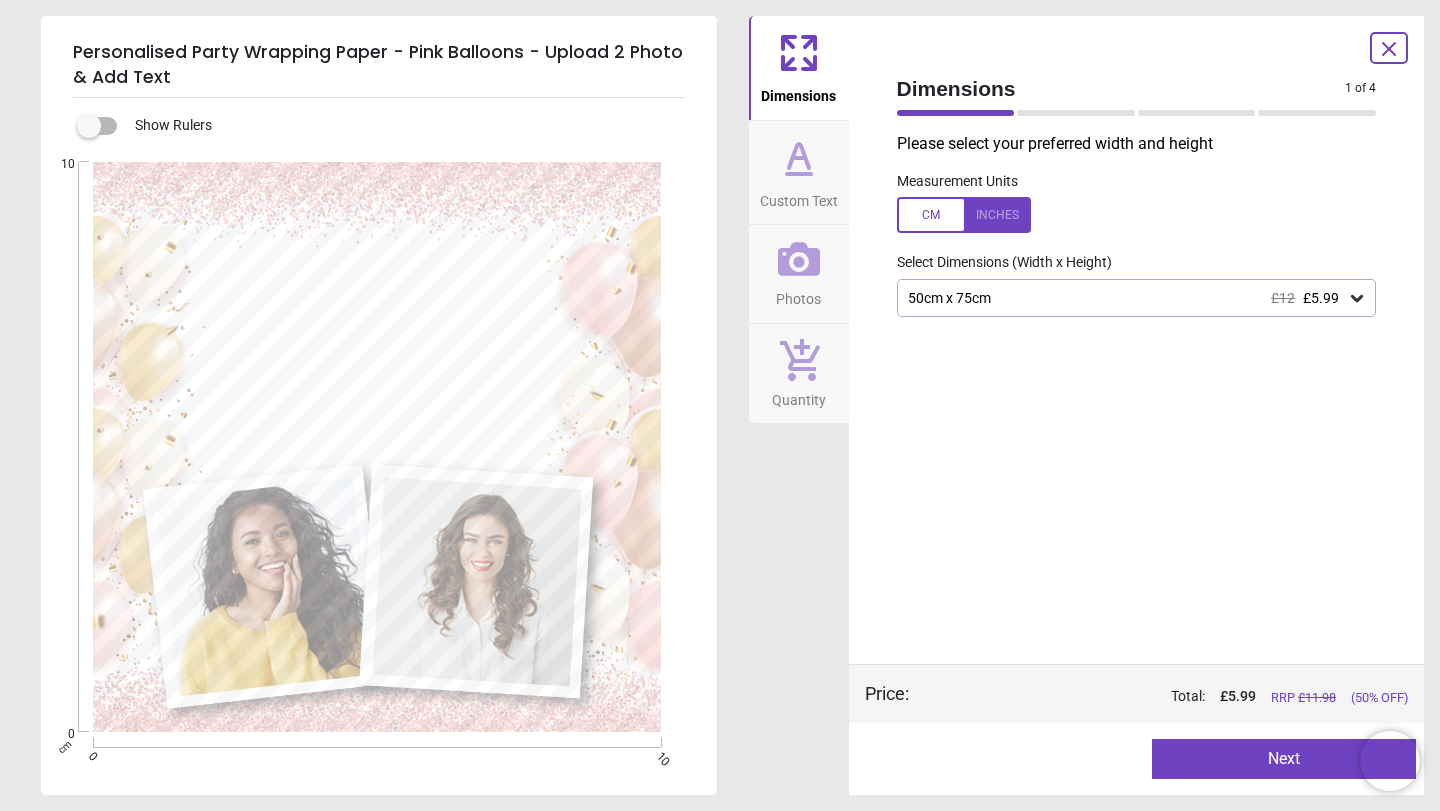 click 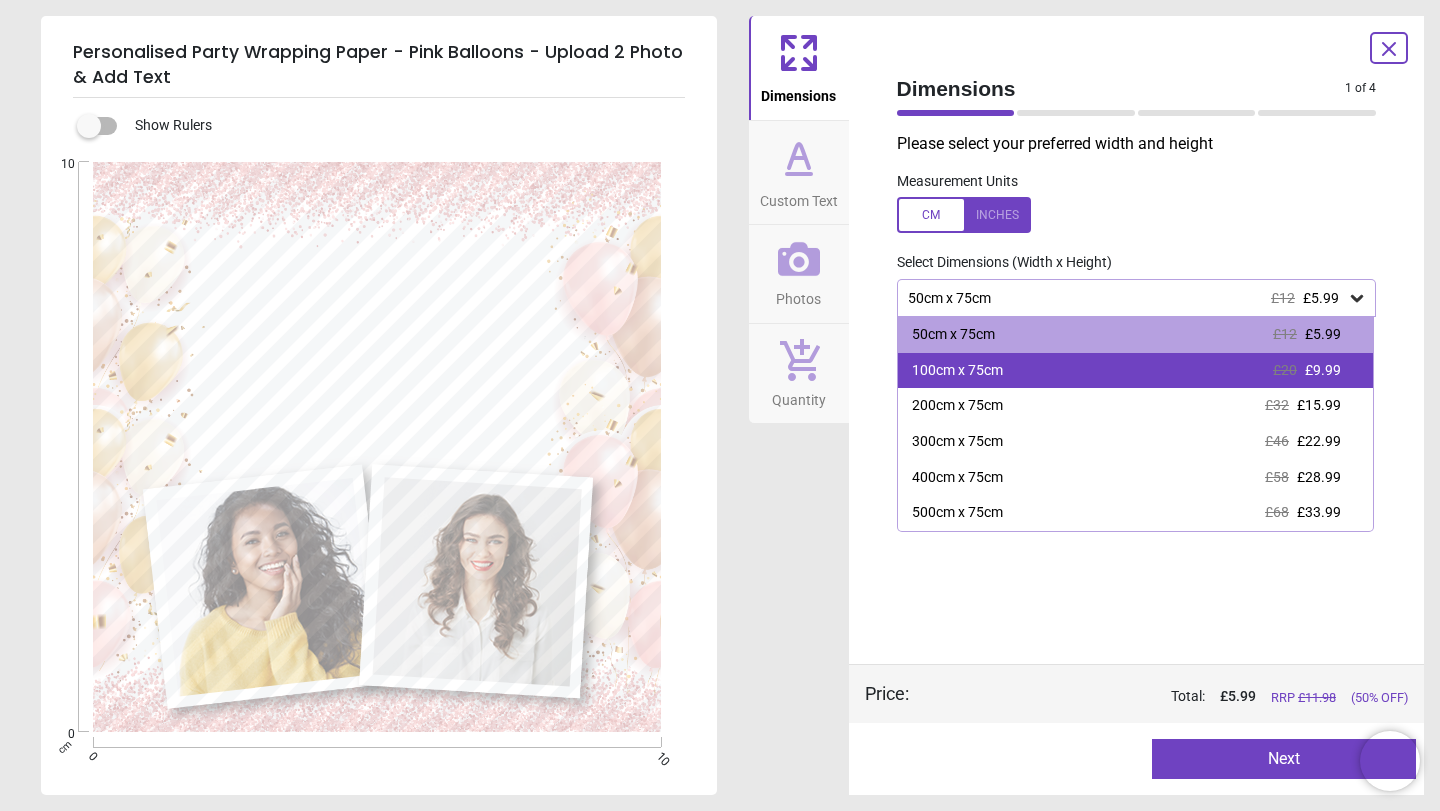 click on "£20" at bounding box center [1285, 370] 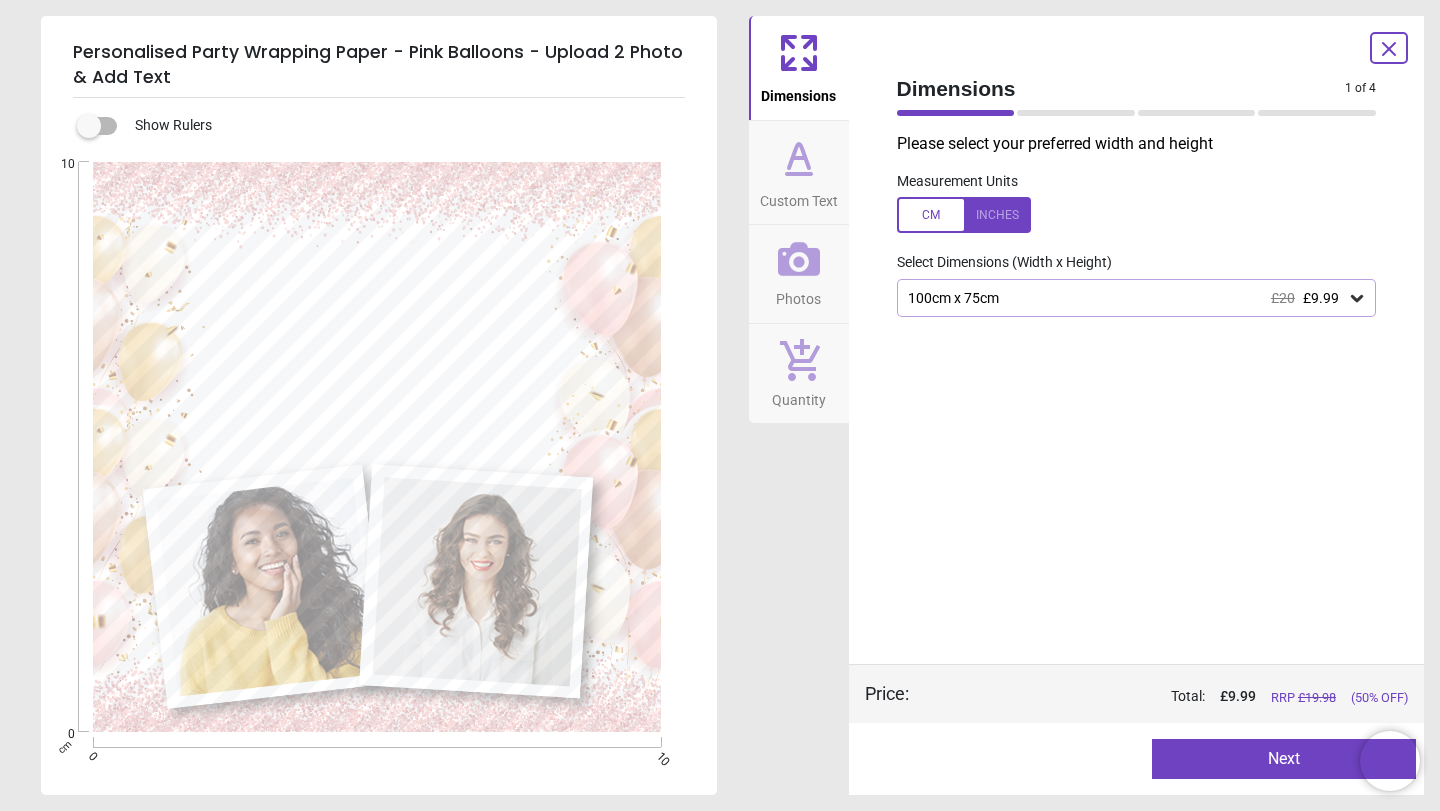 click on "£9.99" at bounding box center (1321, 298) 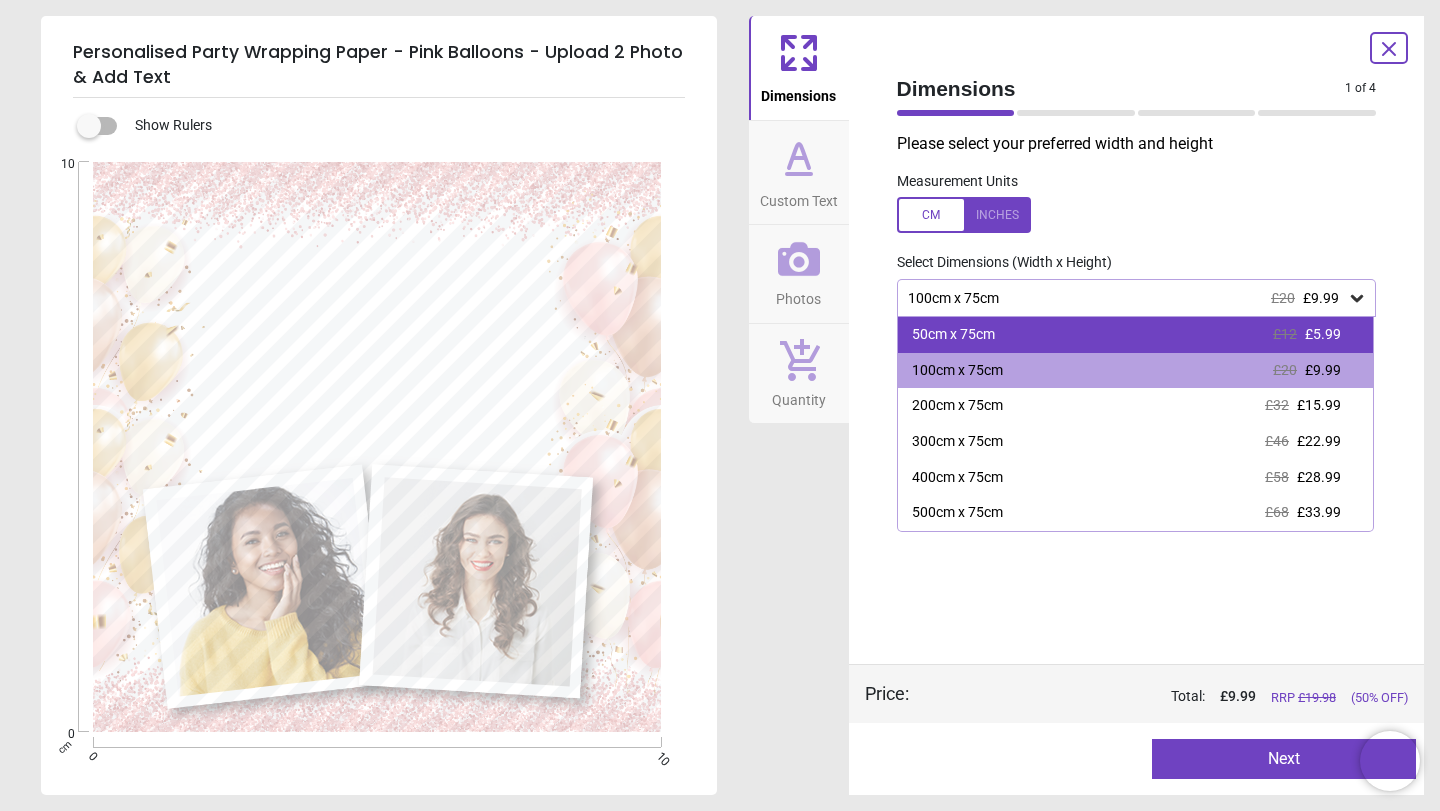 click on "£12" at bounding box center [1285, 334] 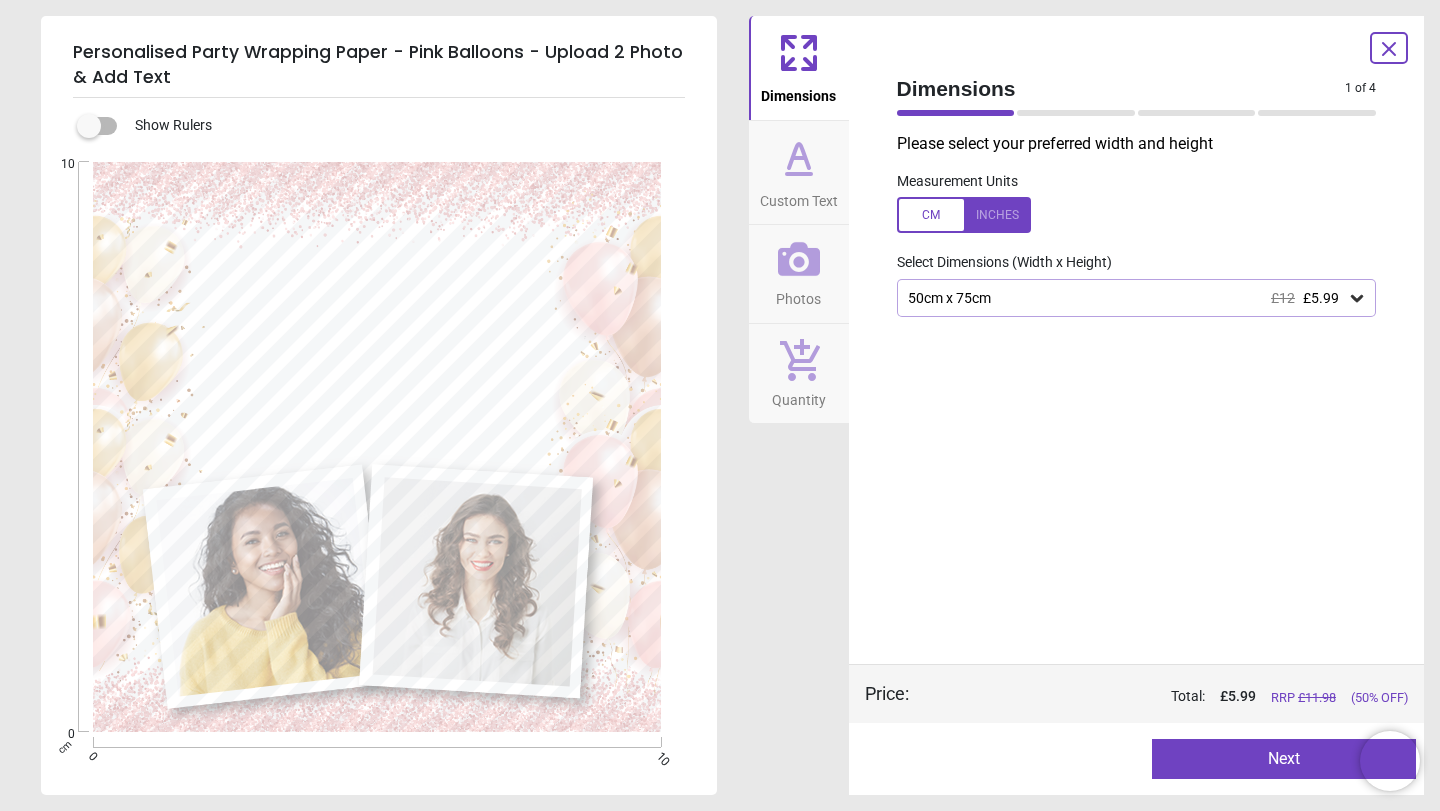 click 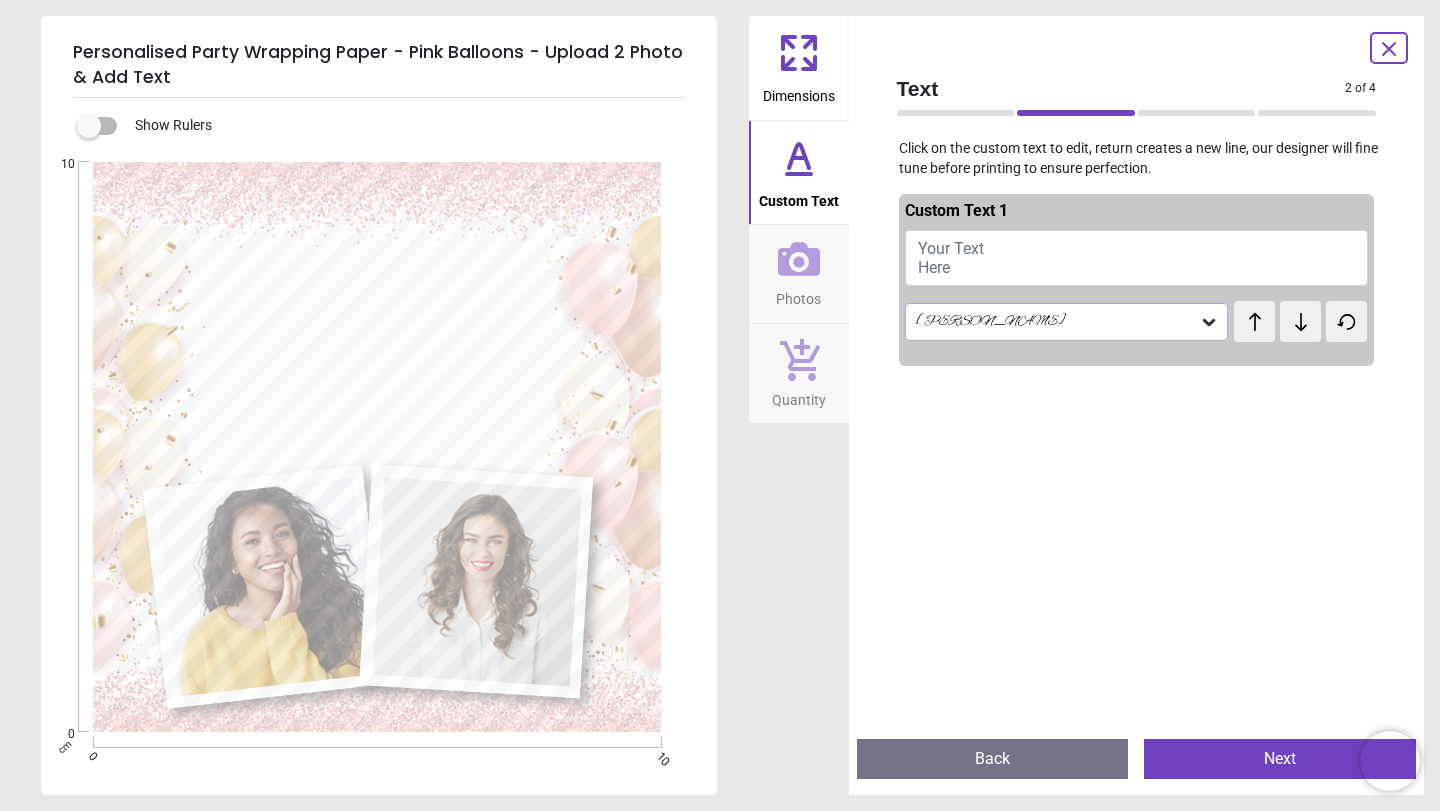click on "Your Text
Here" at bounding box center [951, 258] 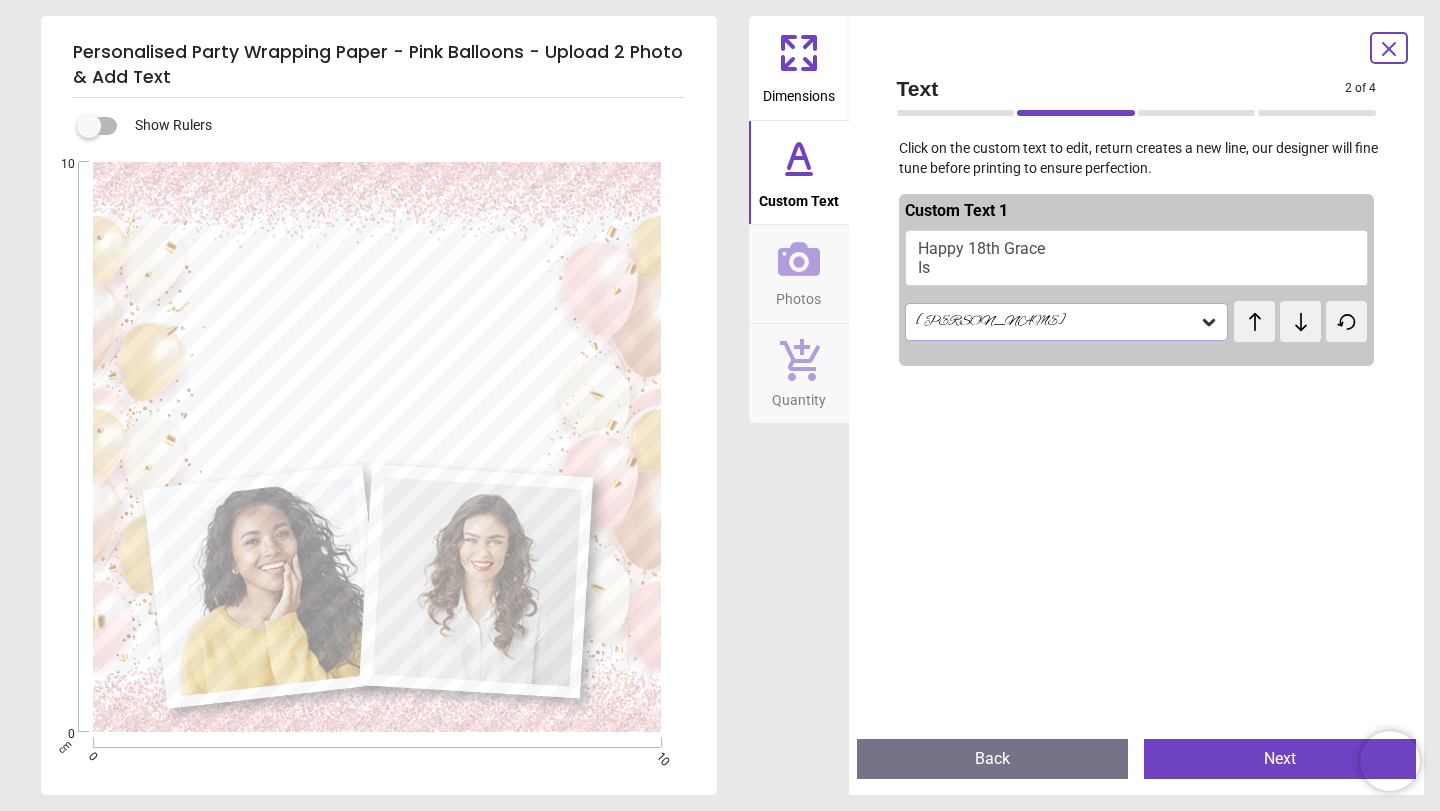 scroll, scrollTop: 7, scrollLeft: 0, axis: vertical 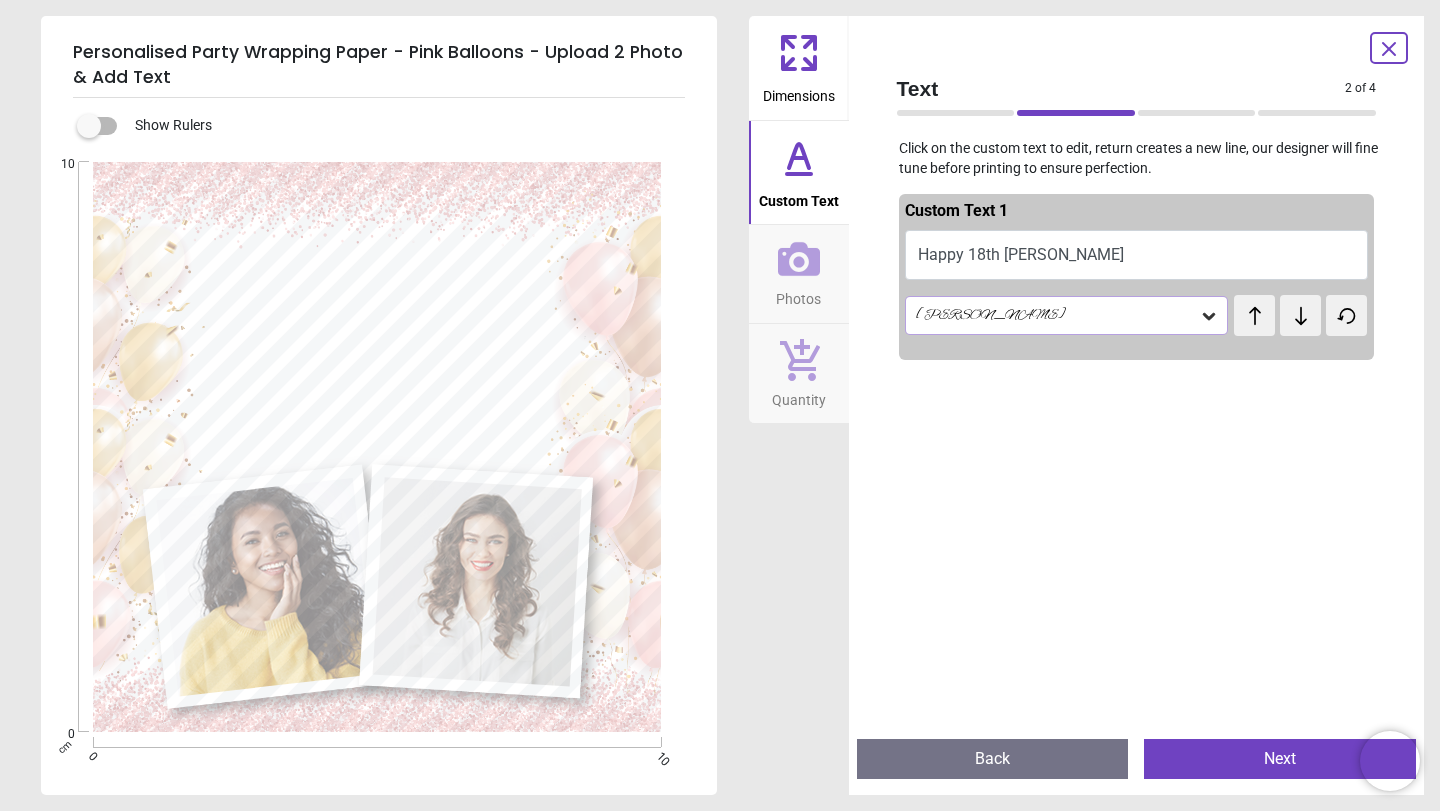 click on "Happy 18th Grace
Isla" at bounding box center [1137, 255] 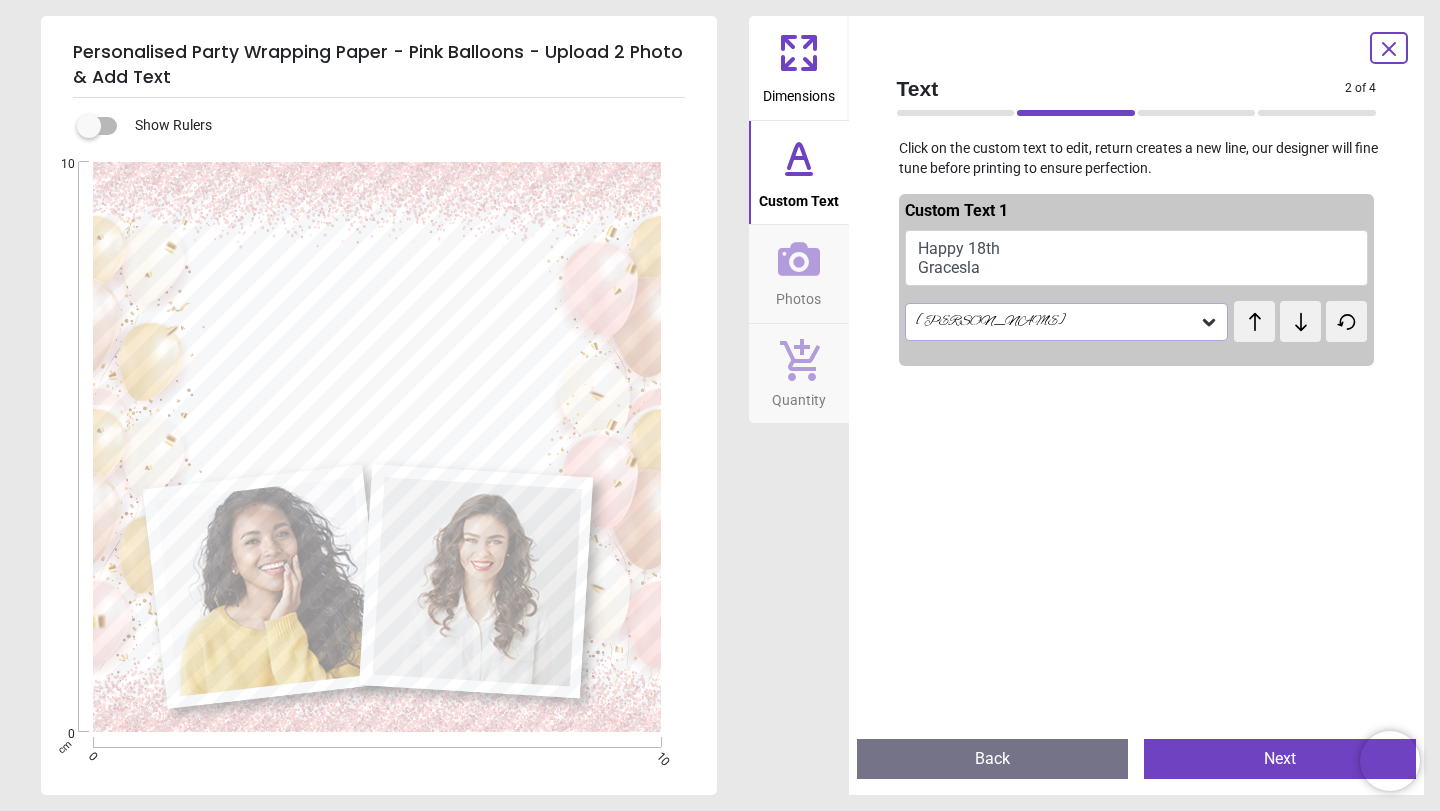 scroll, scrollTop: 11, scrollLeft: 0, axis: vertical 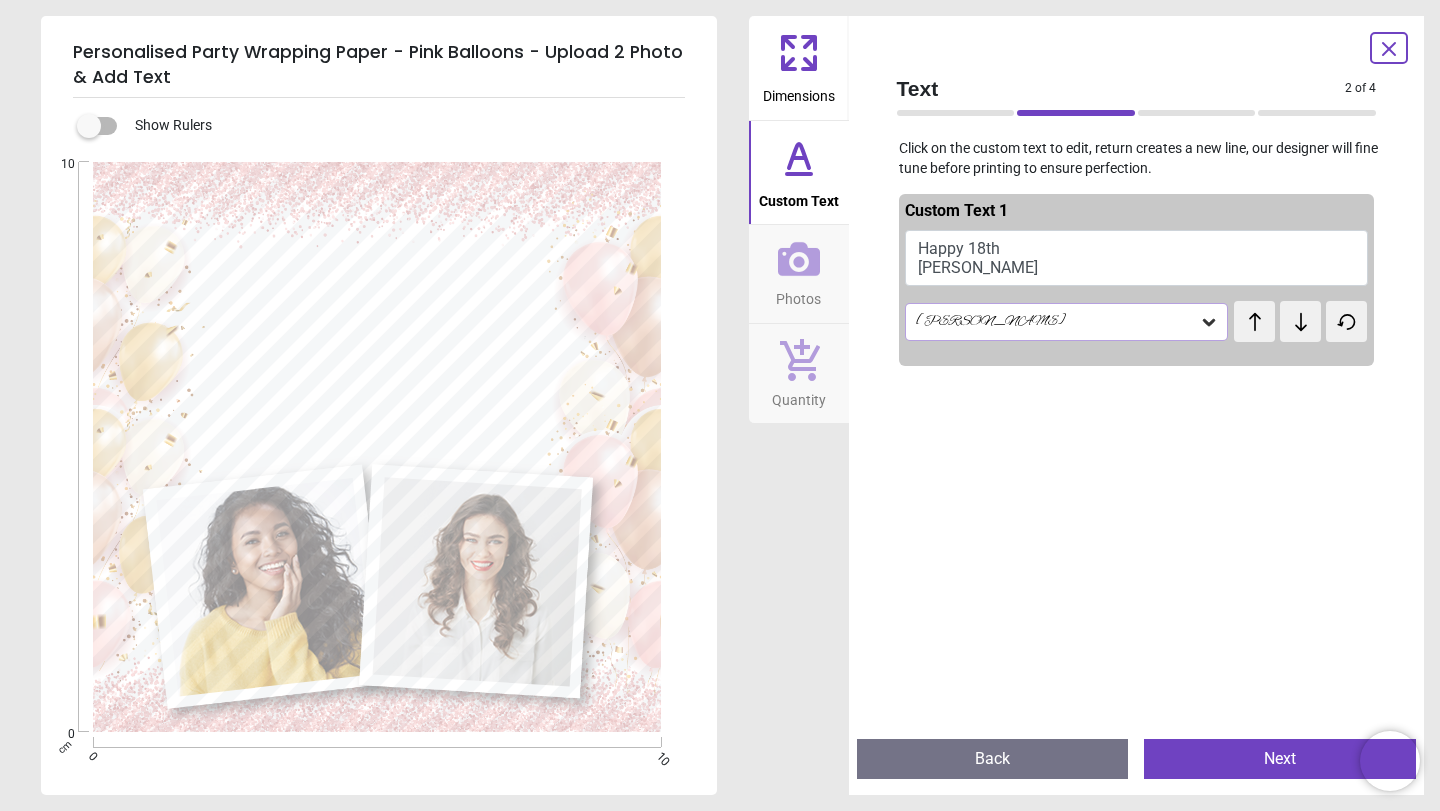 type on "**********" 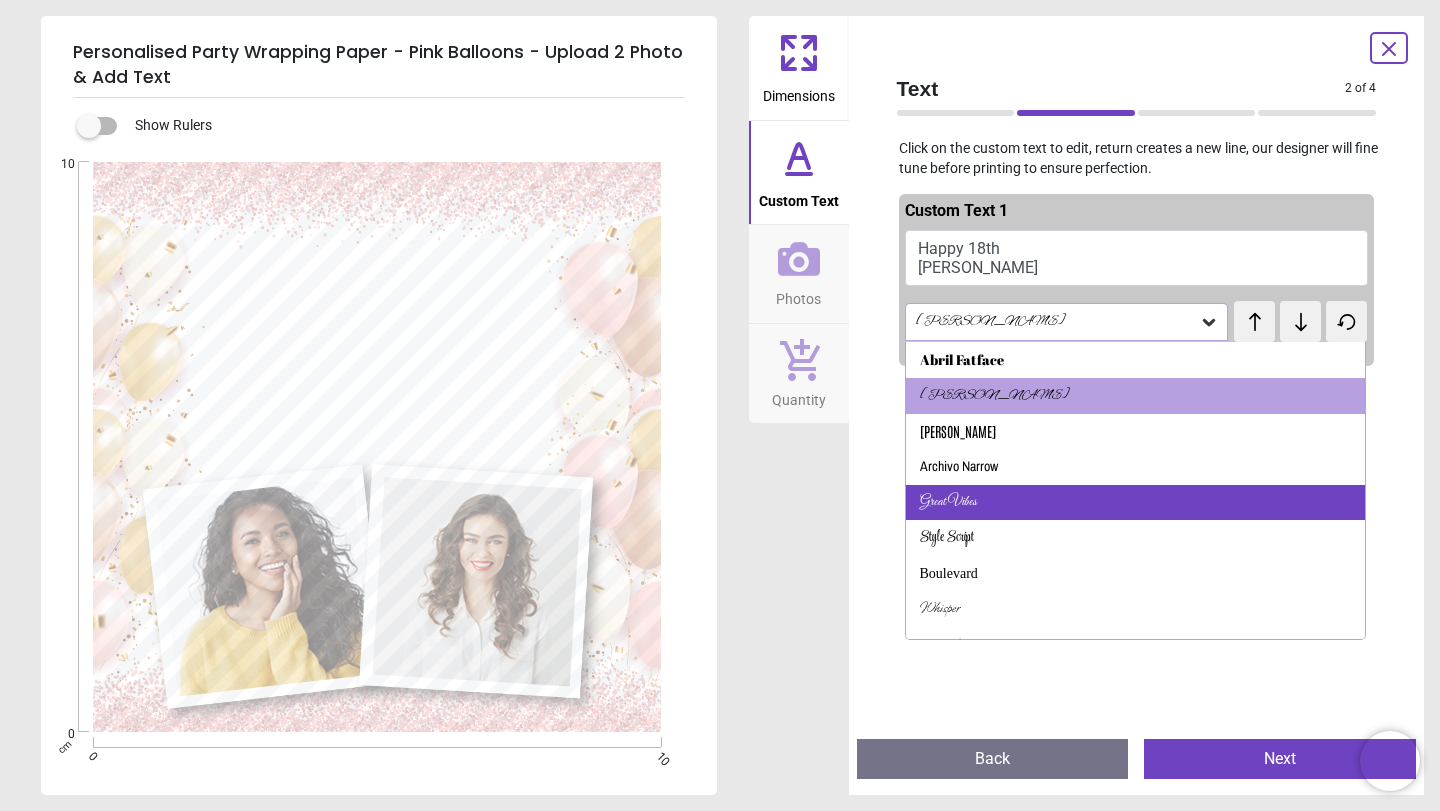 scroll, scrollTop: 23, scrollLeft: 0, axis: vertical 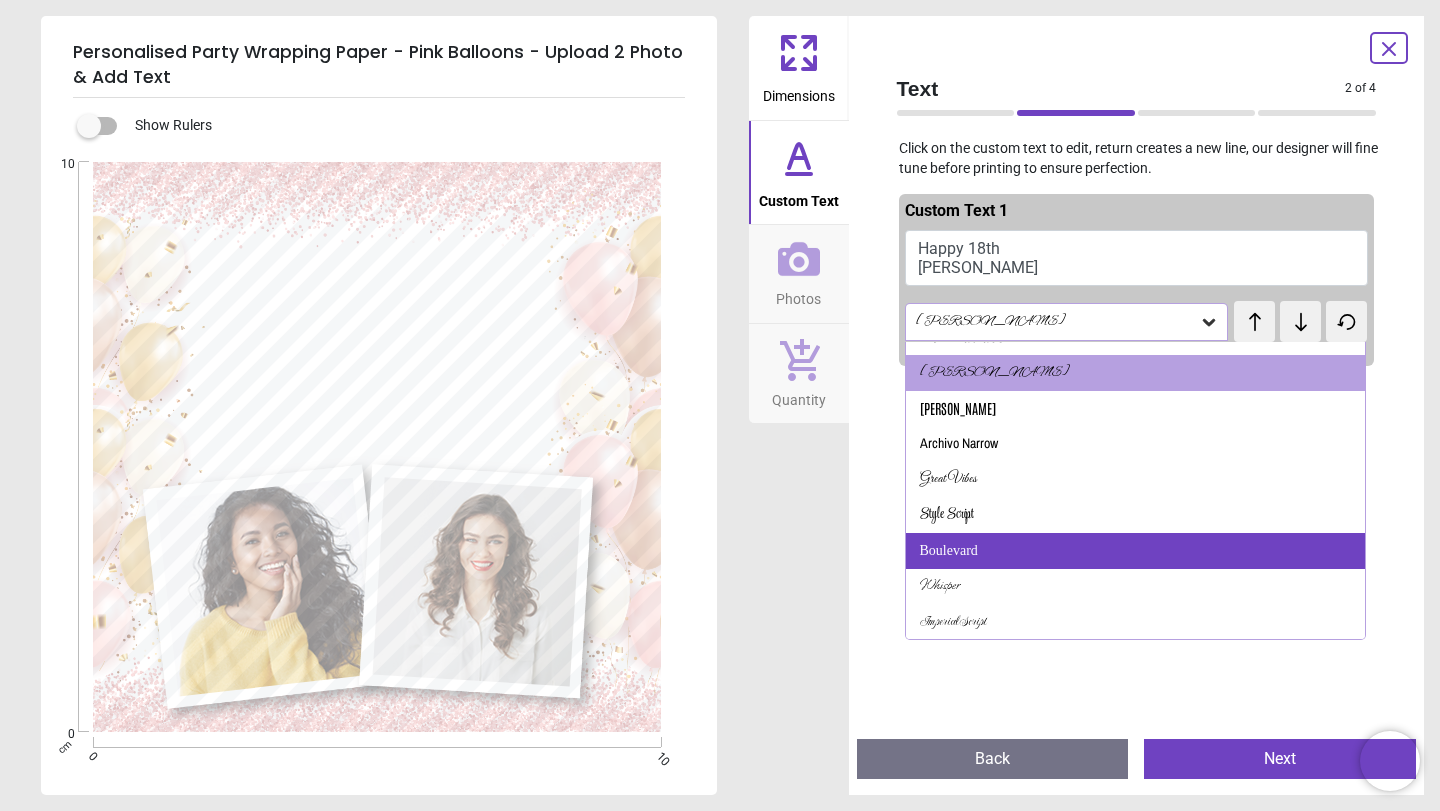 click on "Boulevard" at bounding box center (1136, 551) 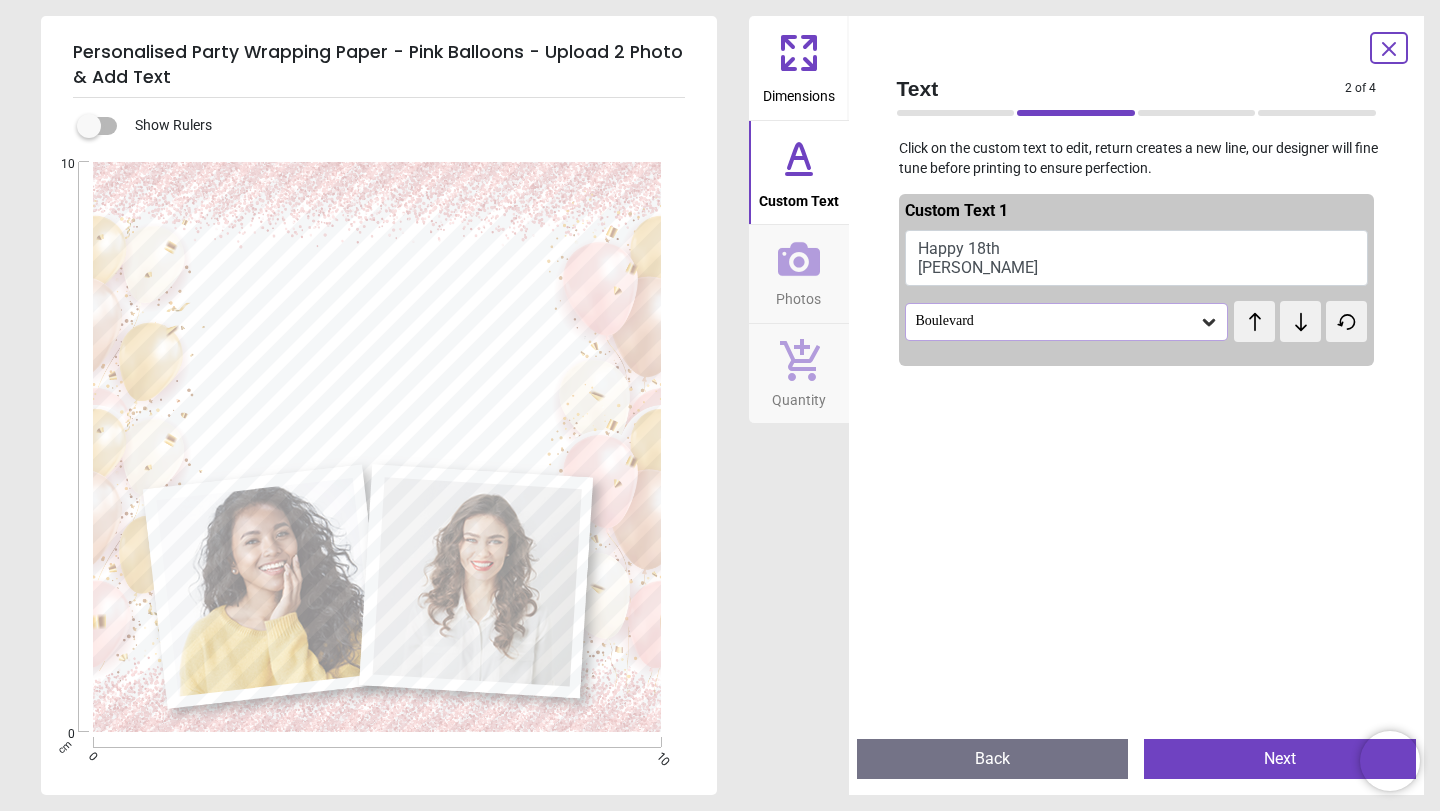 scroll, scrollTop: 5, scrollLeft: 0, axis: vertical 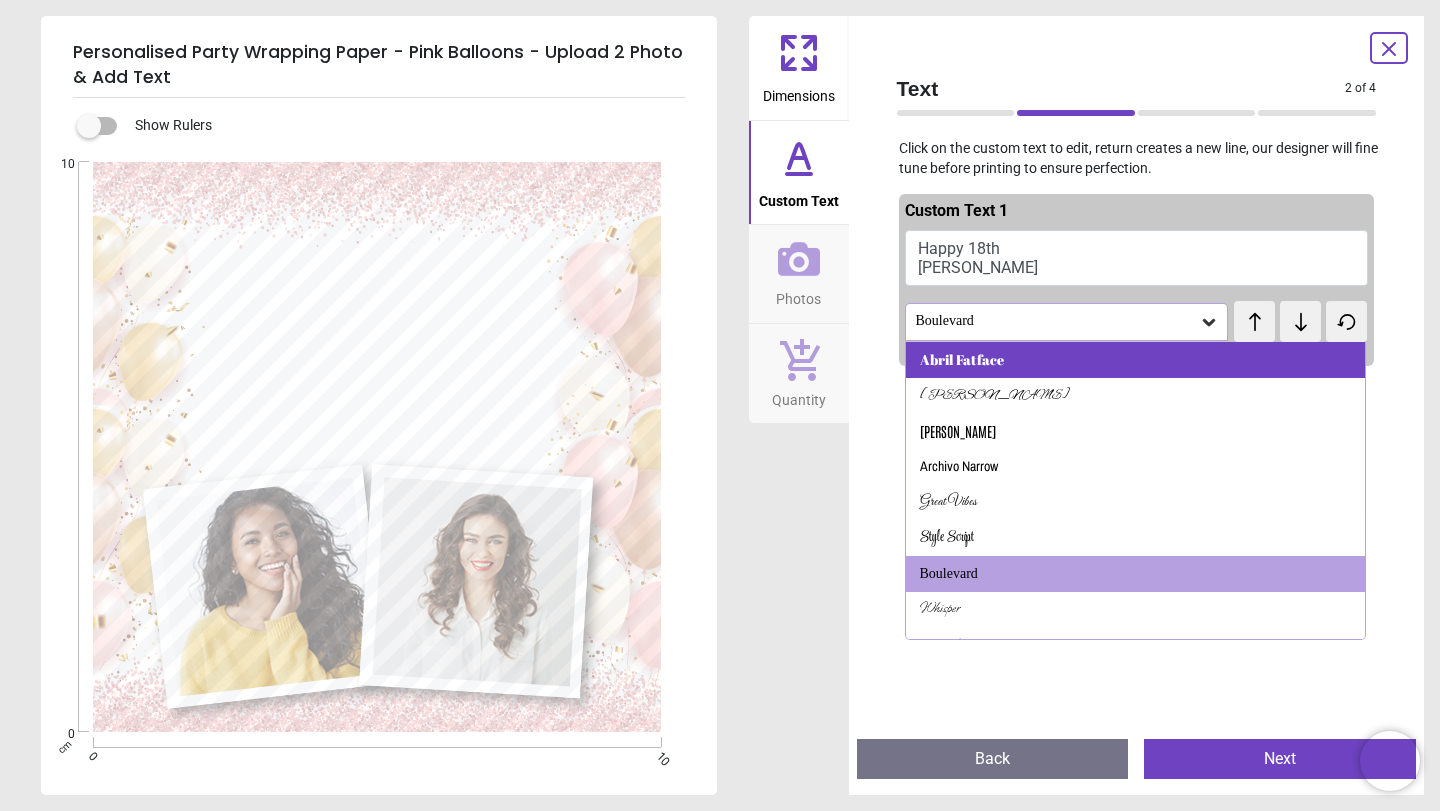 click on "Abril Fatface" at bounding box center [1136, 360] 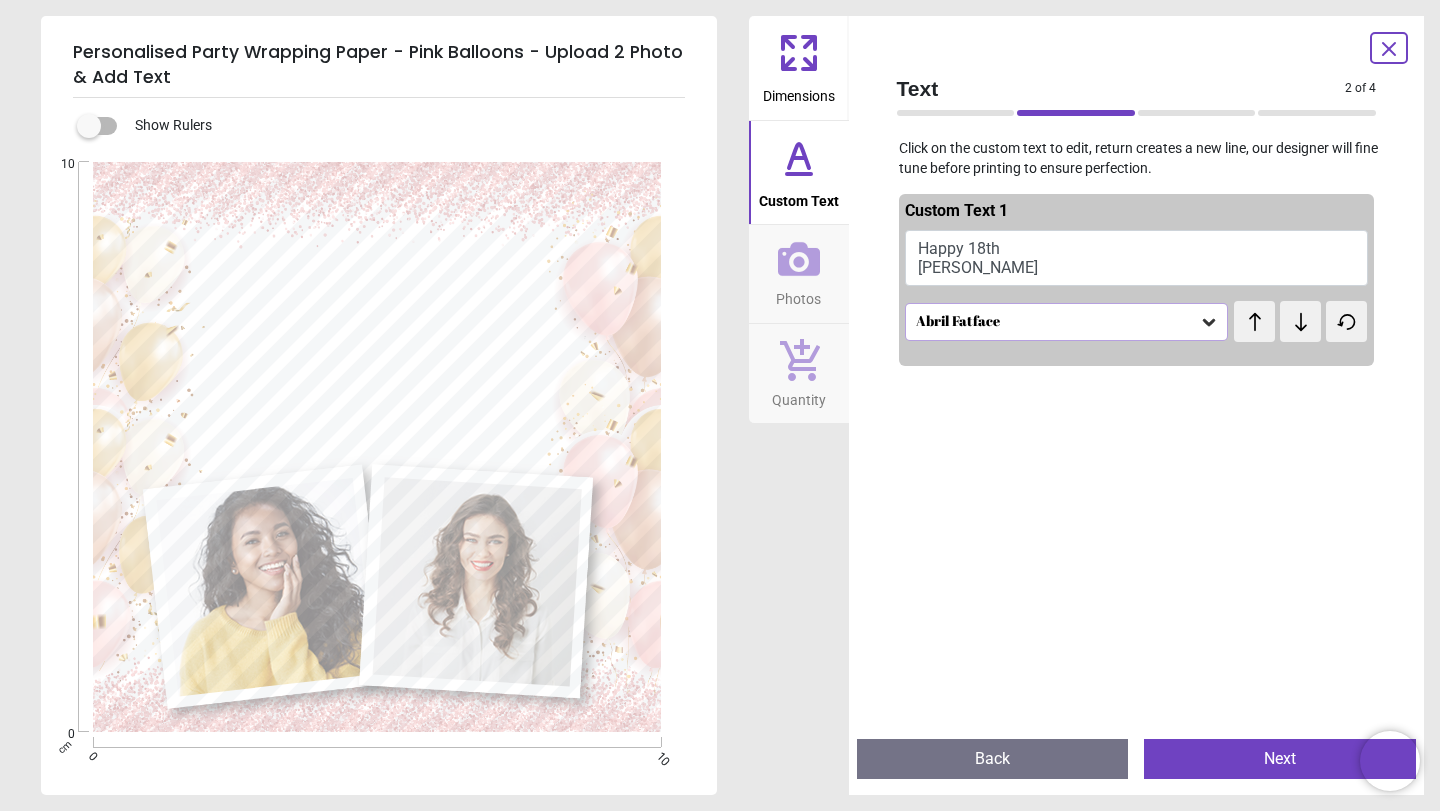 click on "Abril Fatface" at bounding box center (1057, 321) 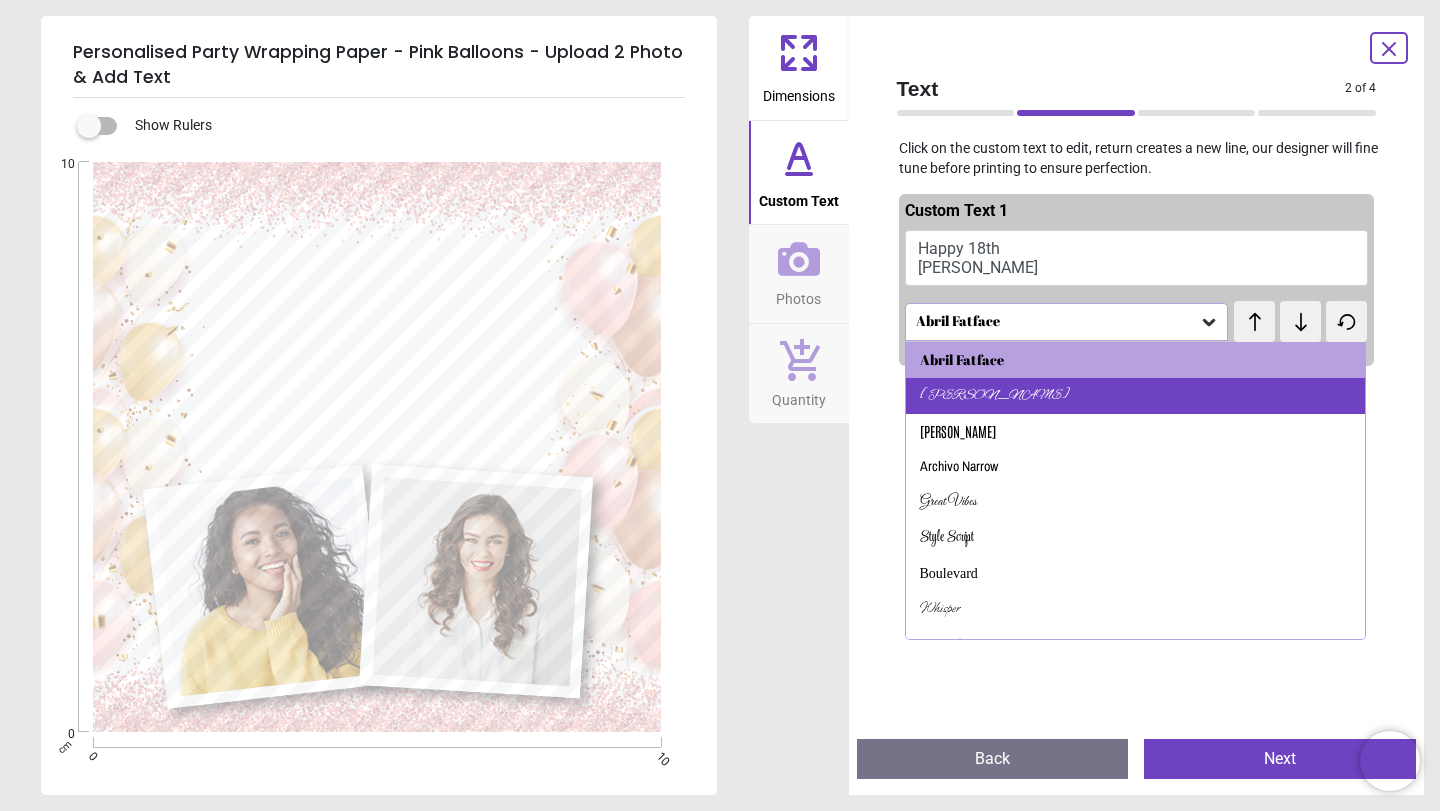 click on "Alex Brush" at bounding box center (1136, 396) 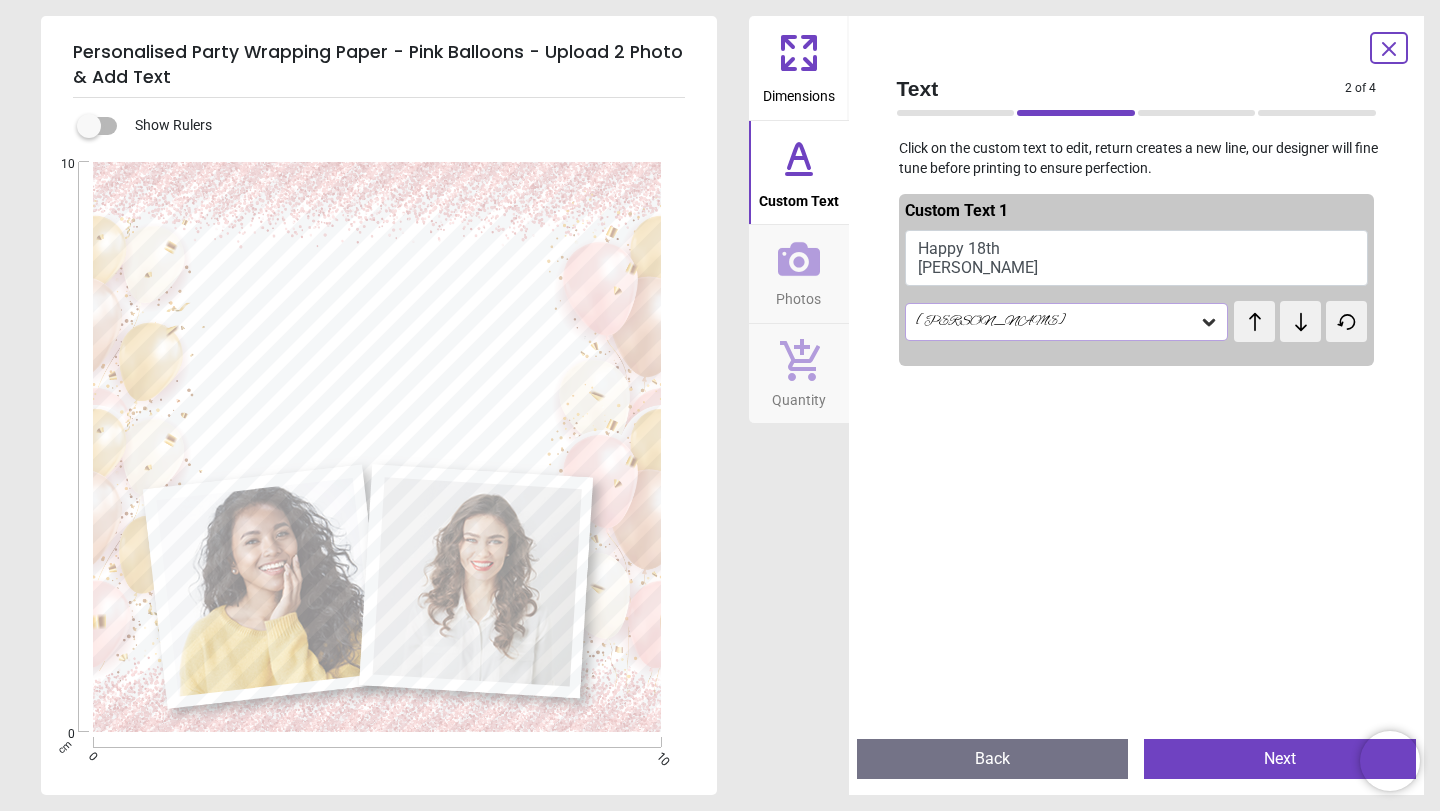 click 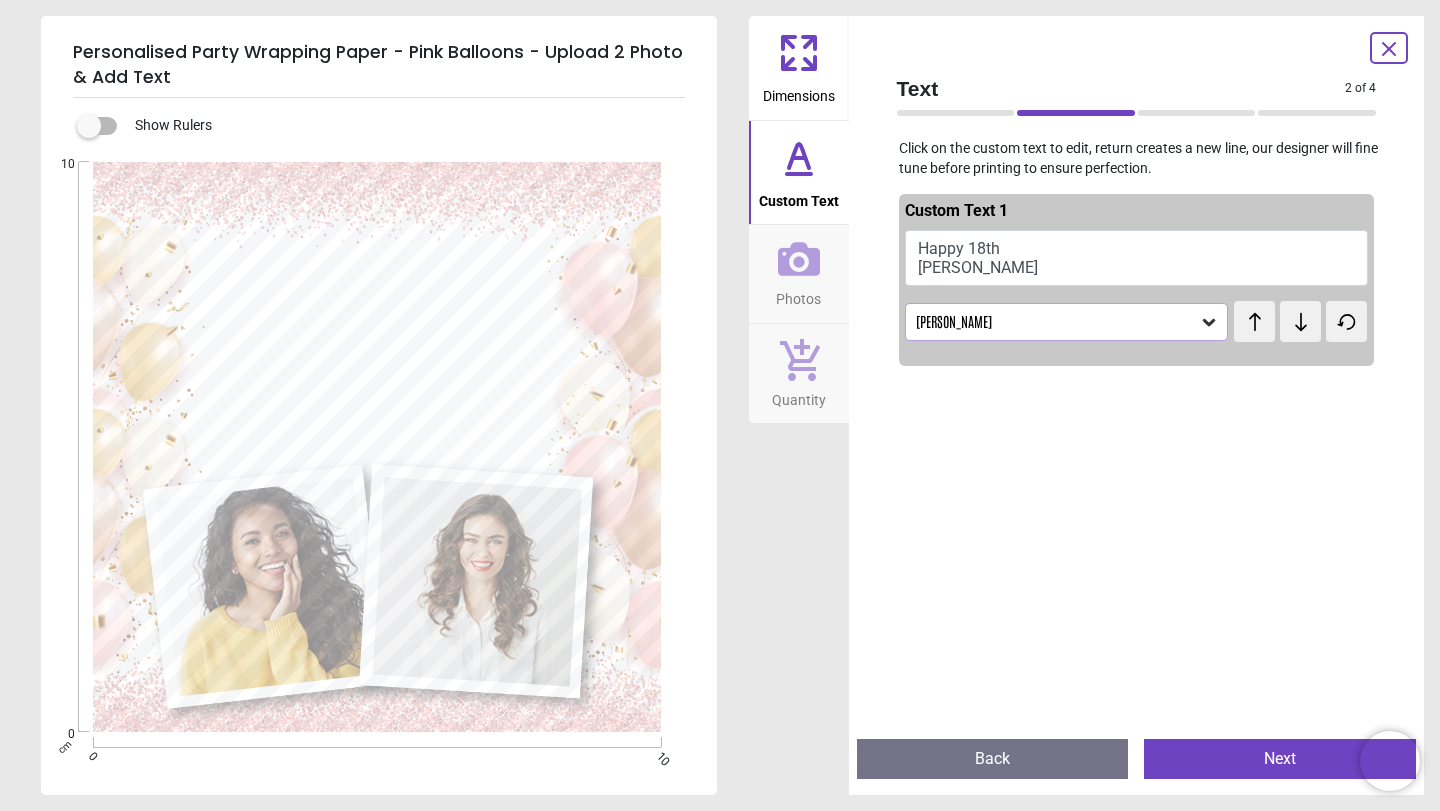 click 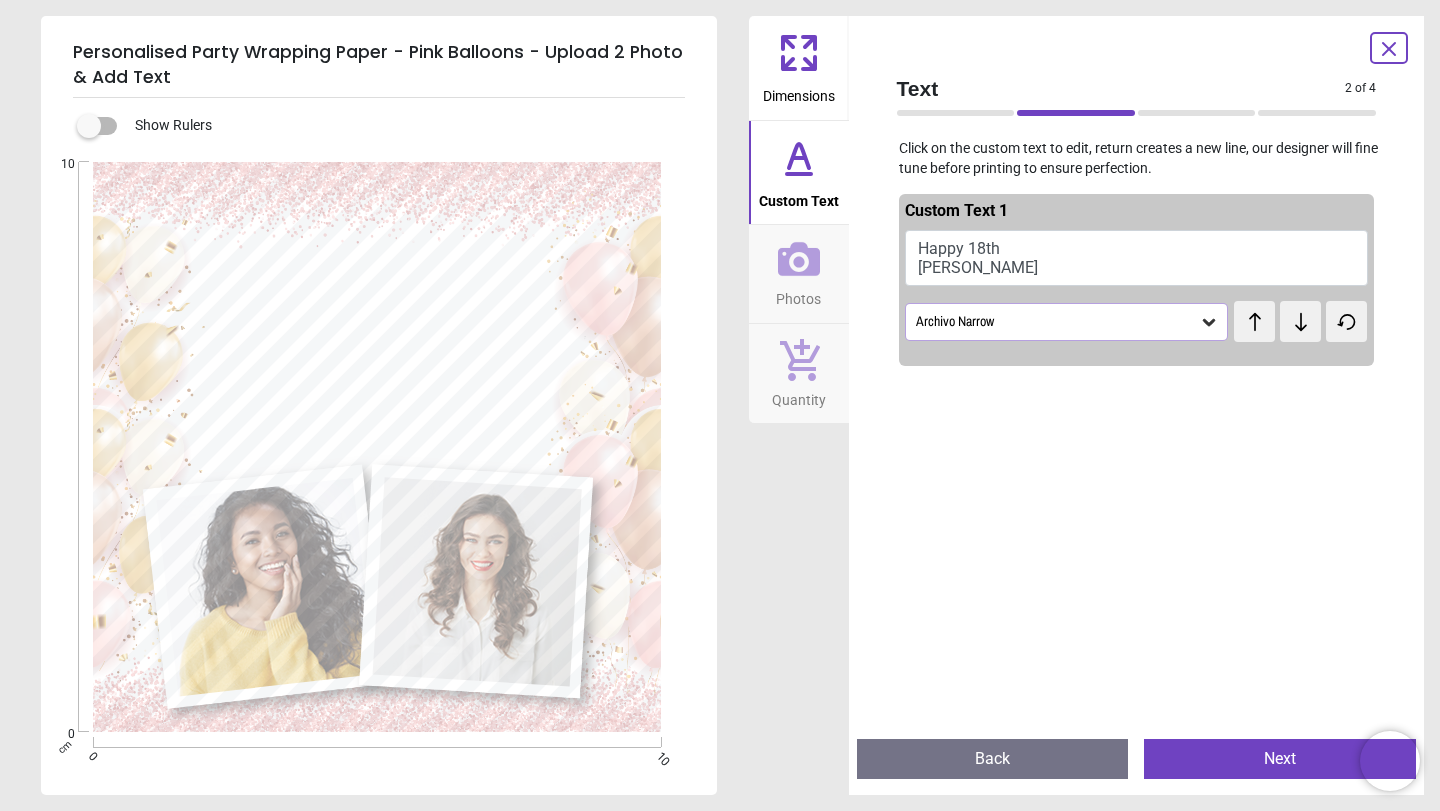click 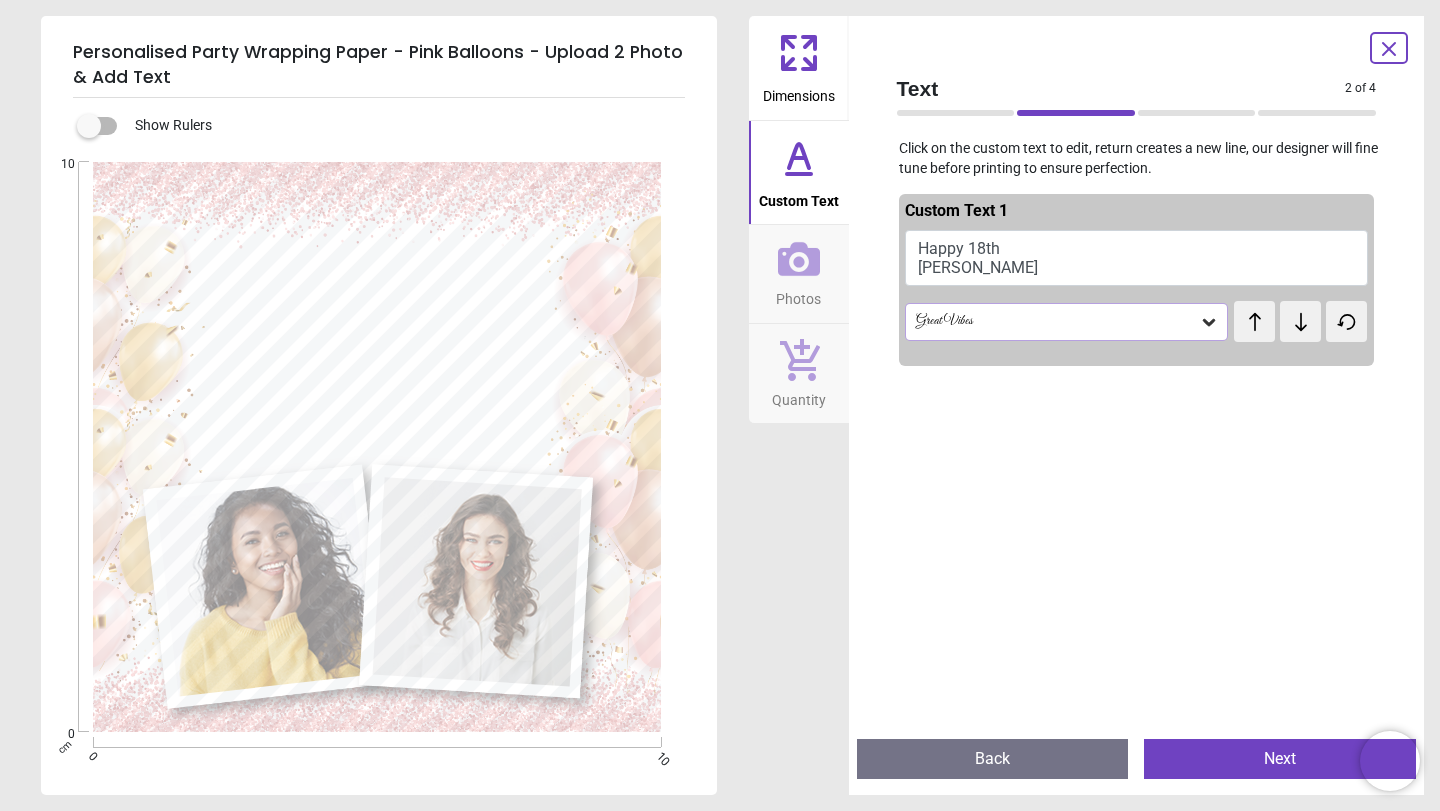 click 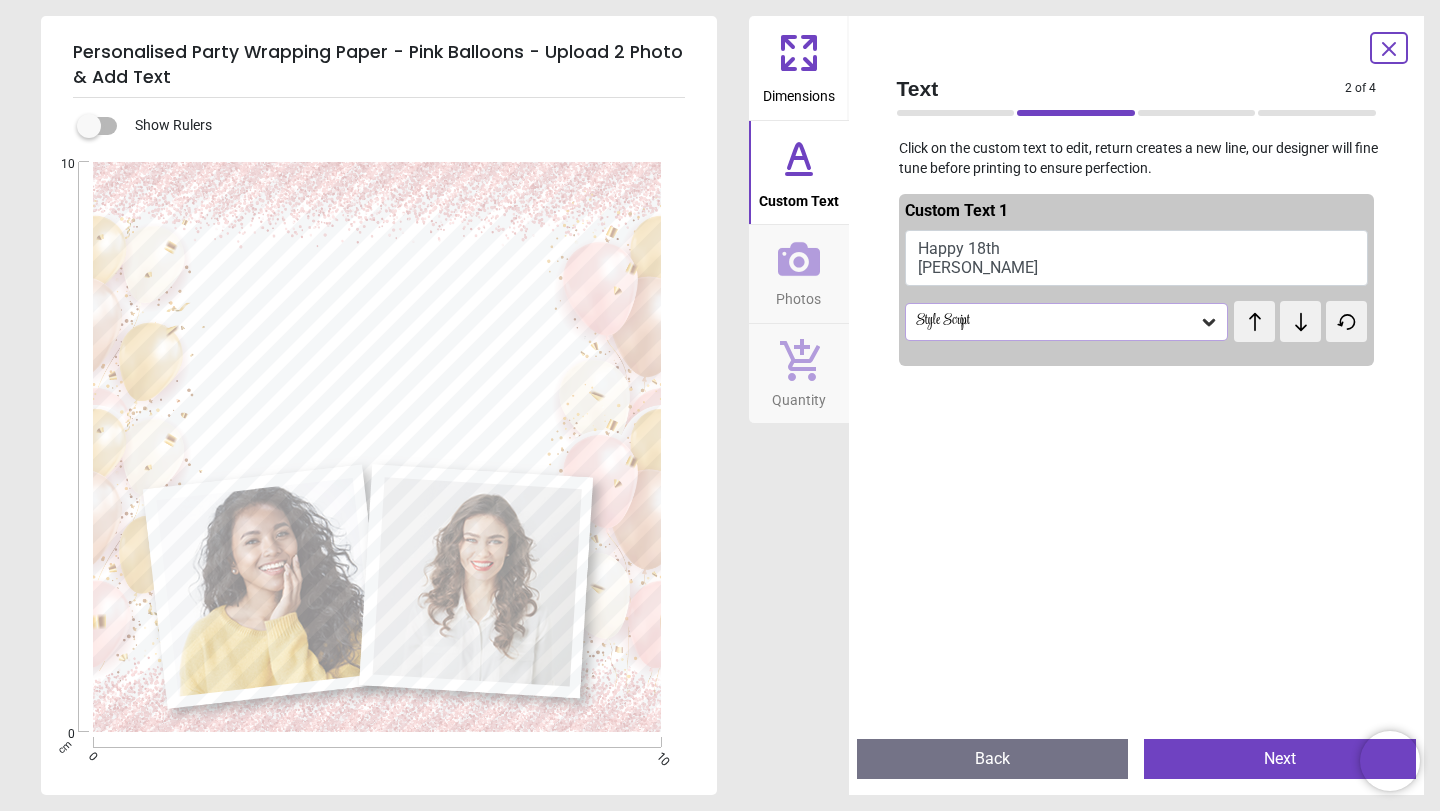 click 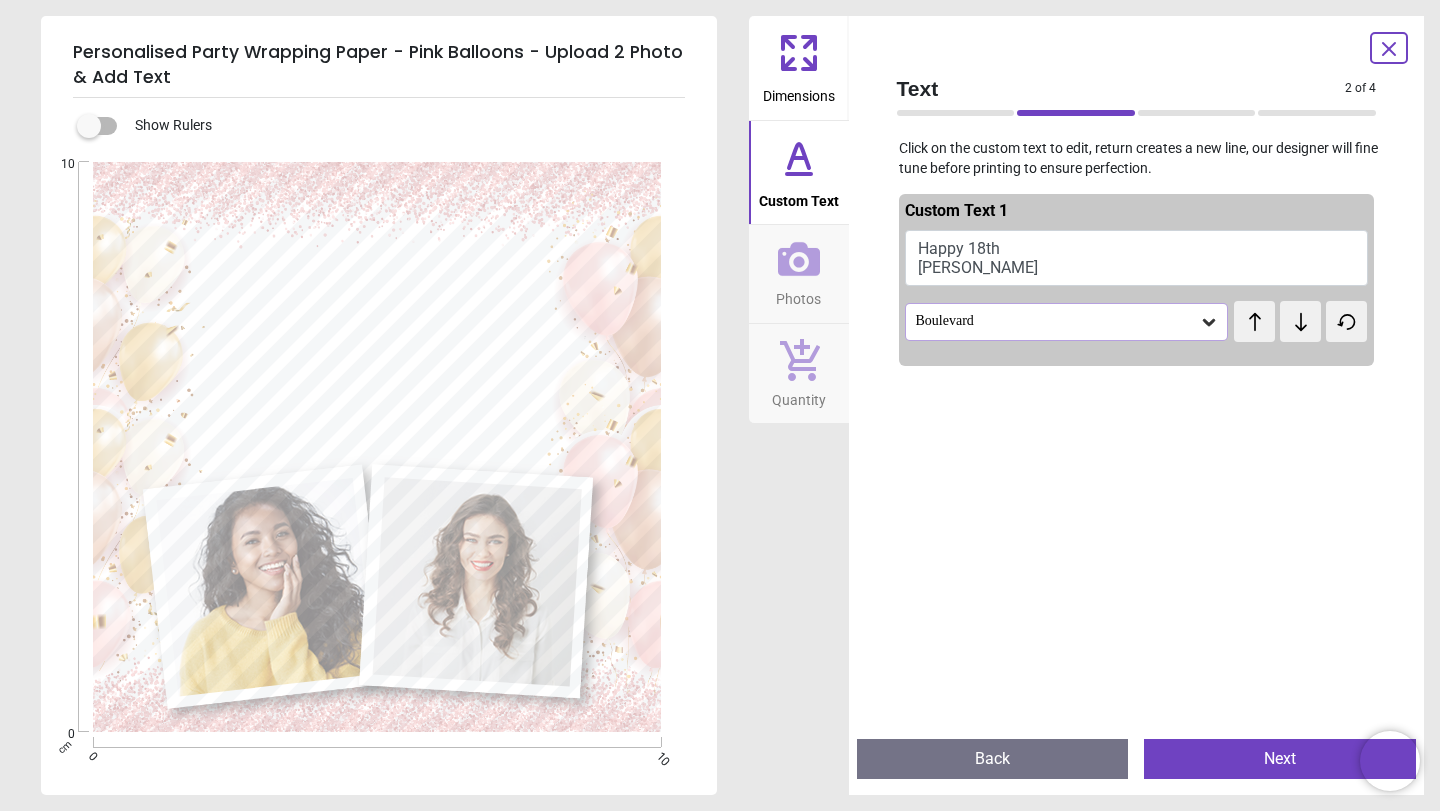 click 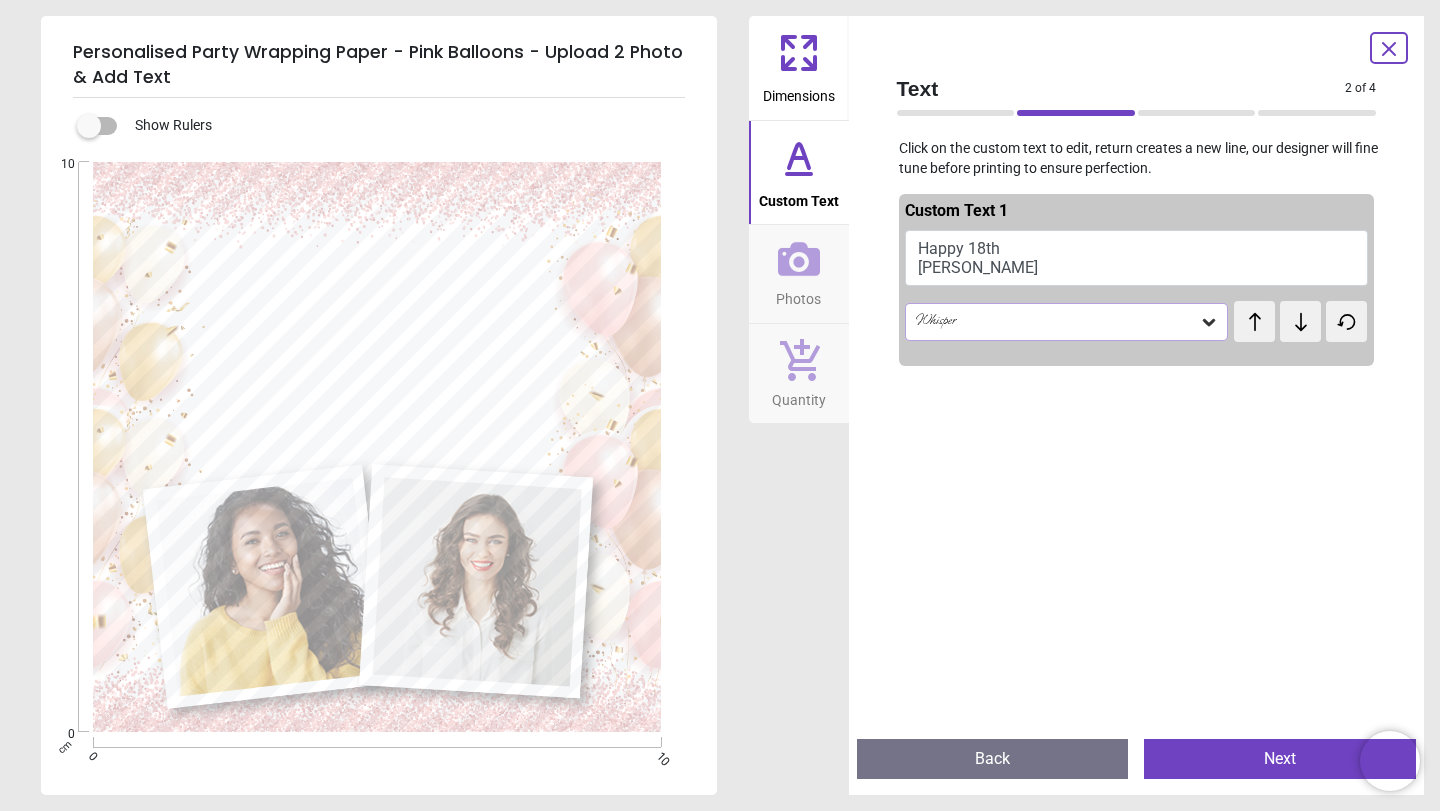 click 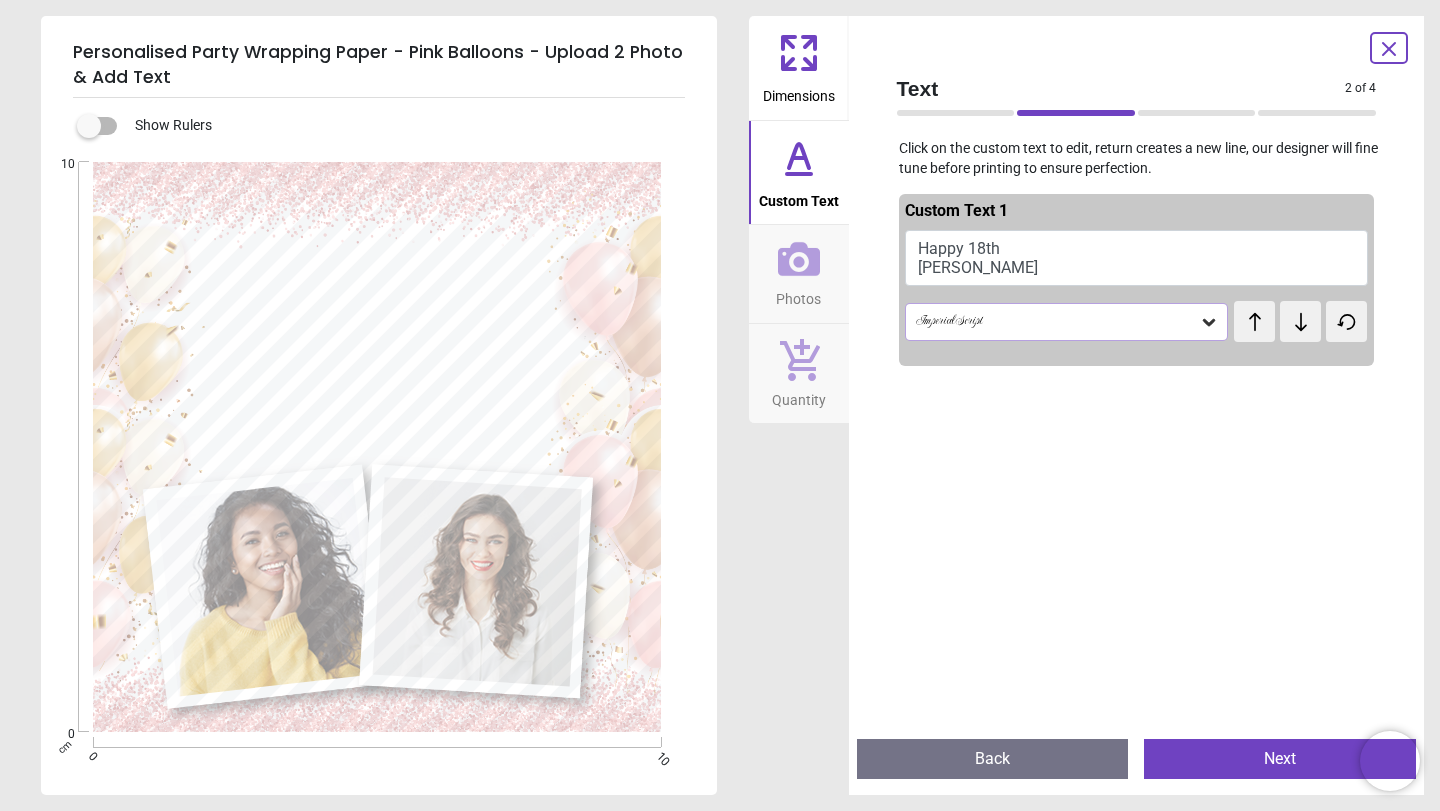 click at bounding box center [1300, 321] 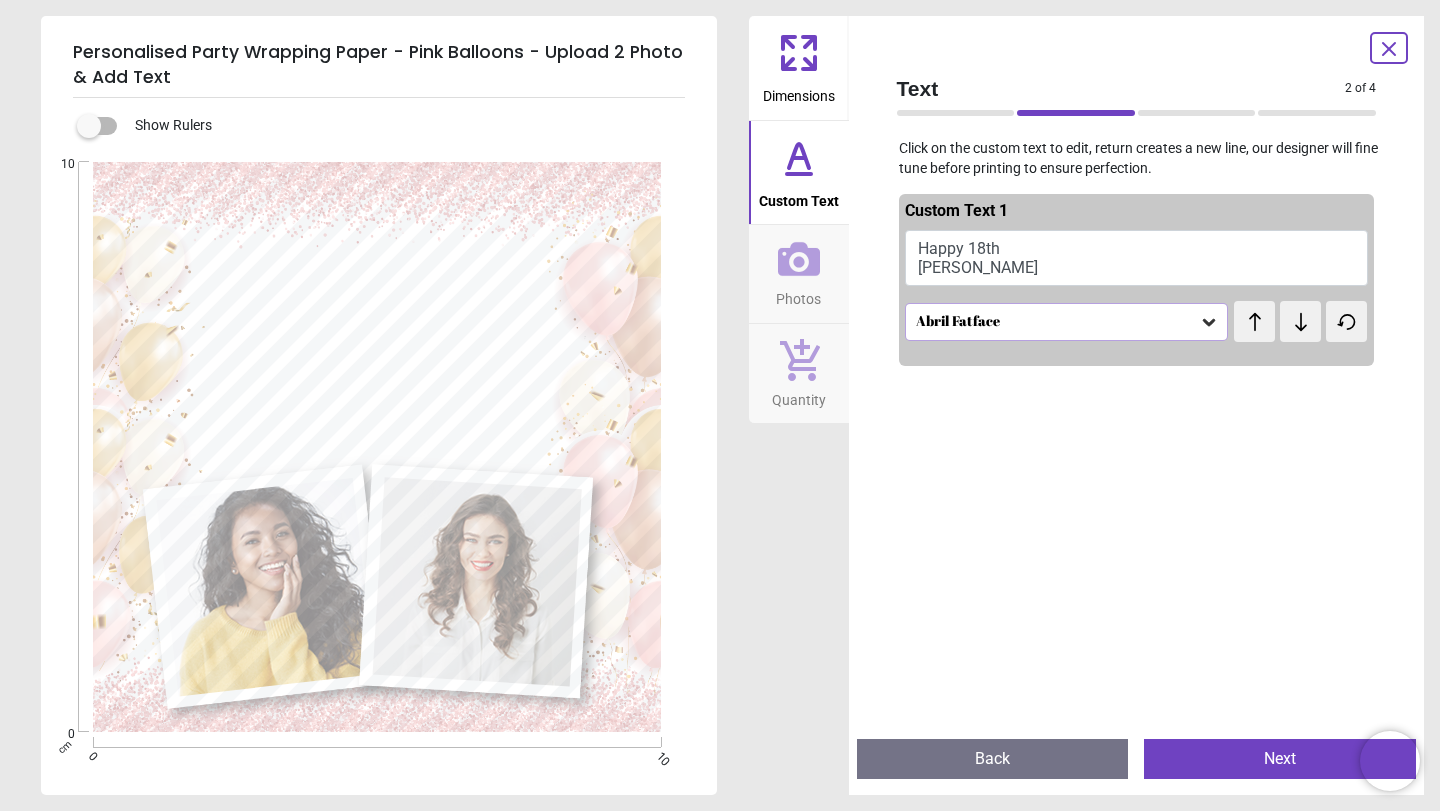 click 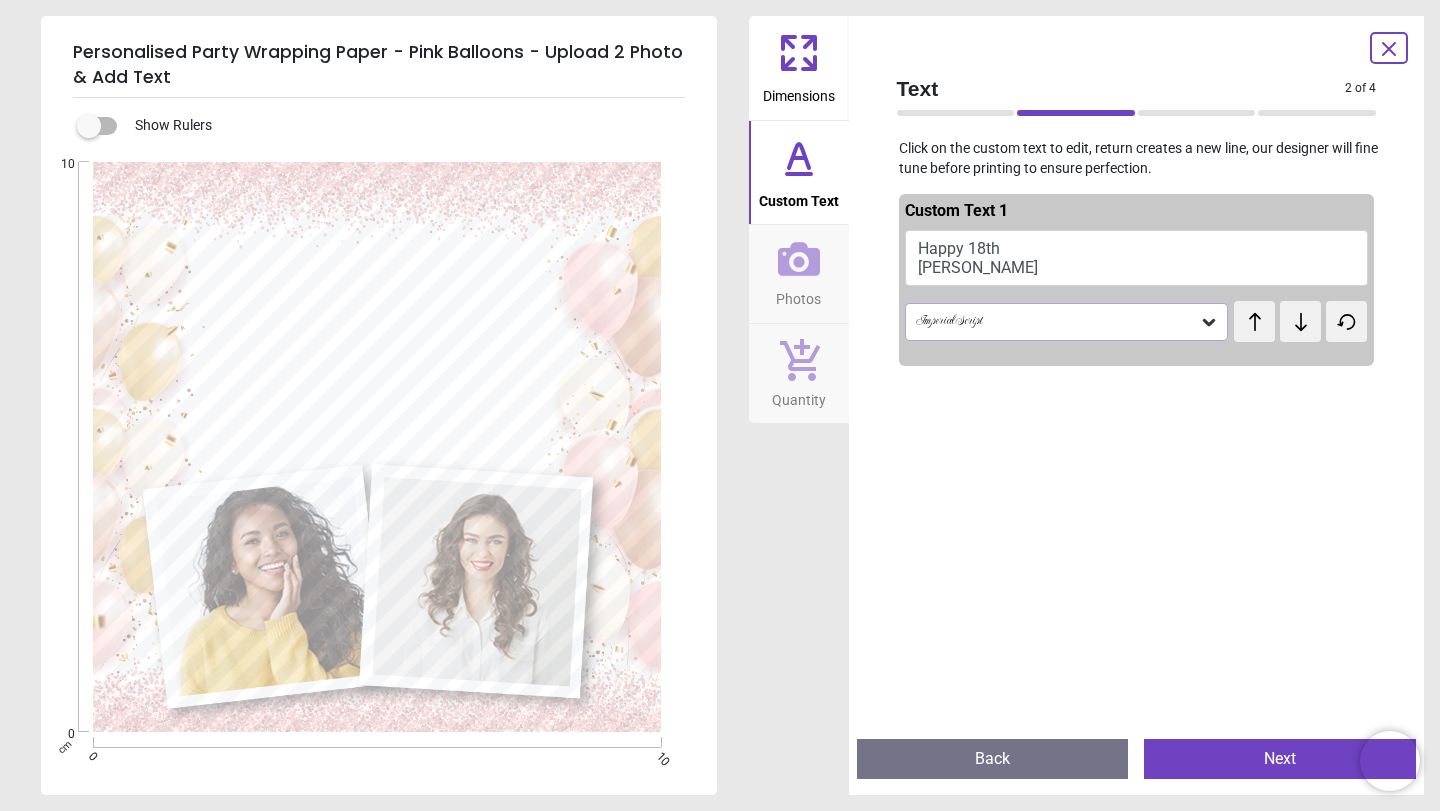 click 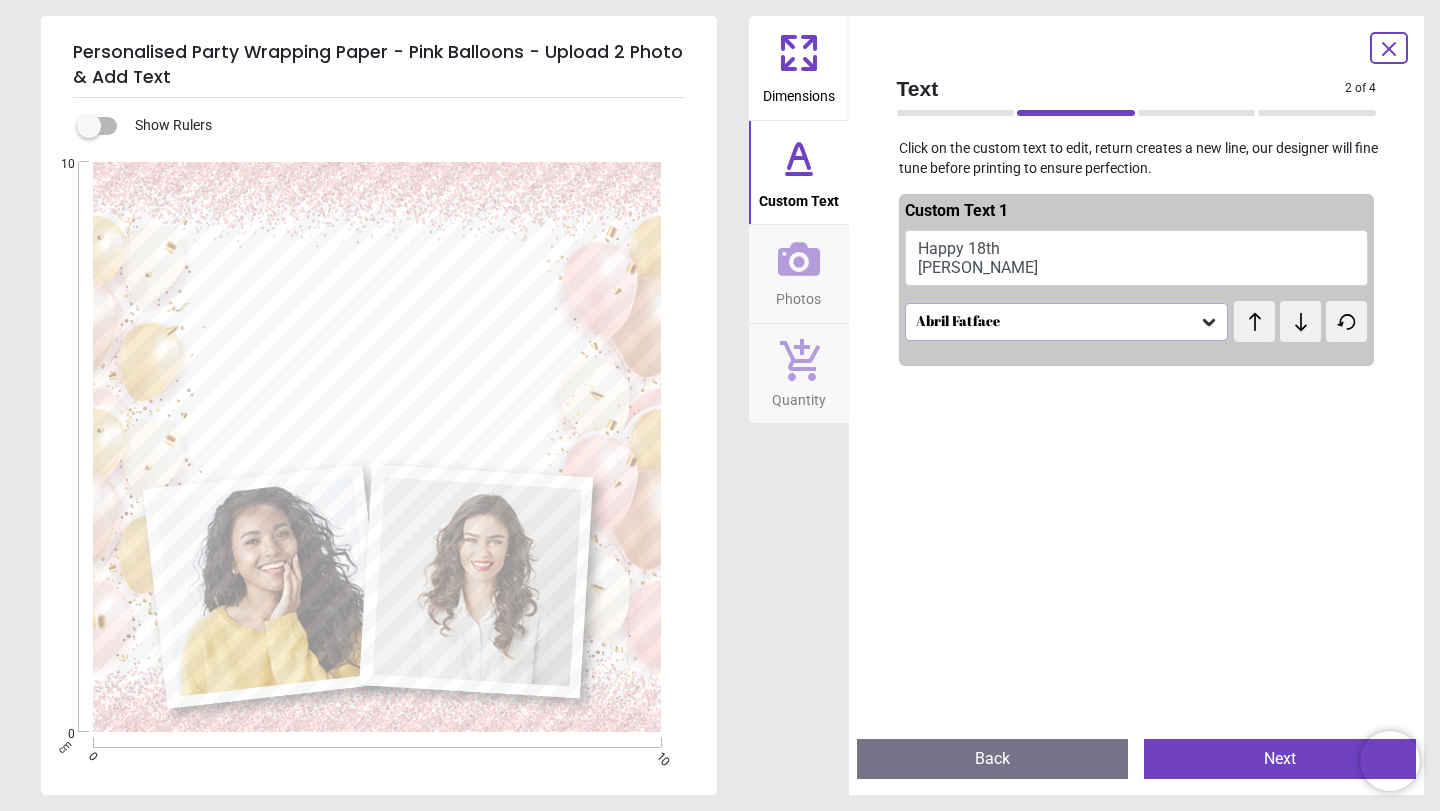 click at bounding box center [1300, 321] 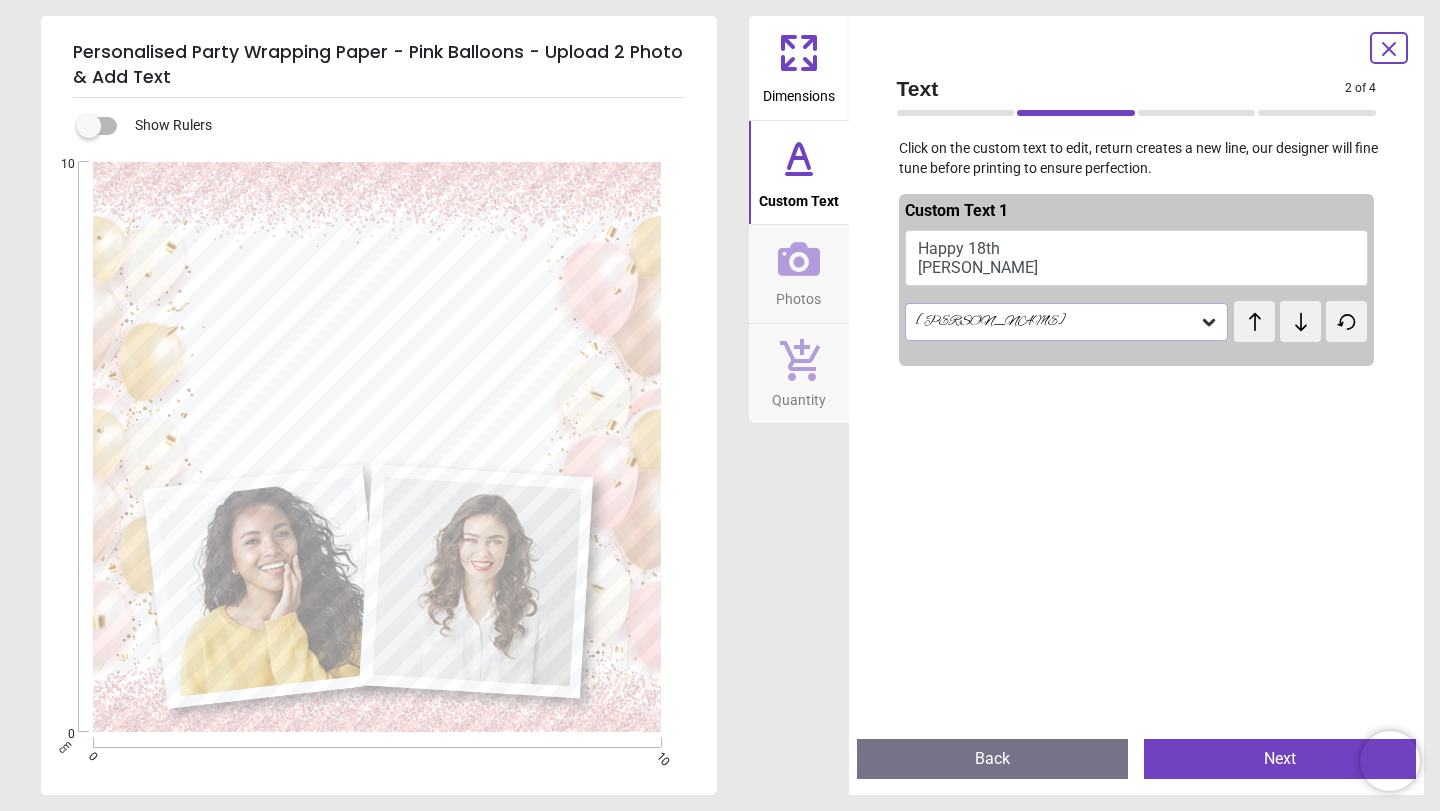 click at bounding box center [1300, 321] 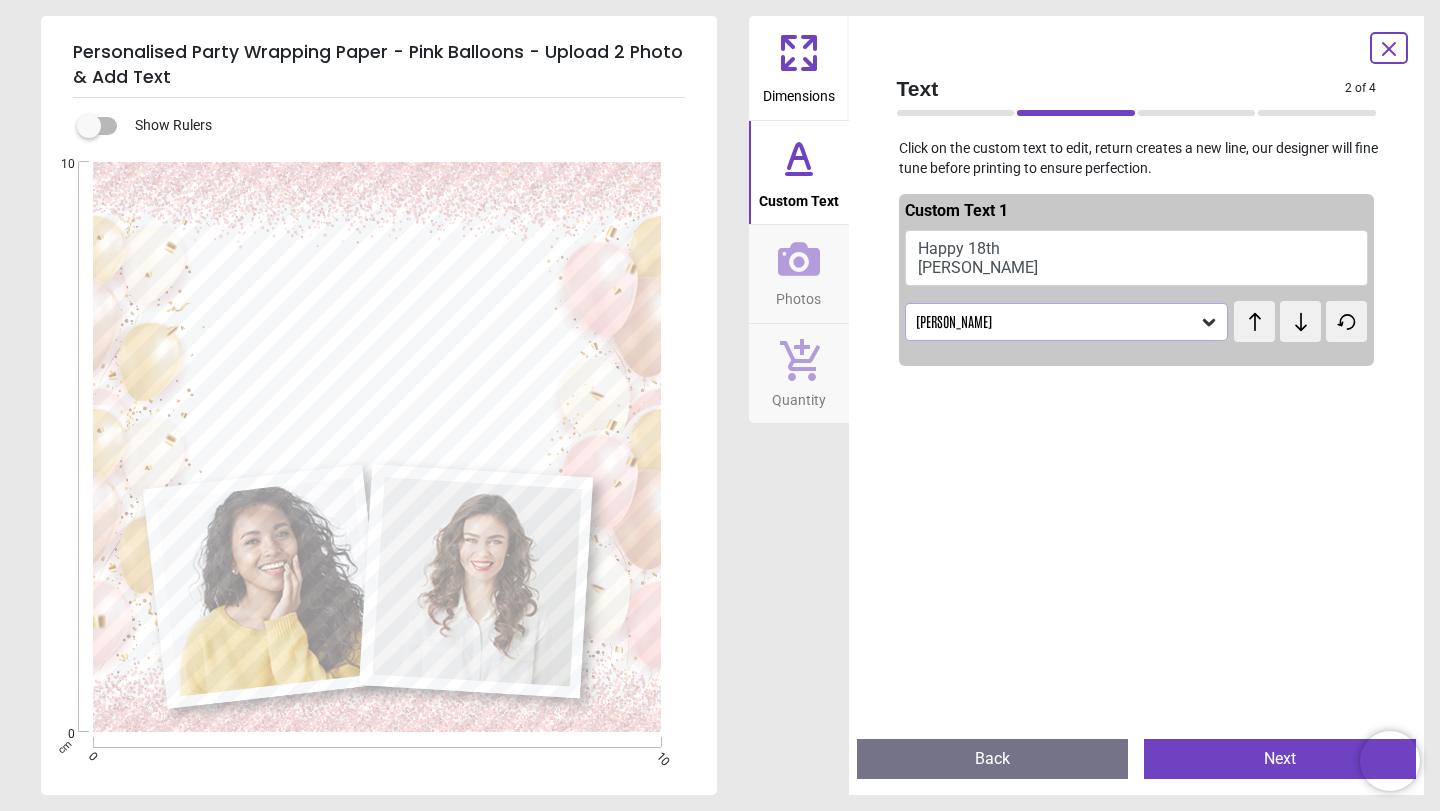click at bounding box center [1300, 321] 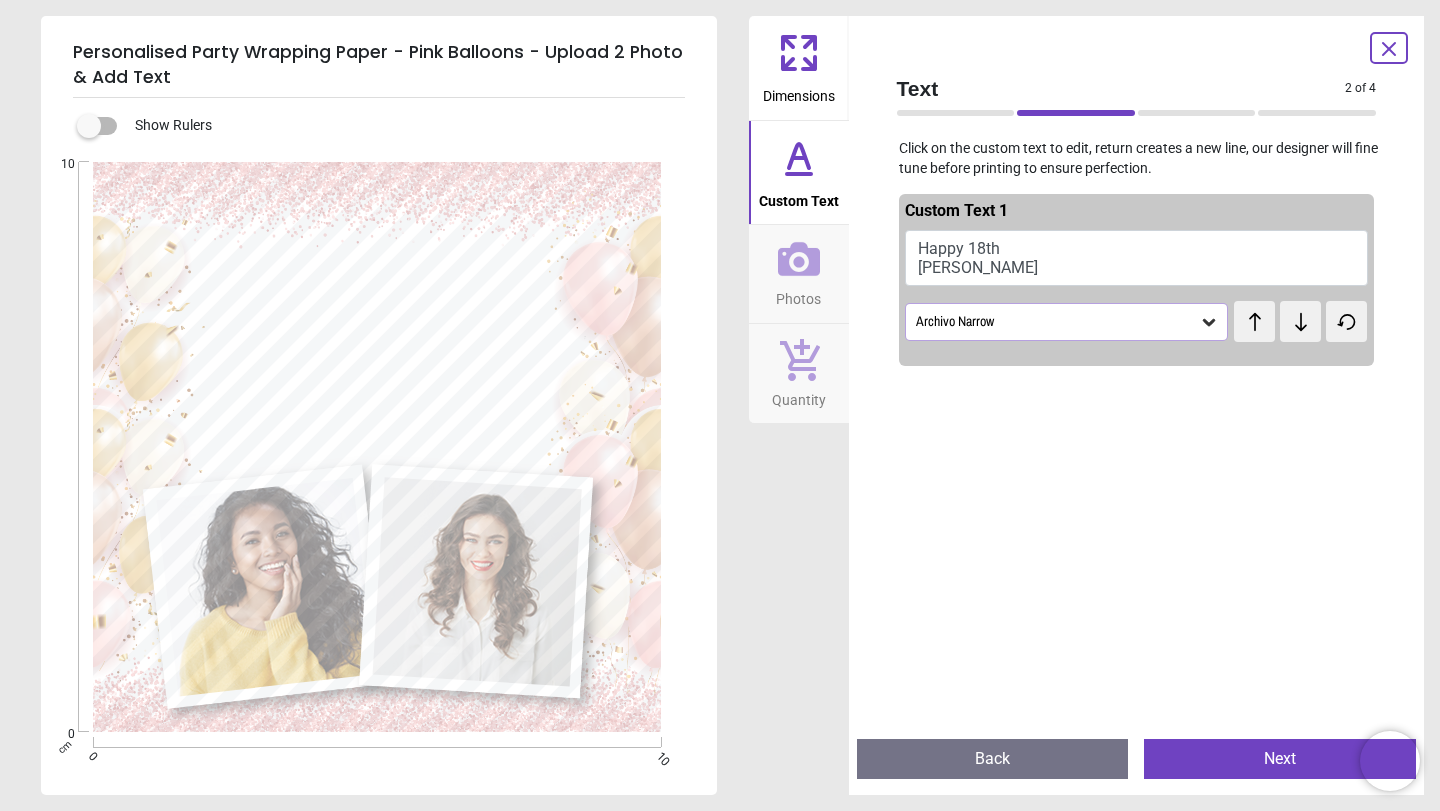 click at bounding box center [1300, 321] 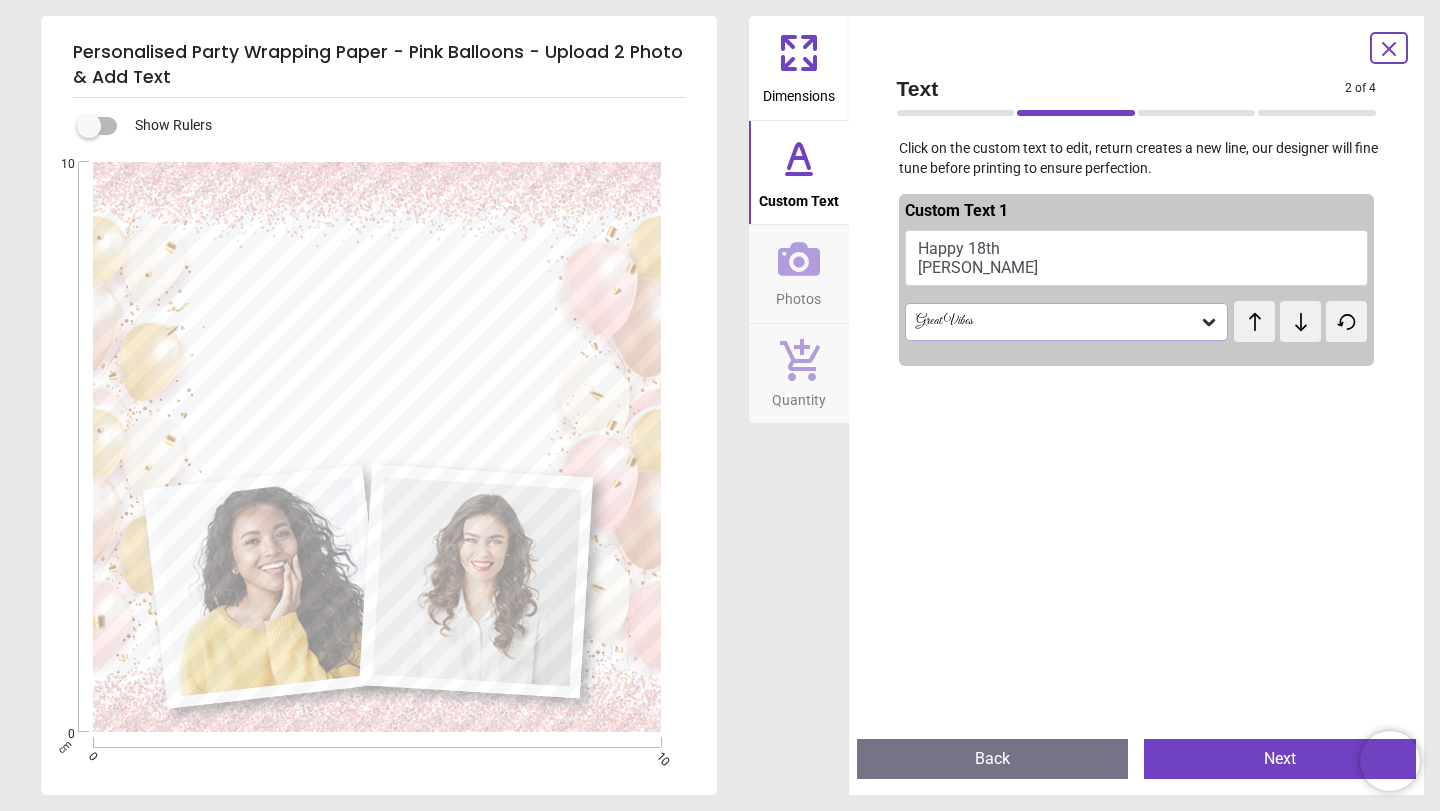click at bounding box center [1300, 321] 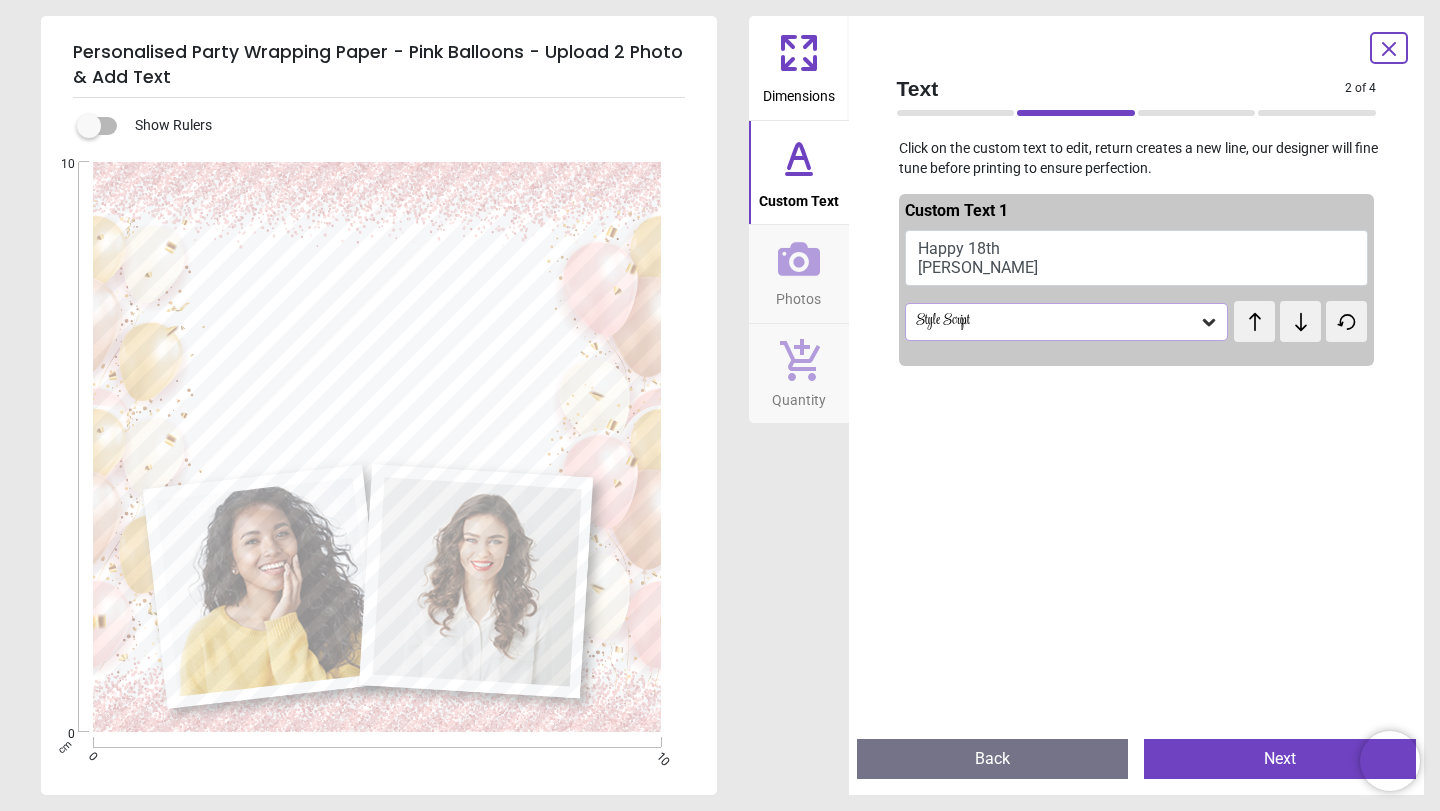 click at bounding box center [1300, 321] 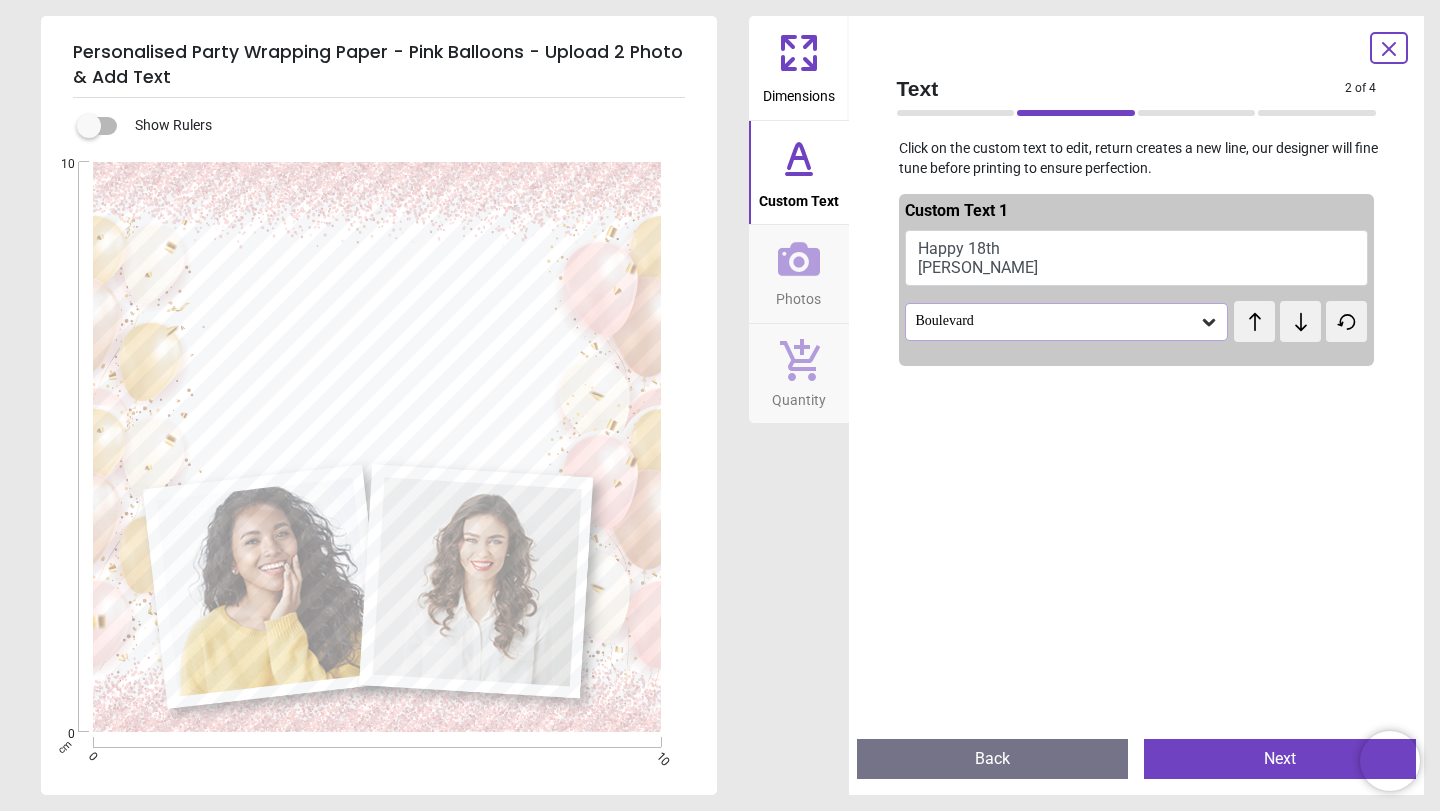 click at bounding box center (1300, 321) 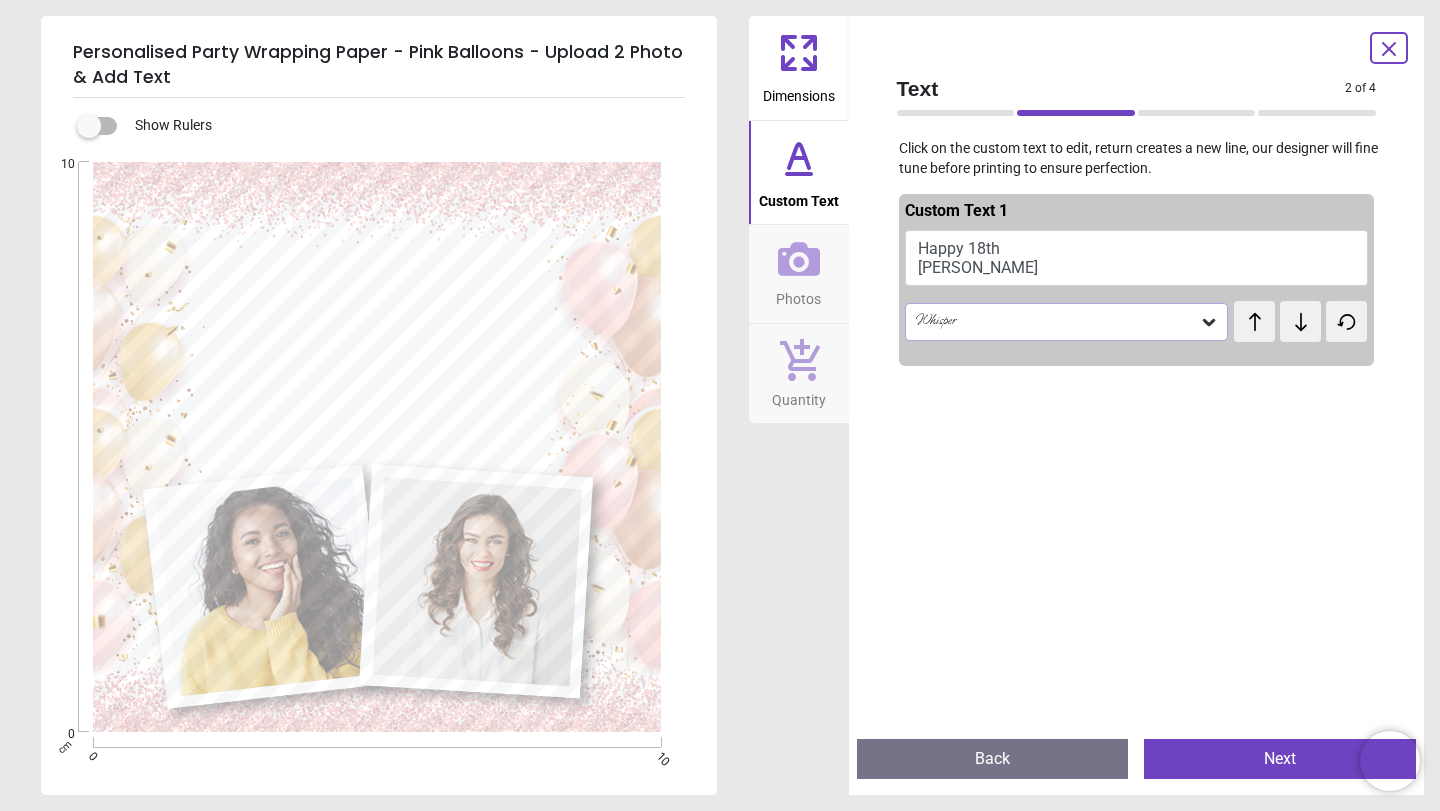 click on "Whisper test test" at bounding box center [1137, 326] 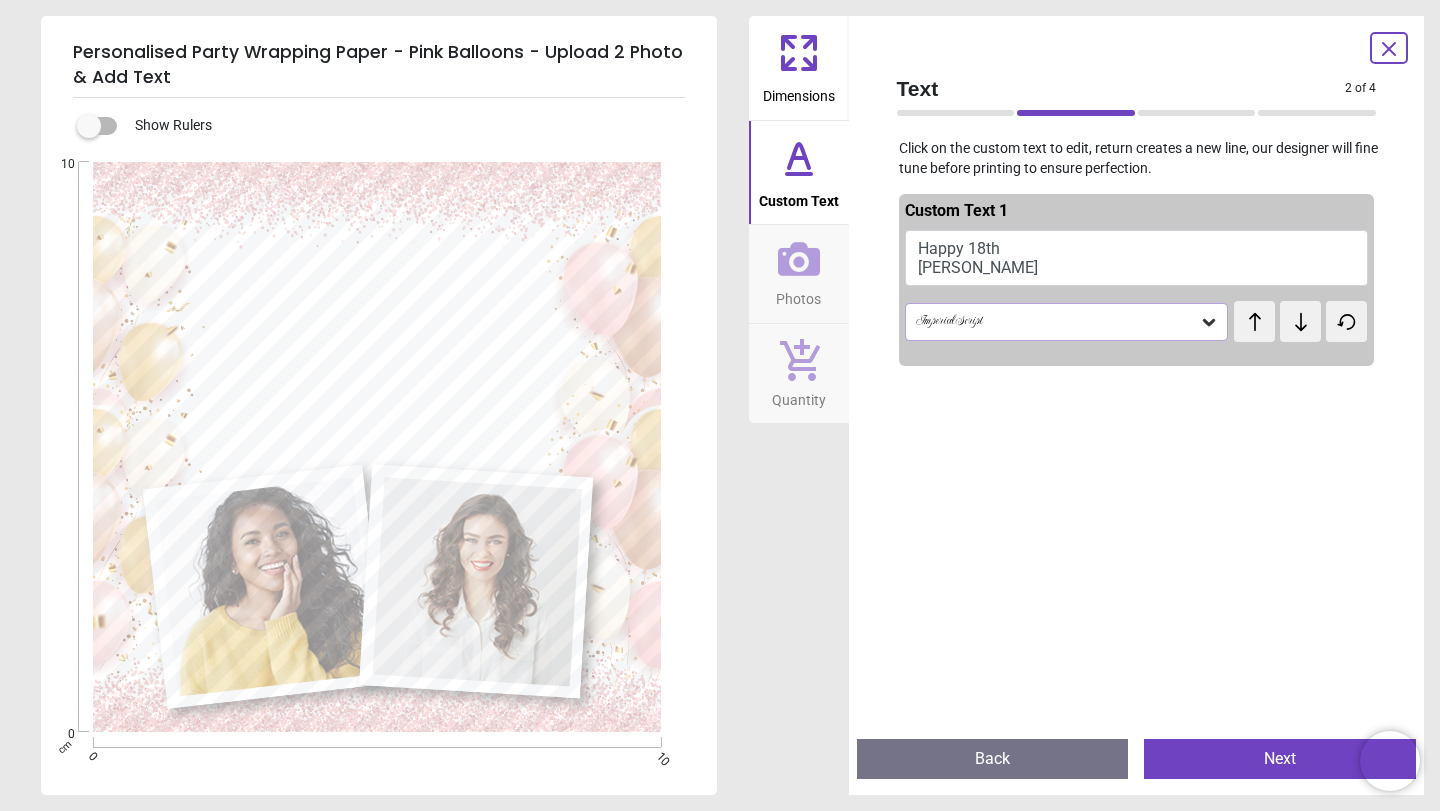 click 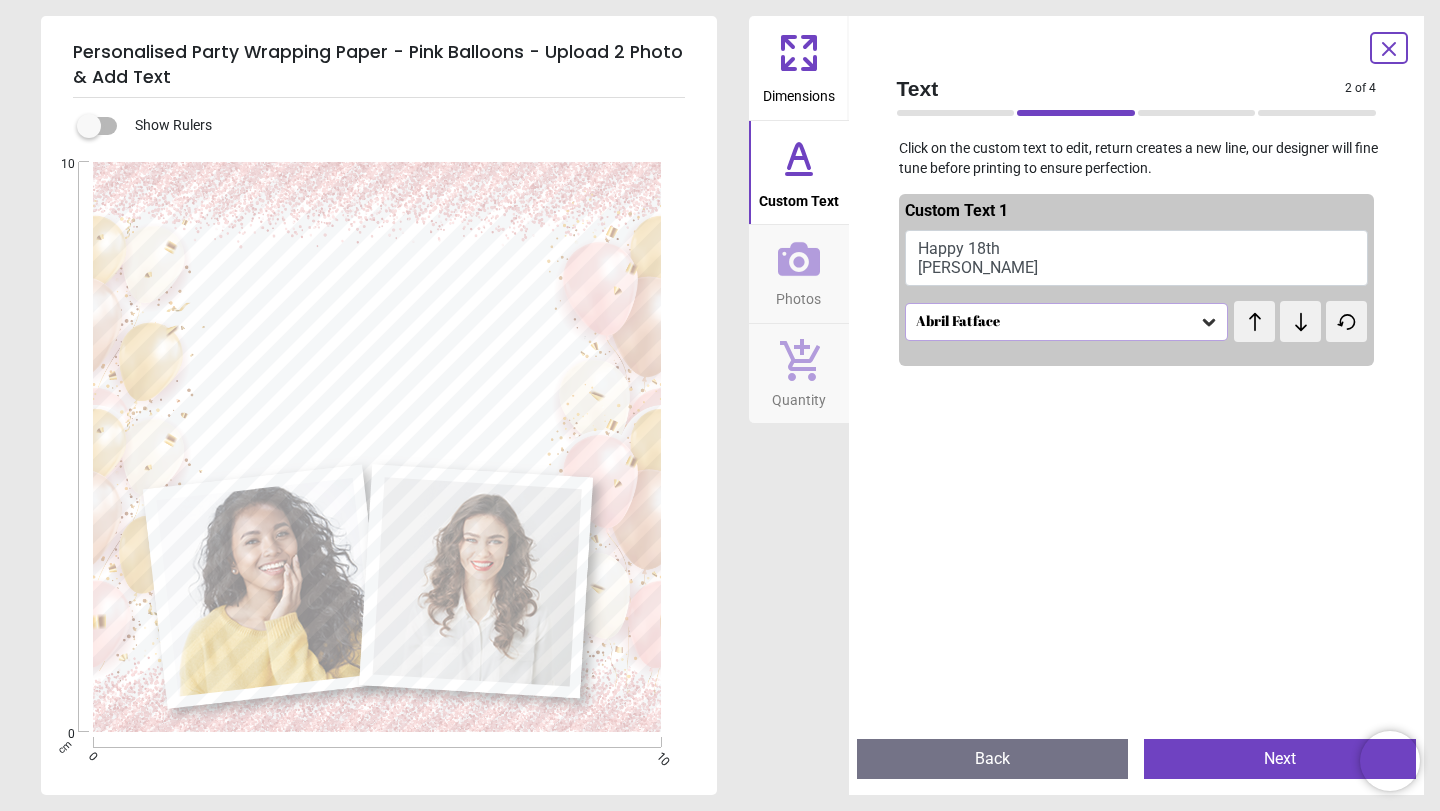 click on "test test" at bounding box center (1249, 312) 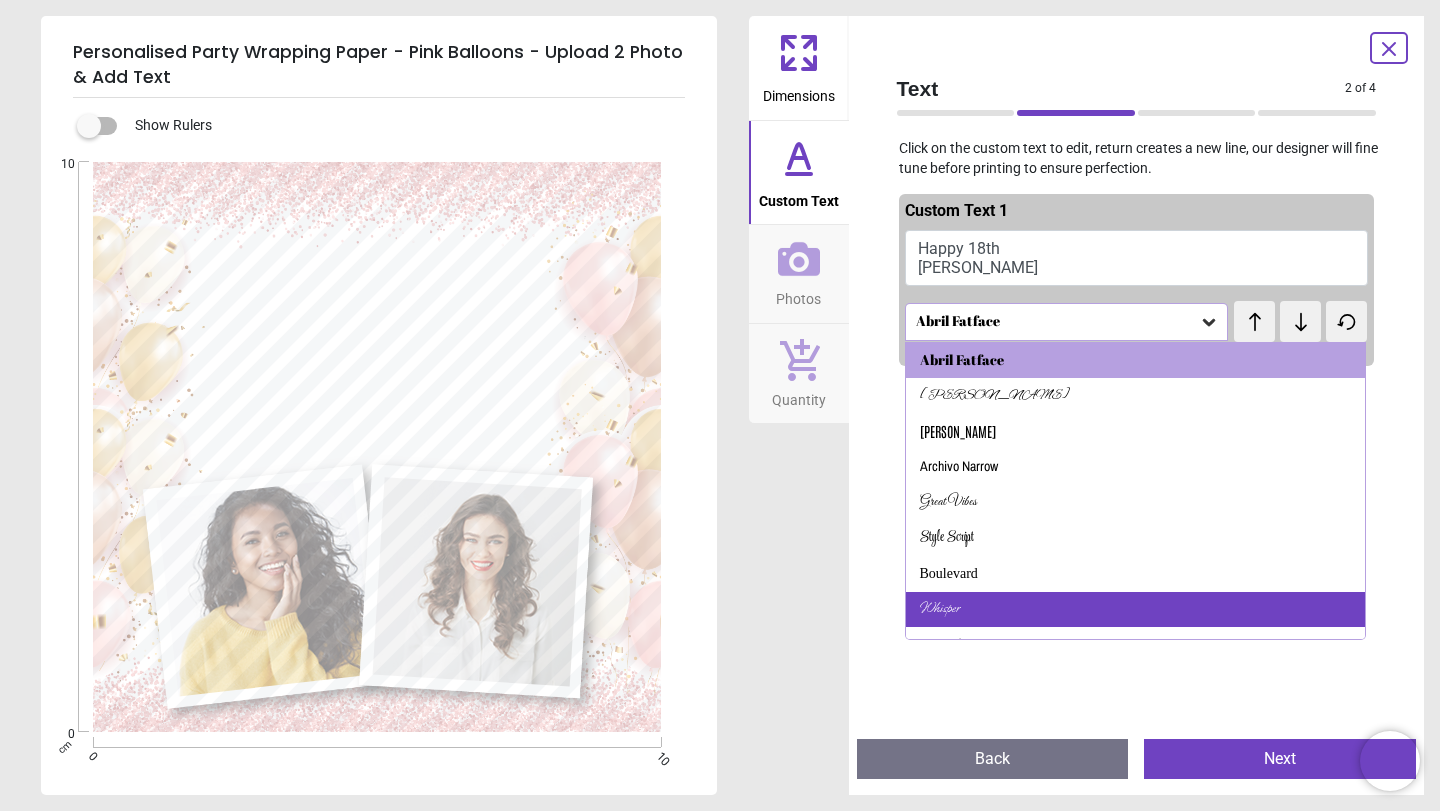 click on "Whisper" at bounding box center (1136, 610) 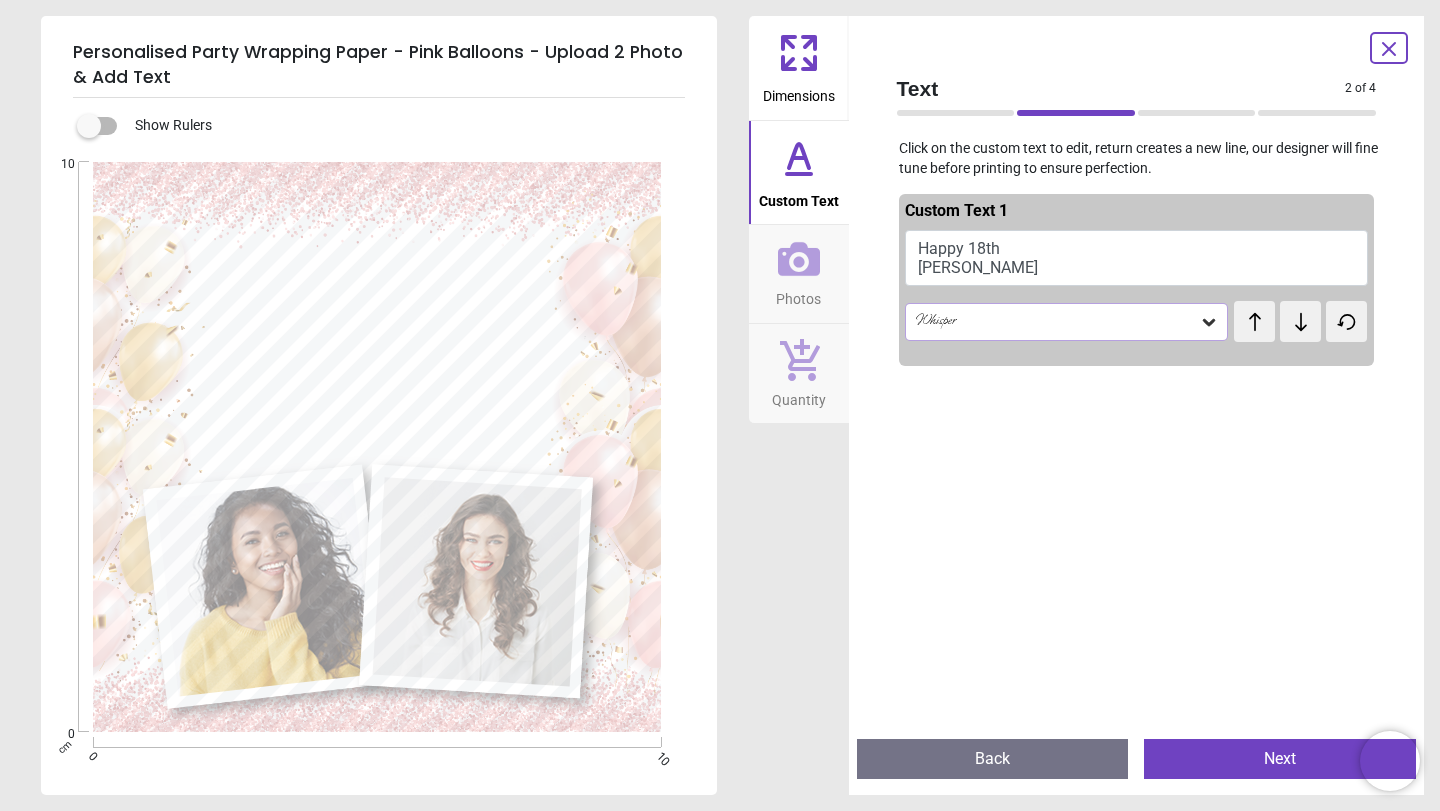 click 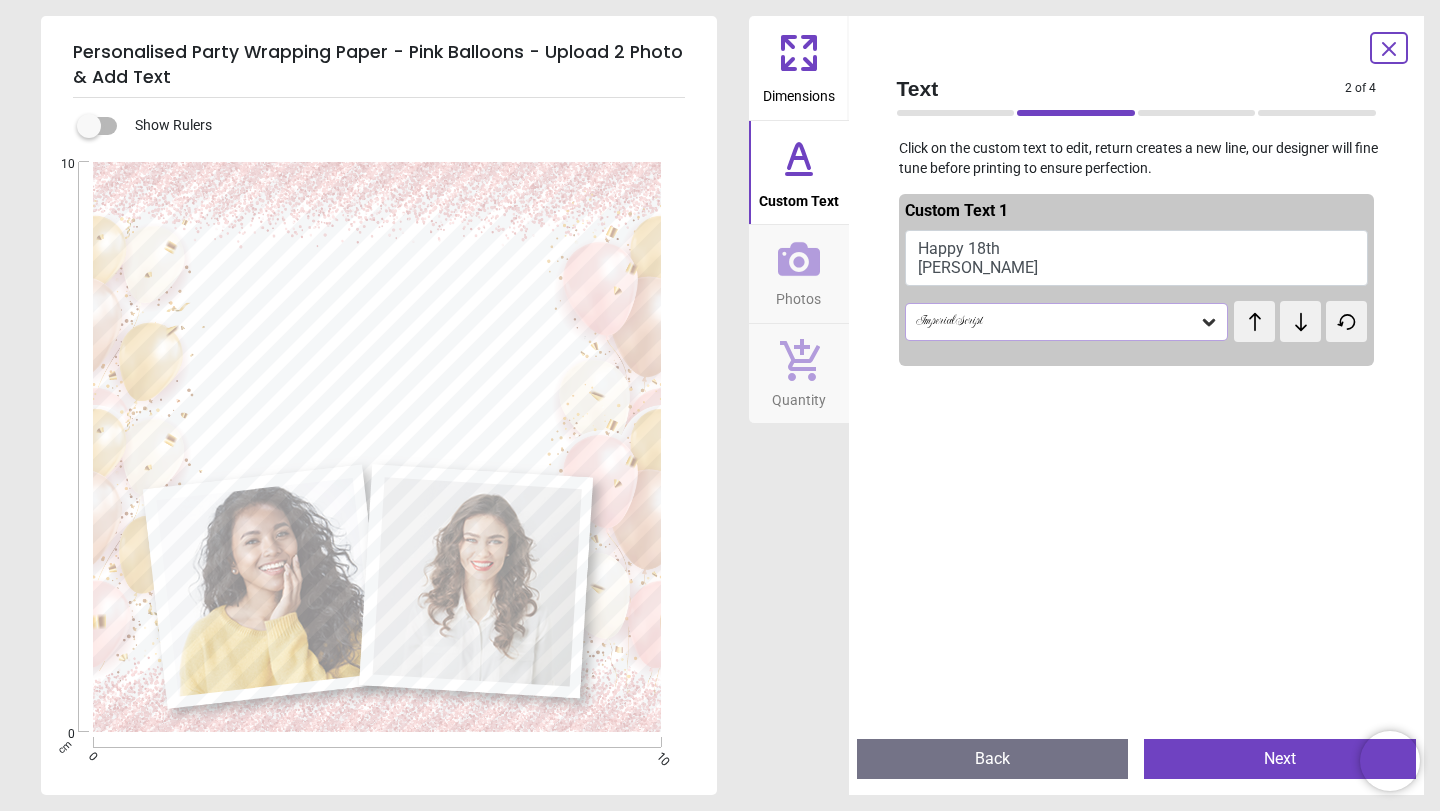 click 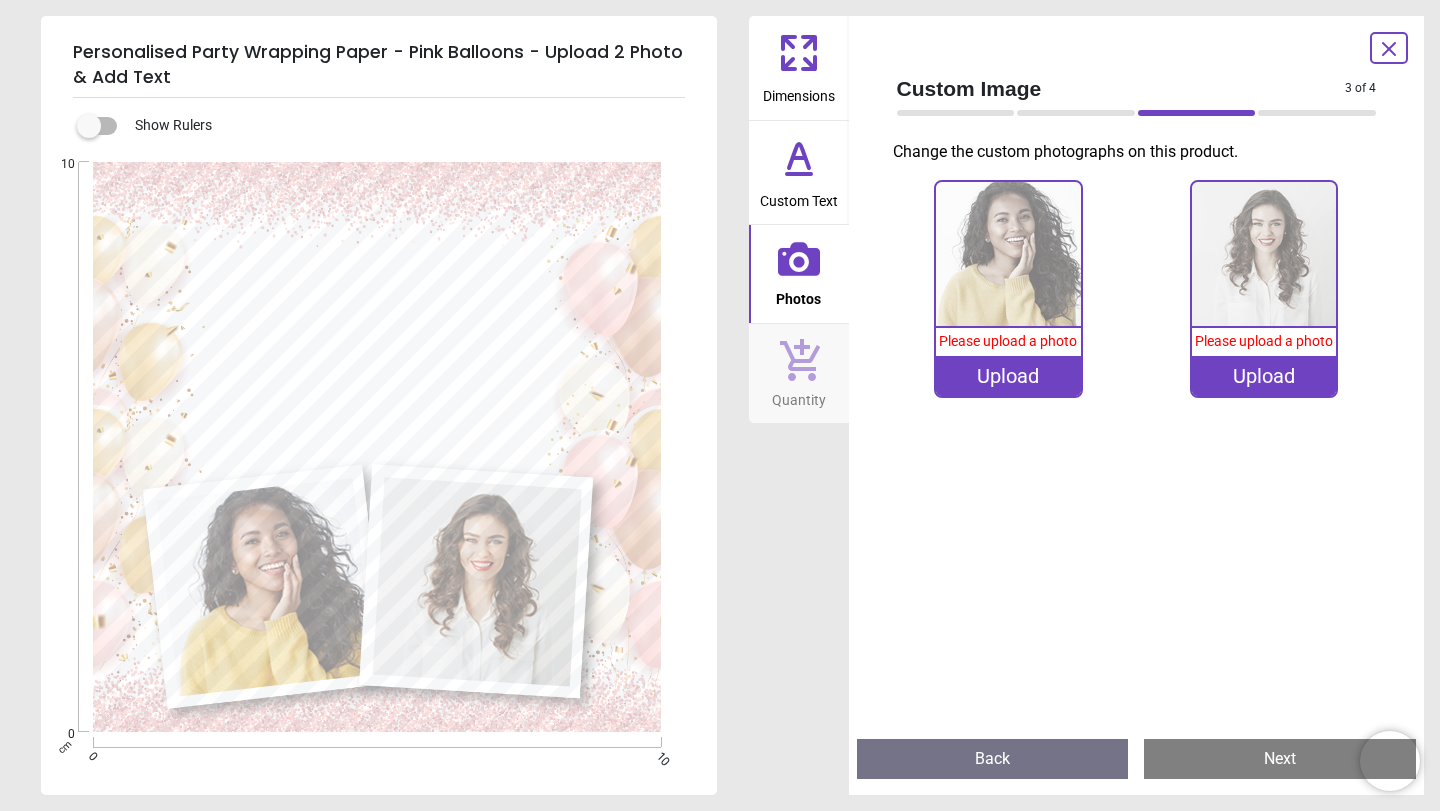 click on "Upload" at bounding box center [1008, 376] 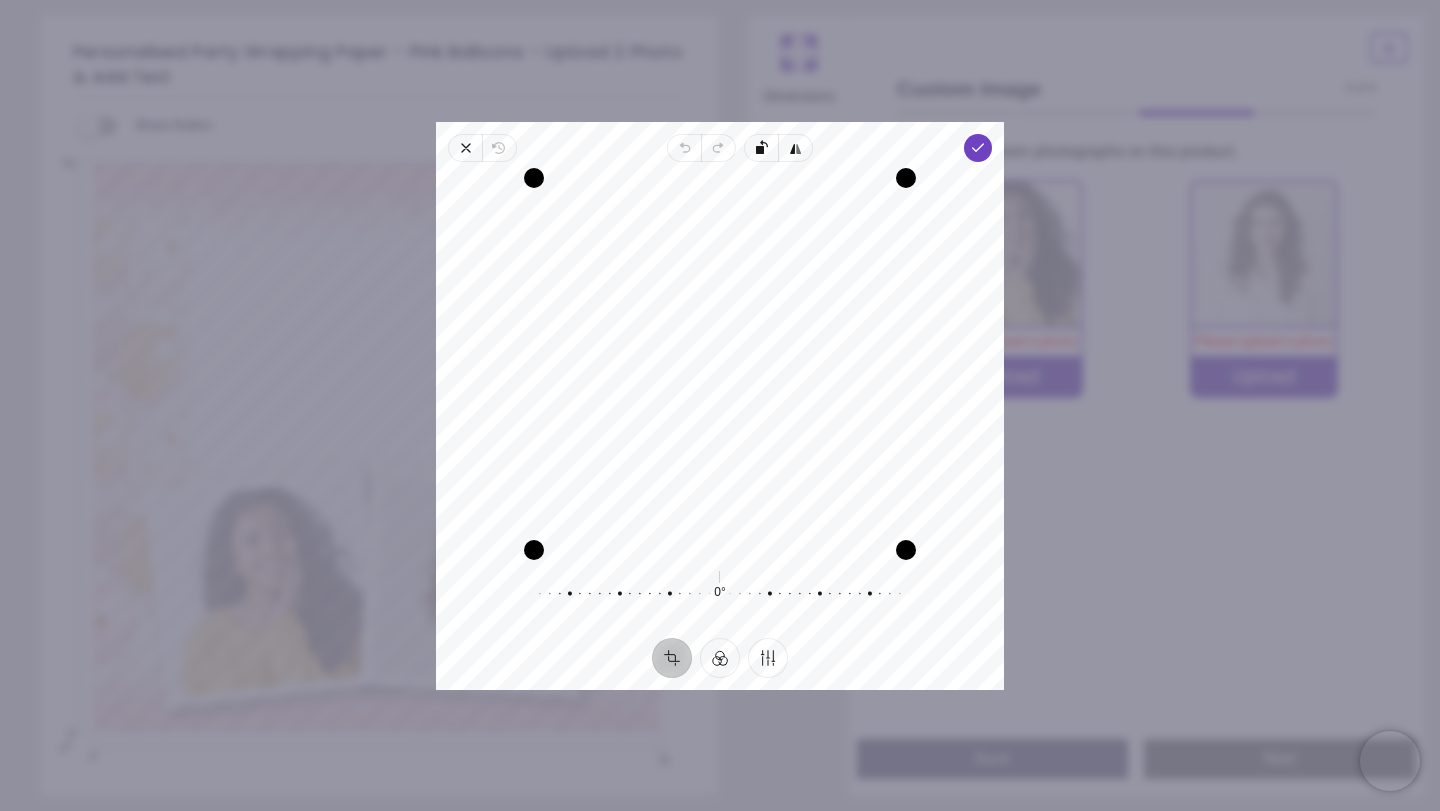 drag, startPoint x: 732, startPoint y: 462, endPoint x: 702, endPoint y: 487, distance: 39.051247 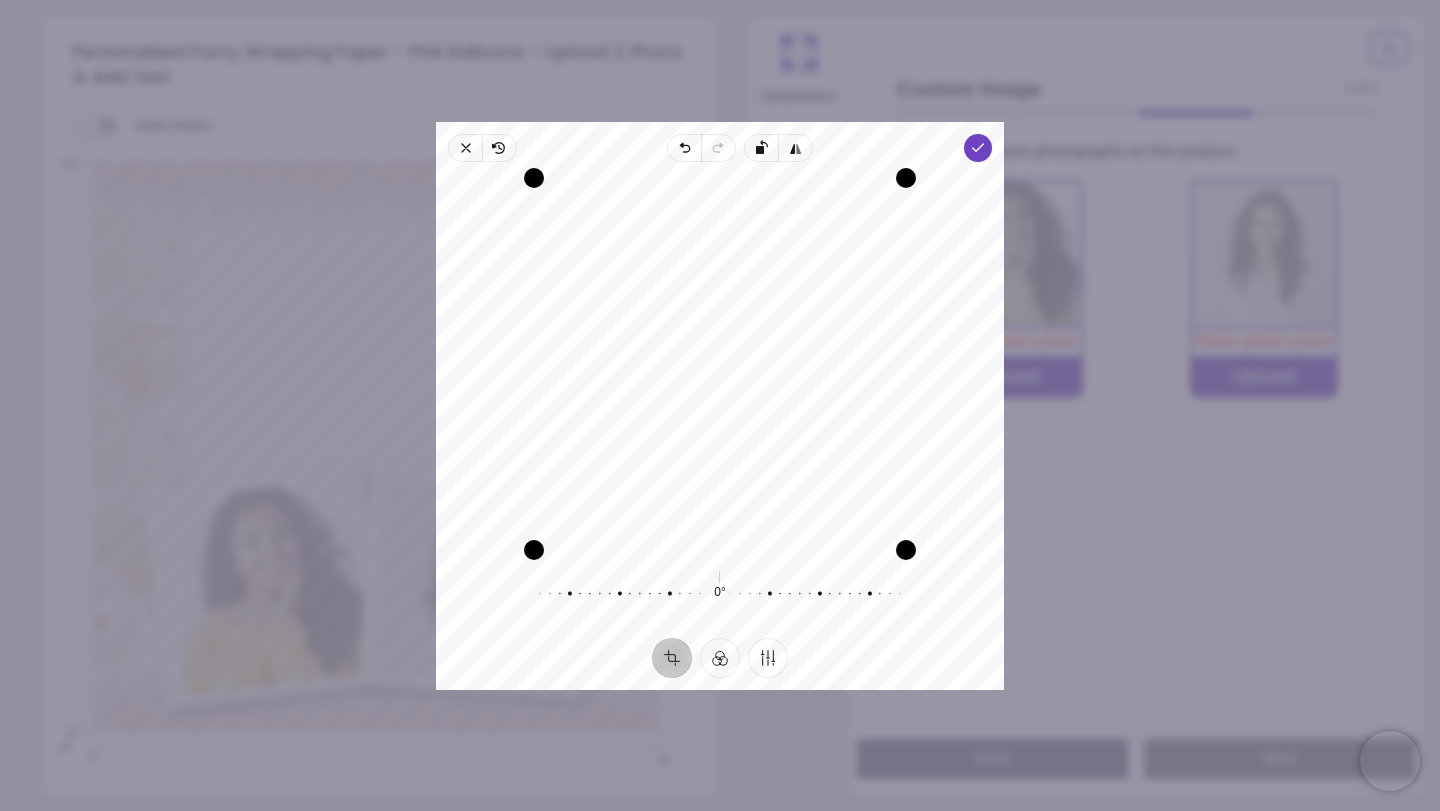 drag, startPoint x: 701, startPoint y: 485, endPoint x: 692, endPoint y: 453, distance: 33.24154 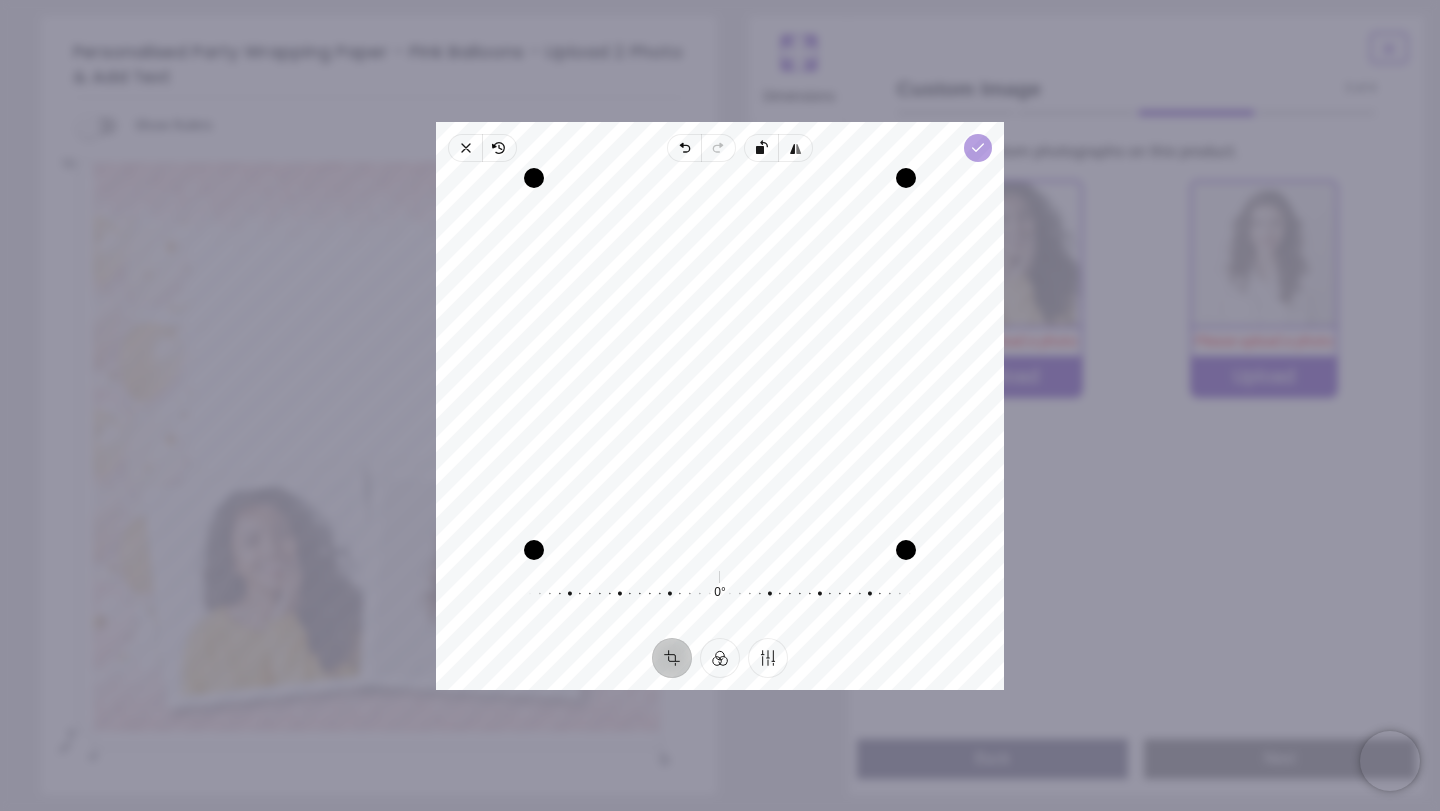 click 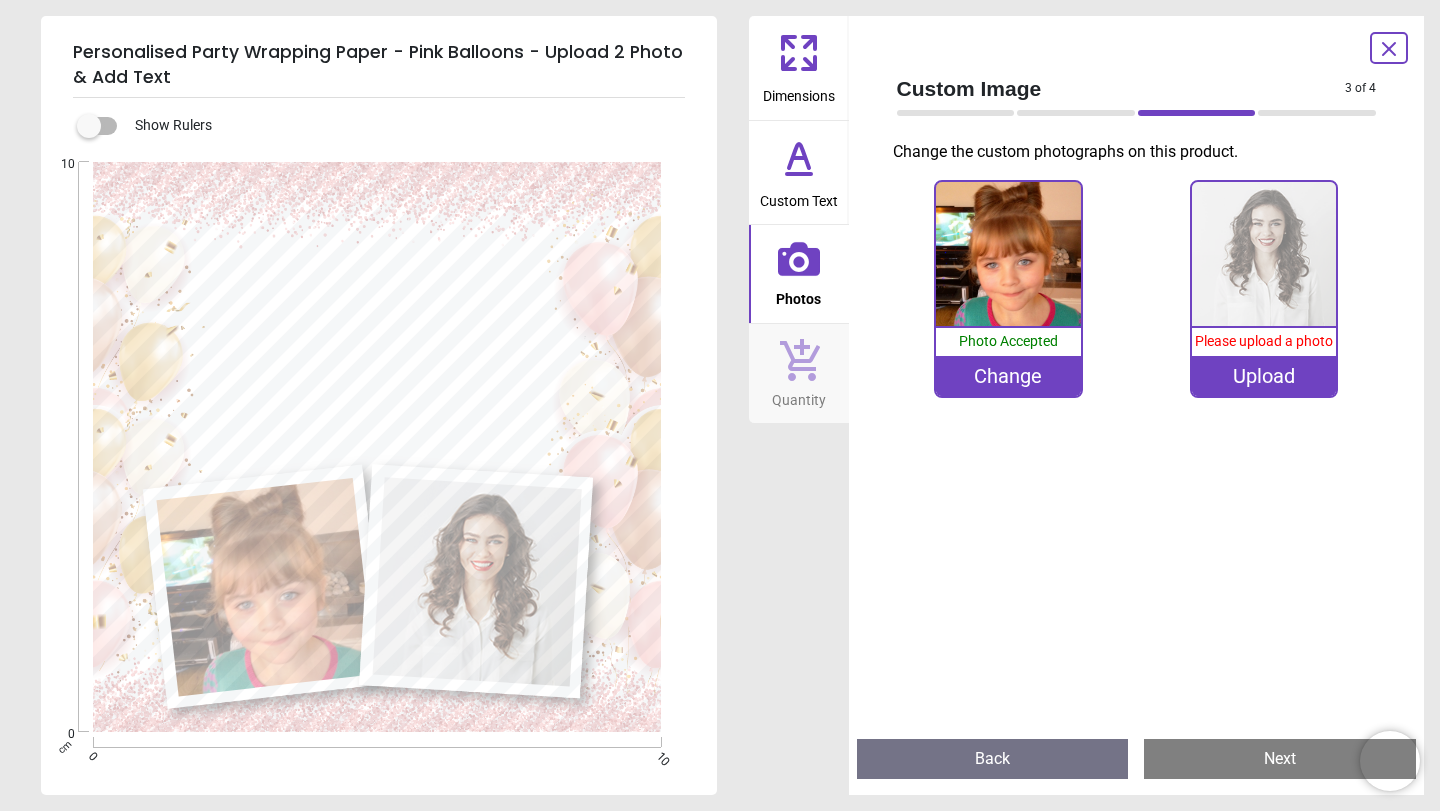 click 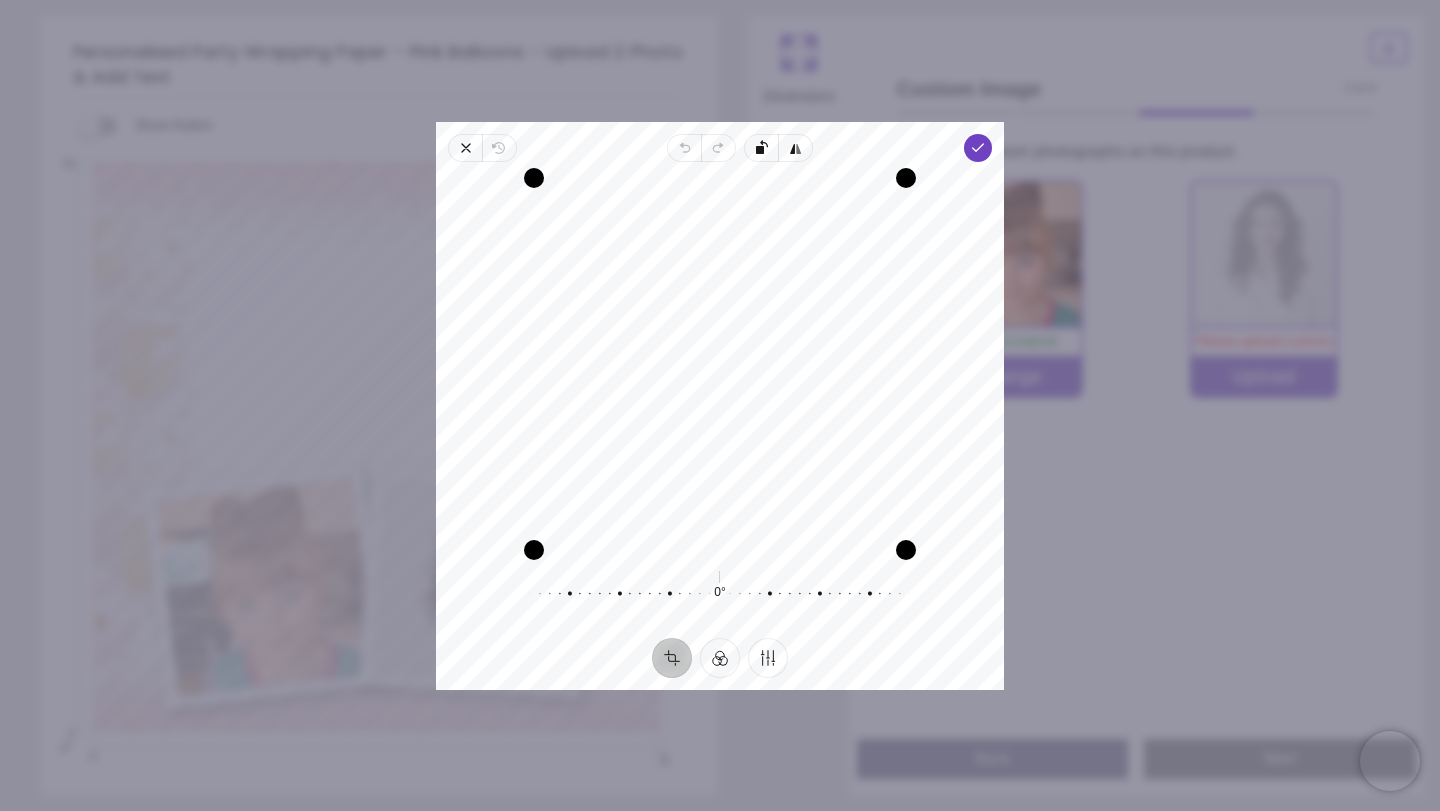 drag, startPoint x: 739, startPoint y: 399, endPoint x: 746, endPoint y: 459, distance: 60.40695 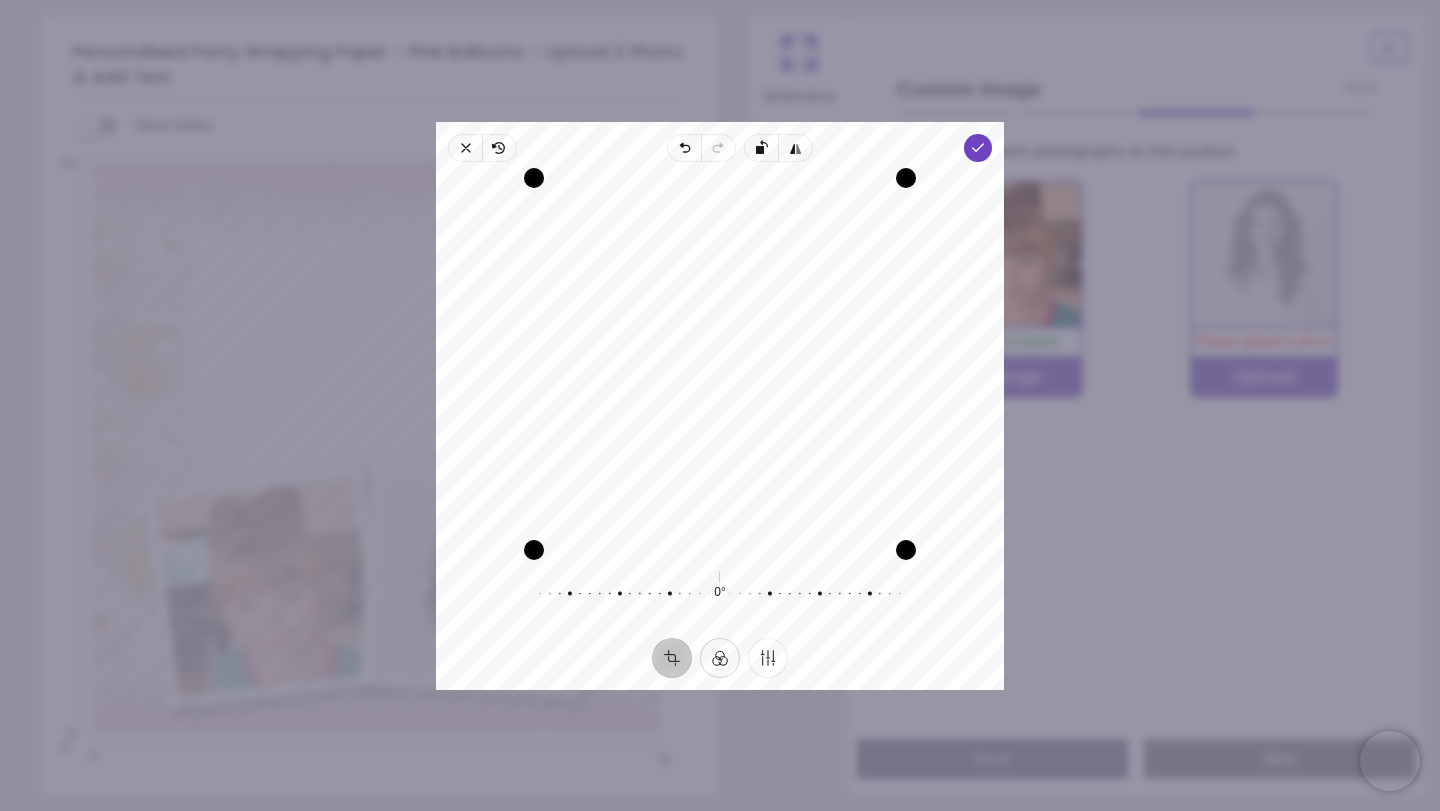 click on "Filter" at bounding box center (720, 657) 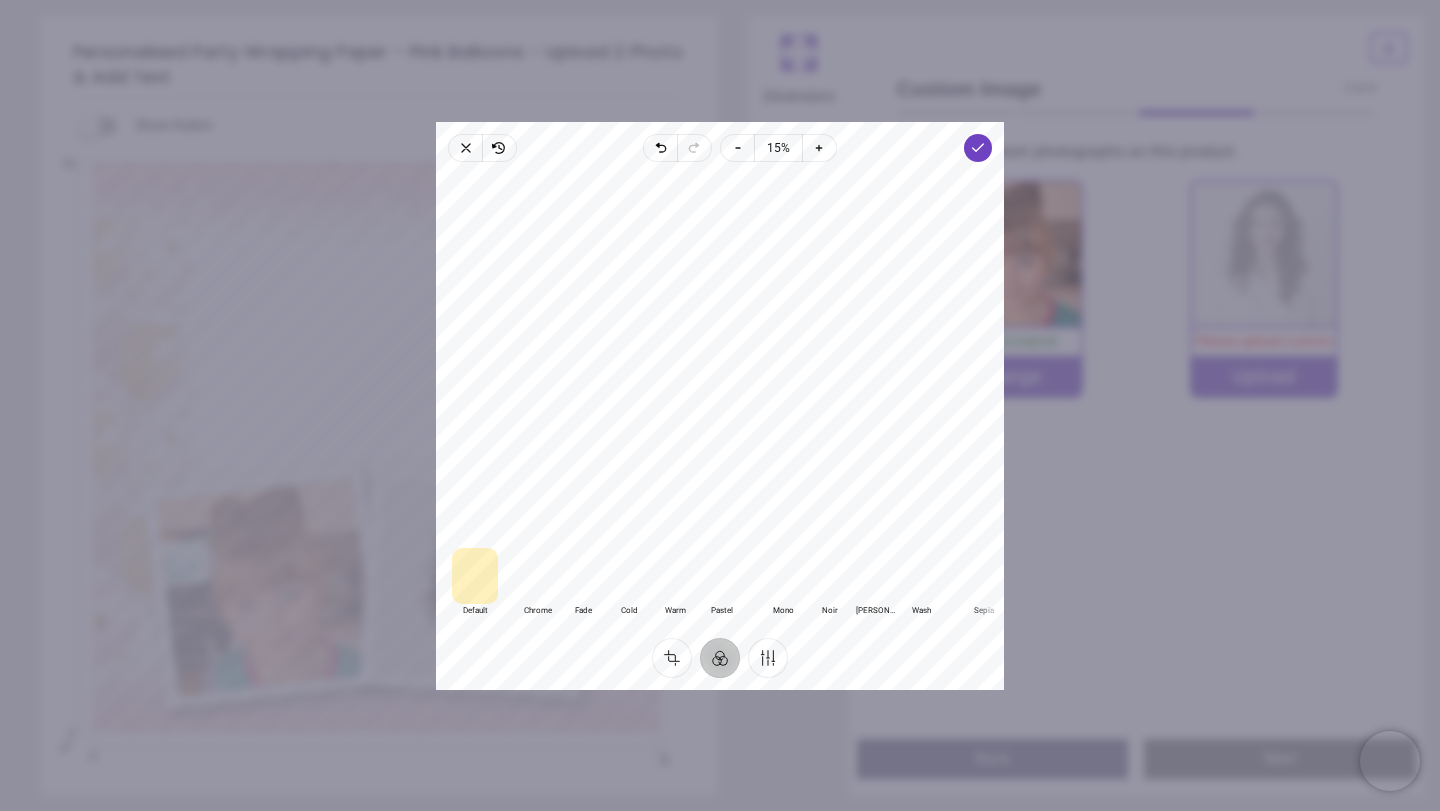 click at bounding box center (537, 575) 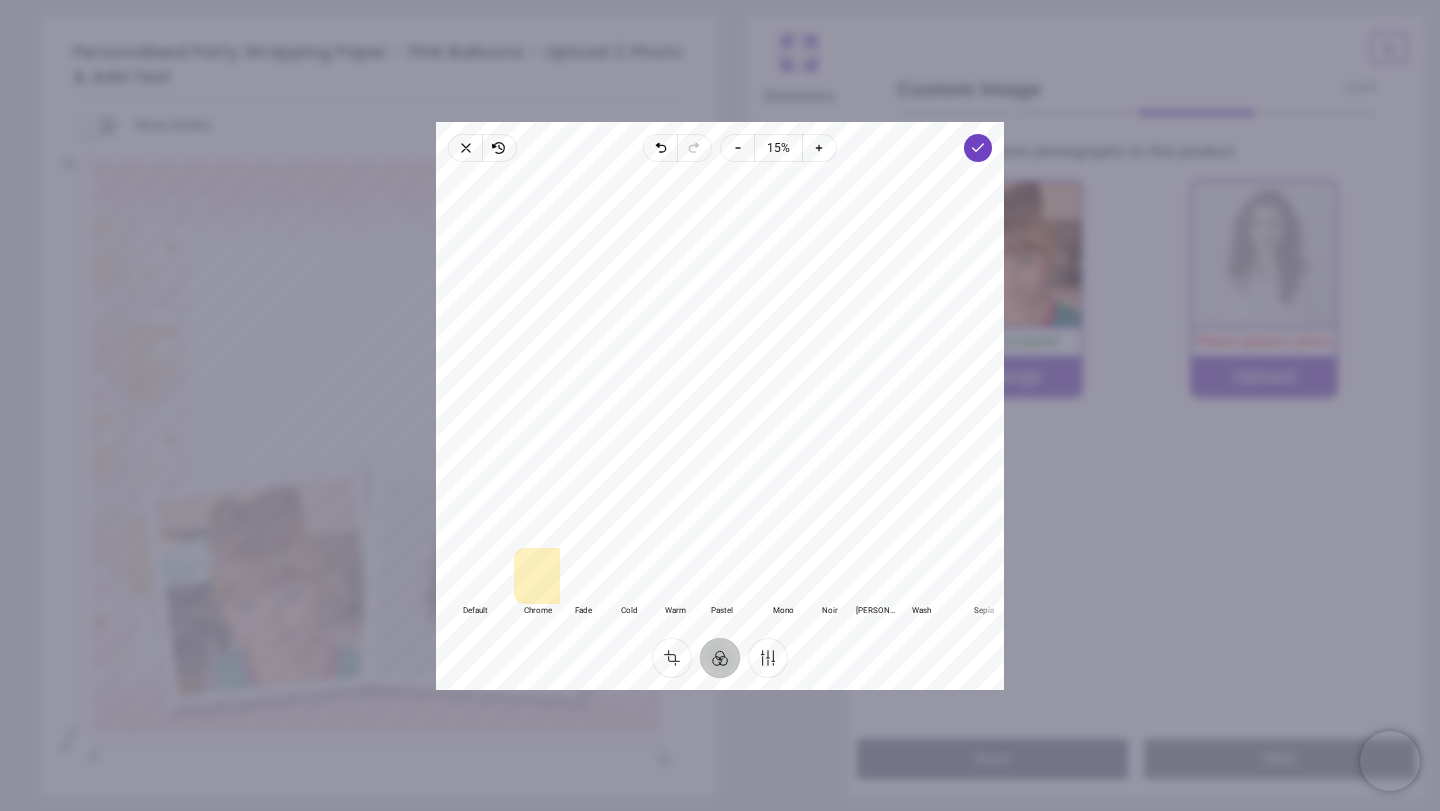 click at bounding box center (583, 575) 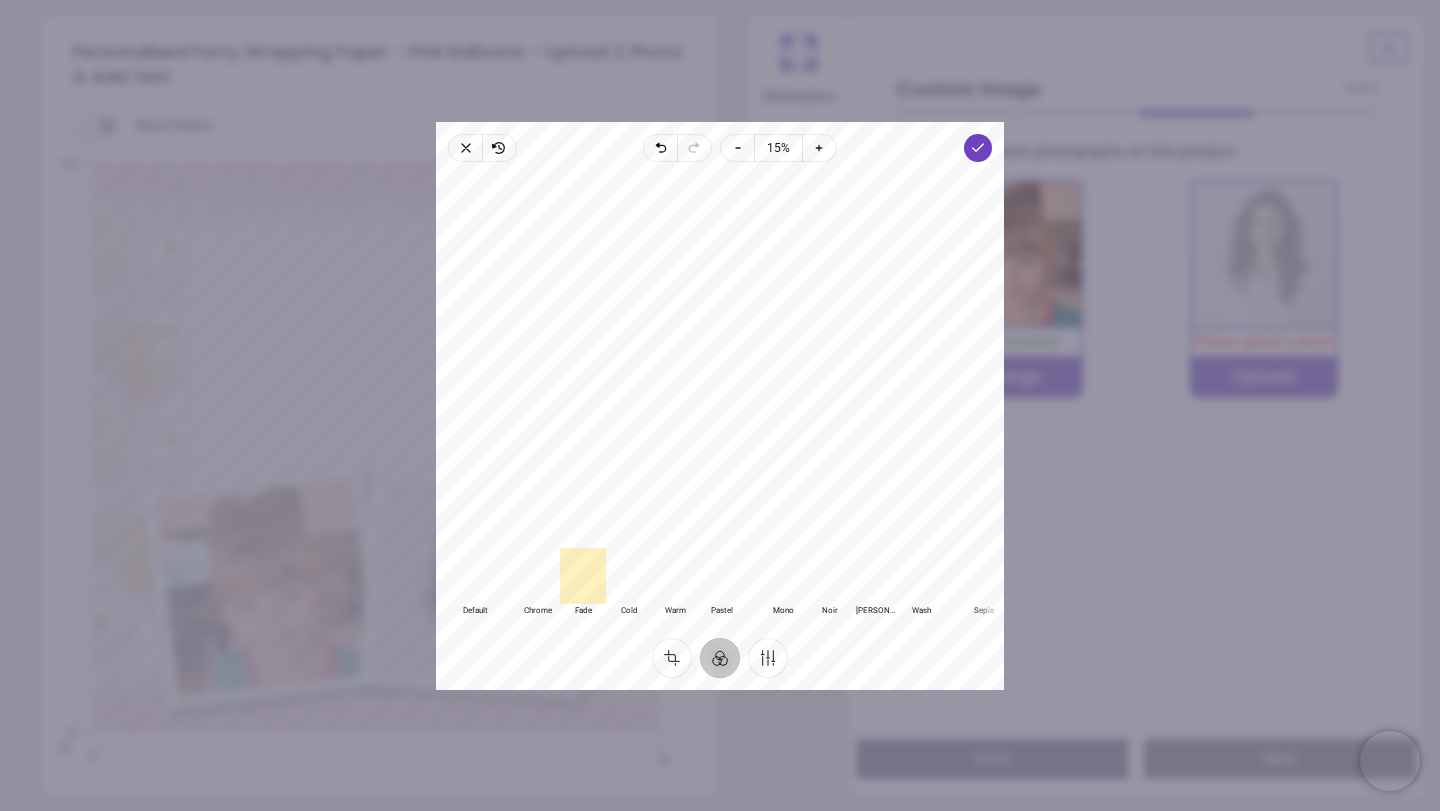 click at bounding box center (629, 575) 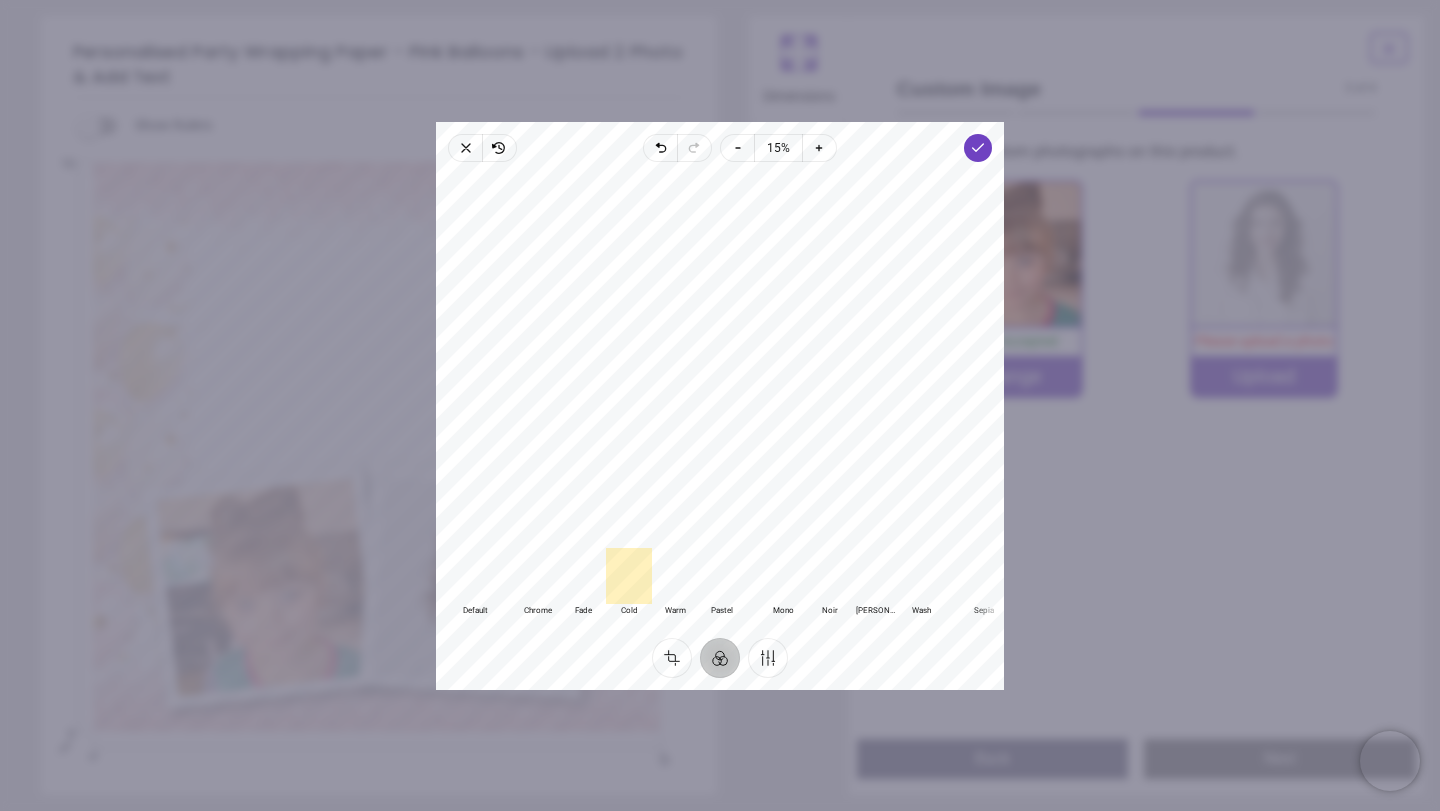 click at bounding box center (675, 575) 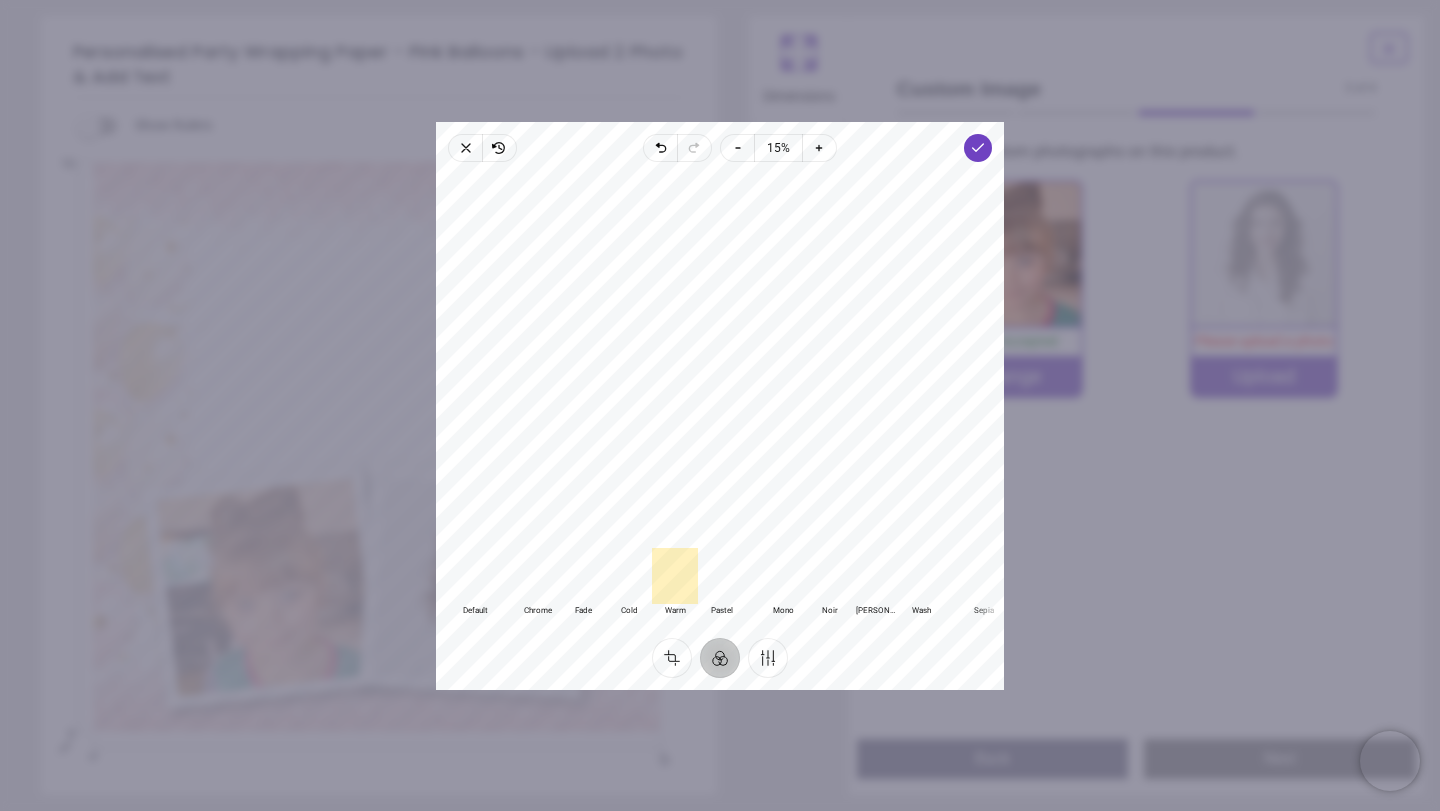 click at bounding box center [721, 575] 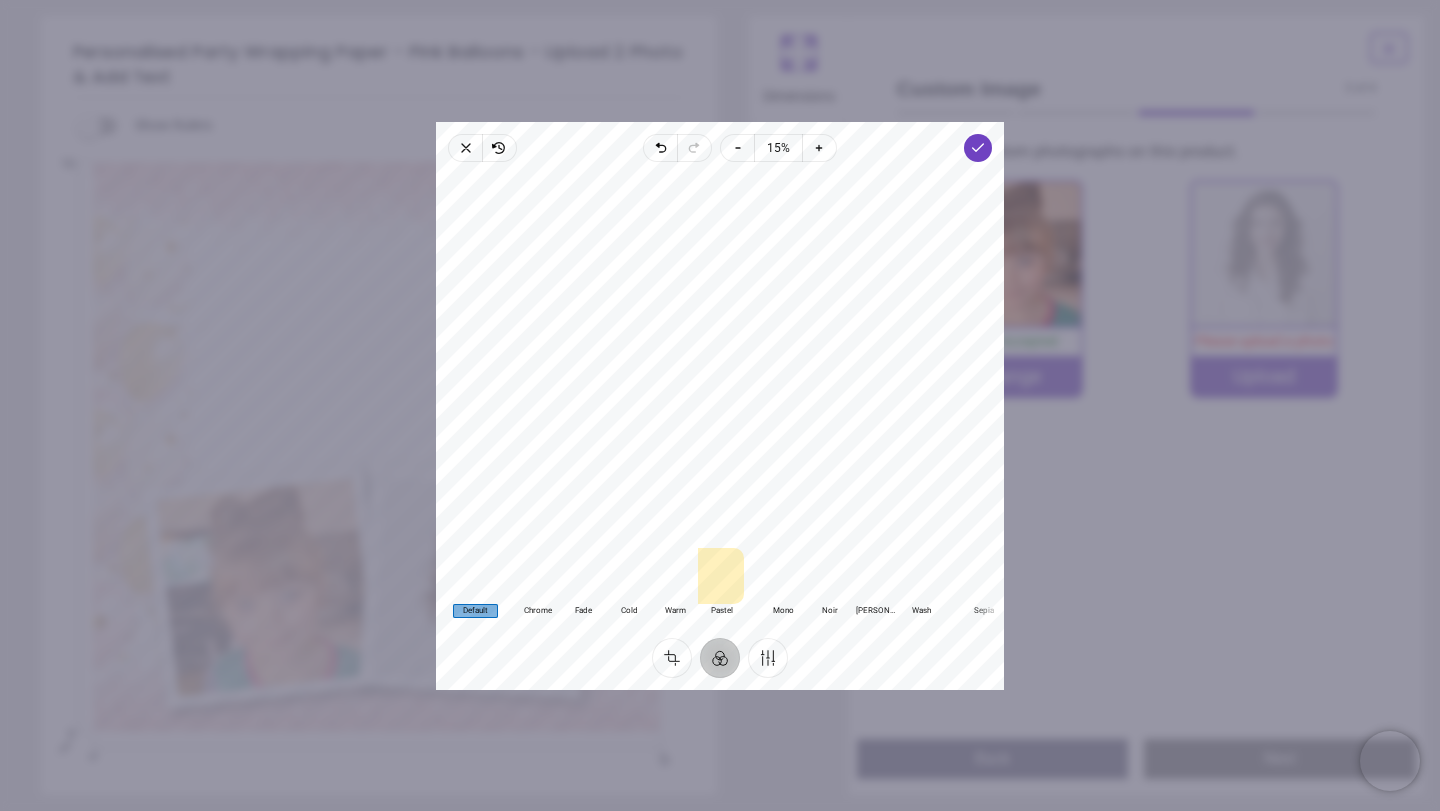 click at bounding box center (475, 575) 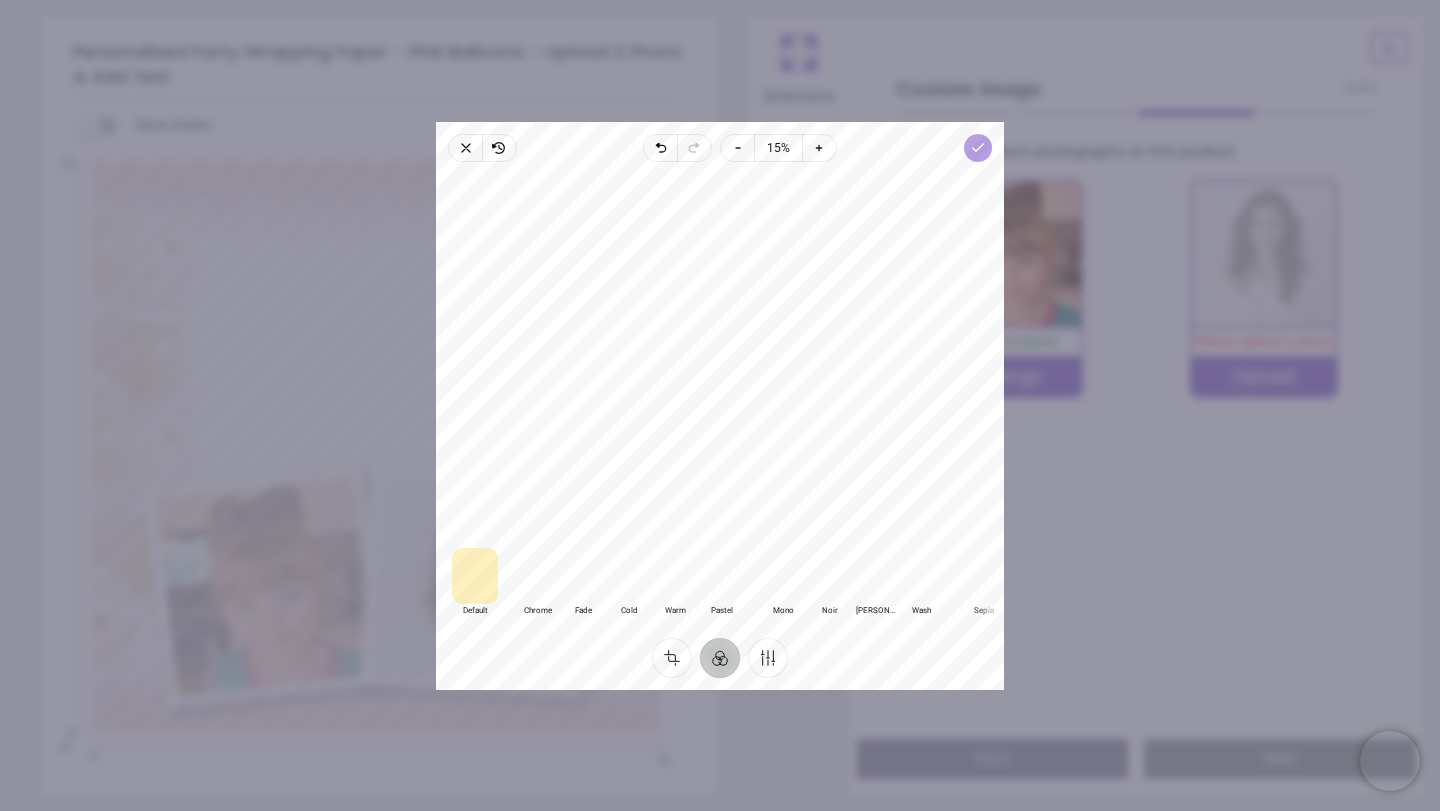 click 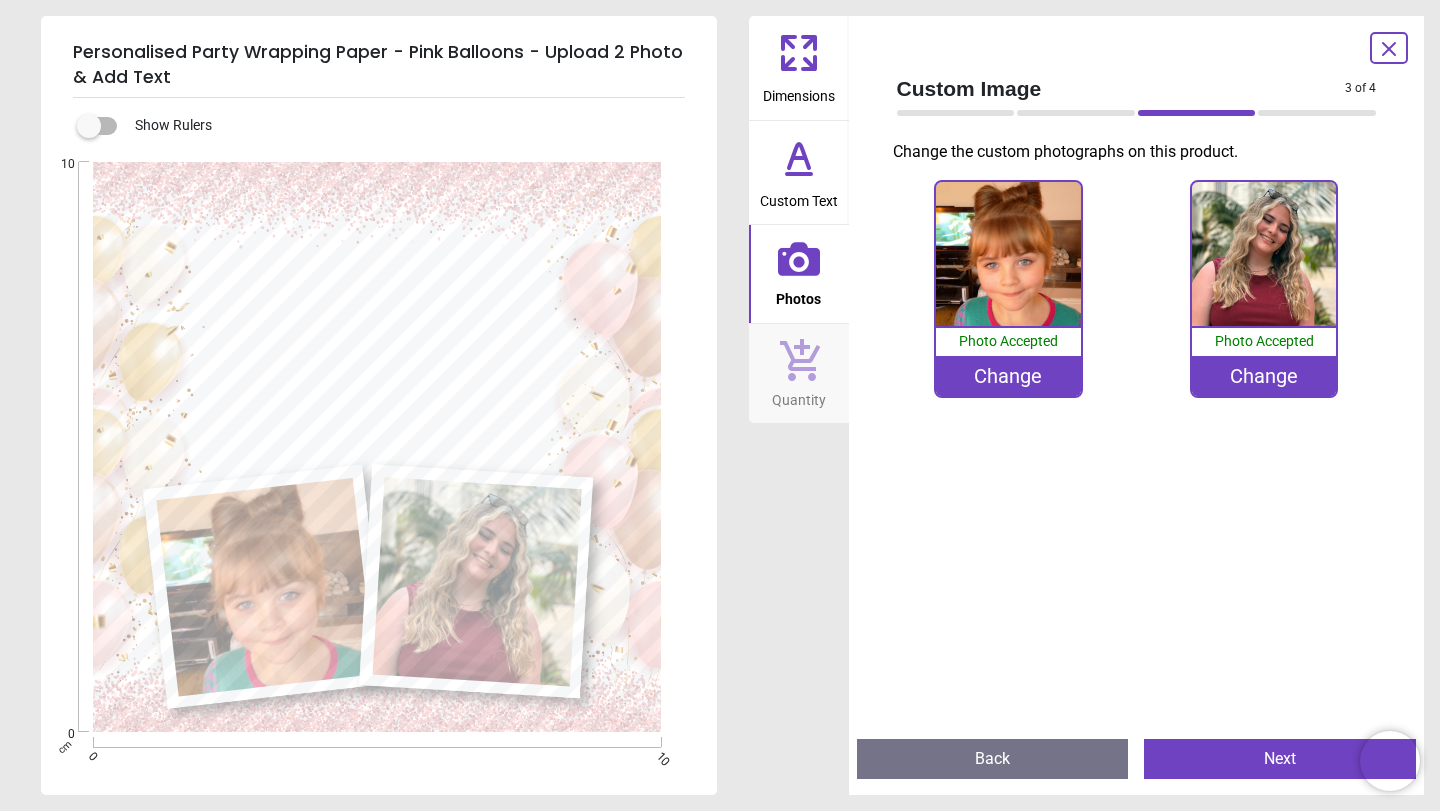 scroll, scrollTop: 0, scrollLeft: 0, axis: both 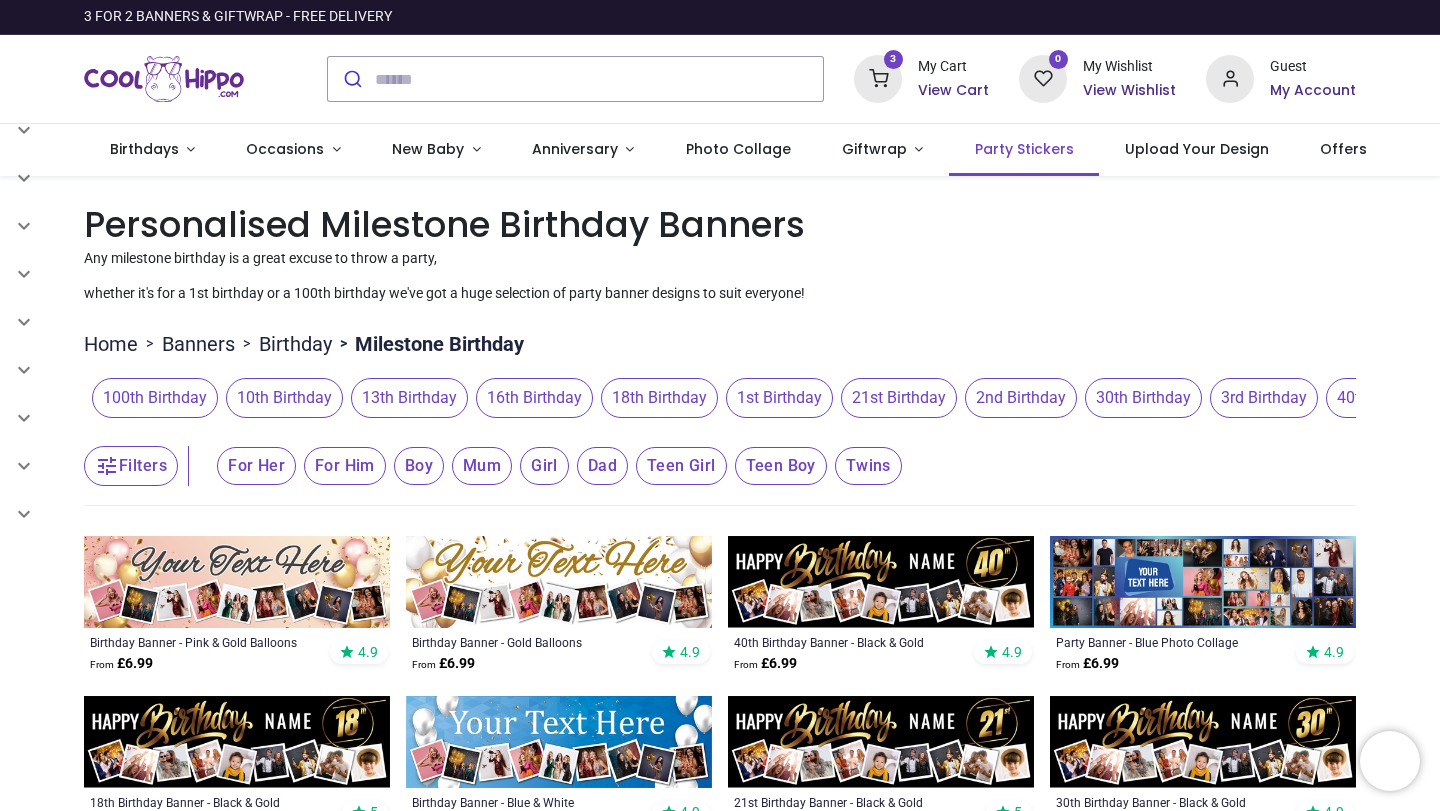click on "Party Stickers" at bounding box center [1024, 149] 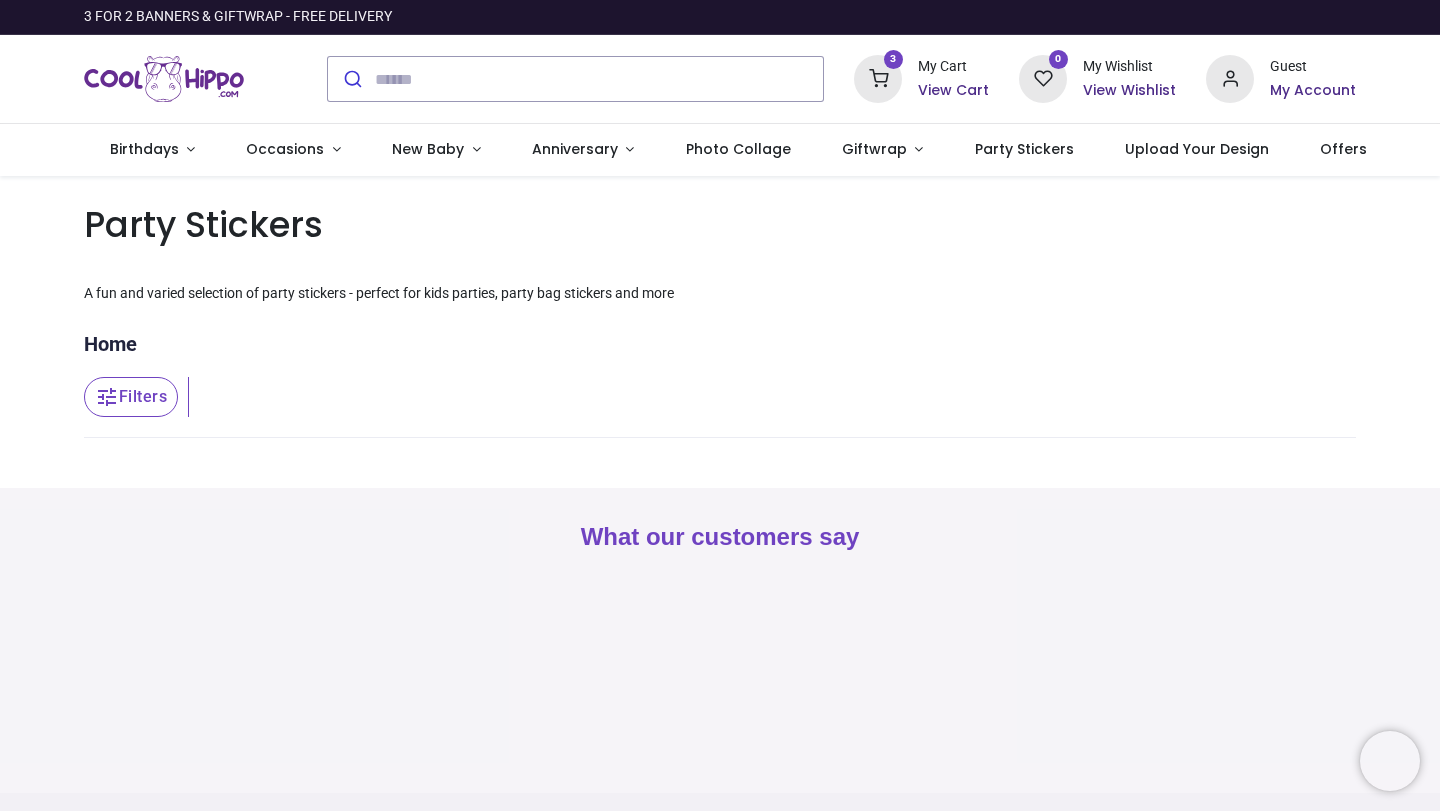 scroll, scrollTop: 0, scrollLeft: 0, axis: both 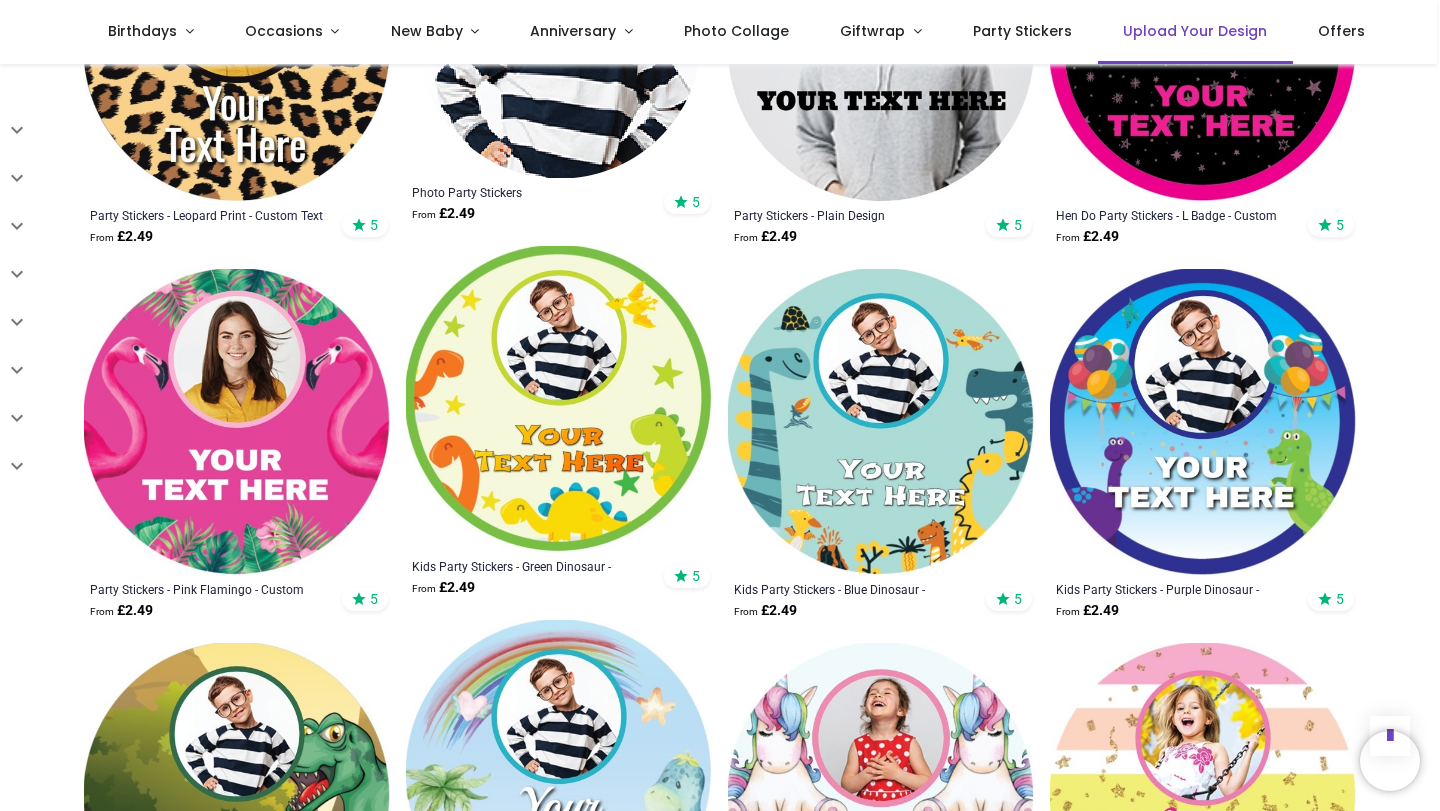 click on "Upload Your Design" at bounding box center [1195, 31] 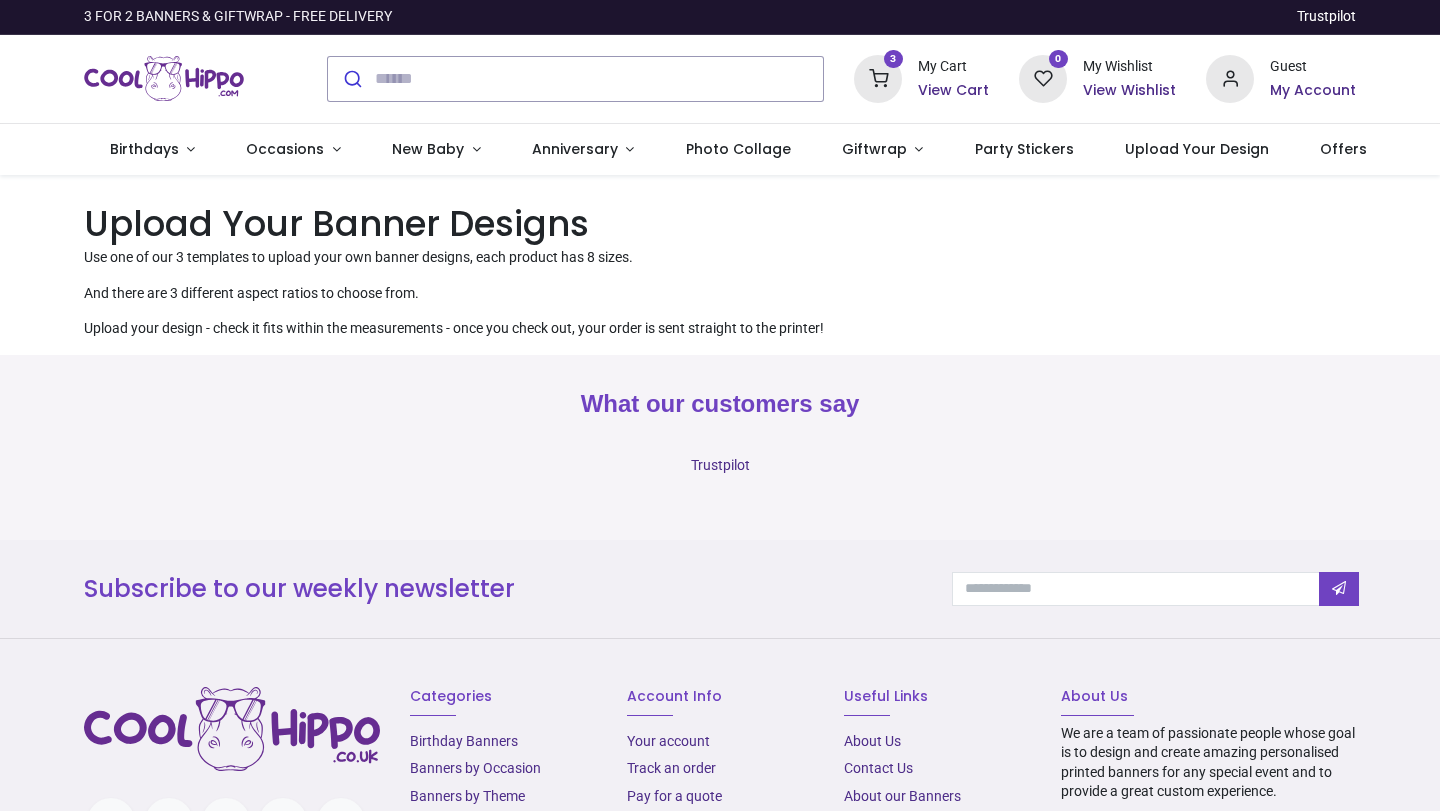 scroll, scrollTop: 0, scrollLeft: 0, axis: both 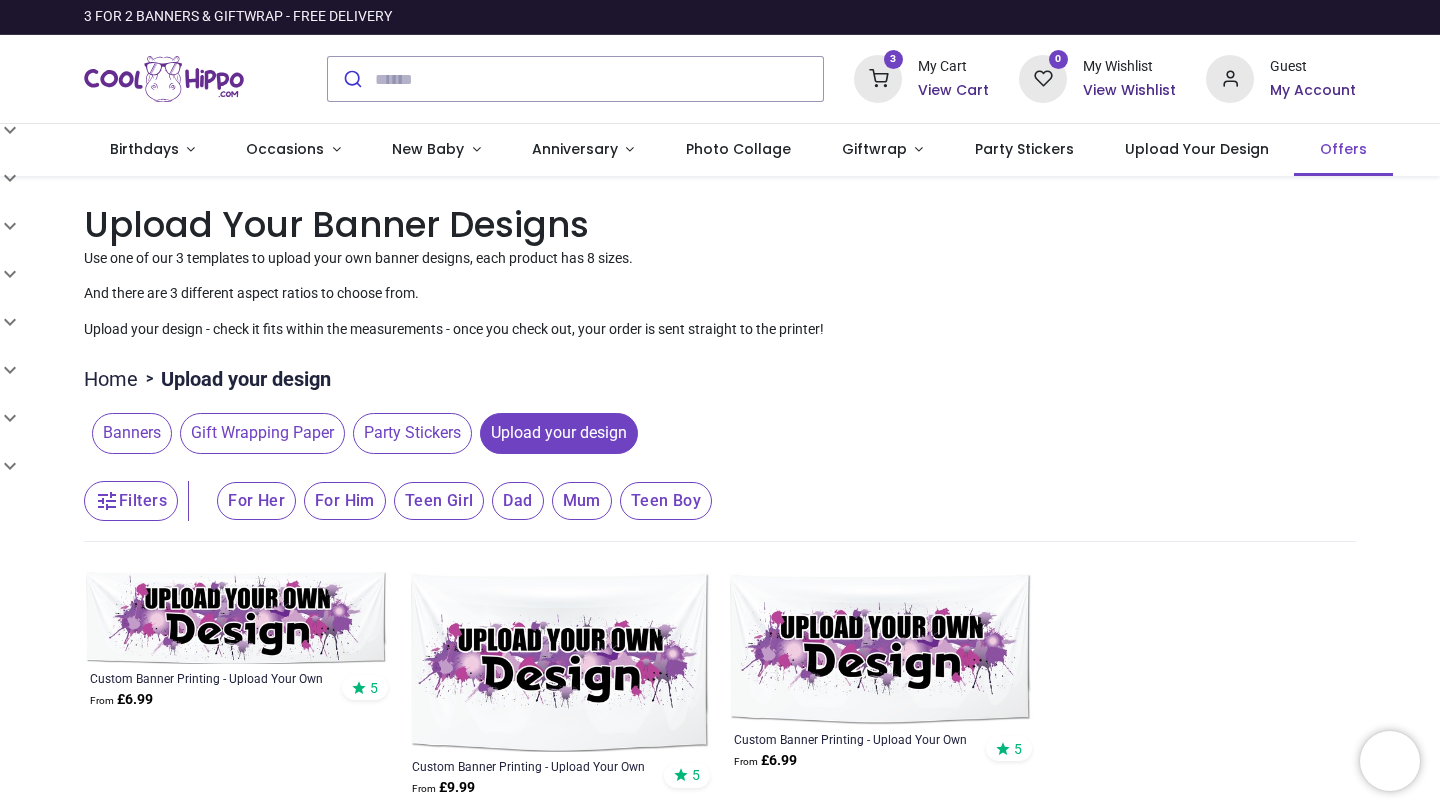 click on "Offers" at bounding box center [1343, 149] 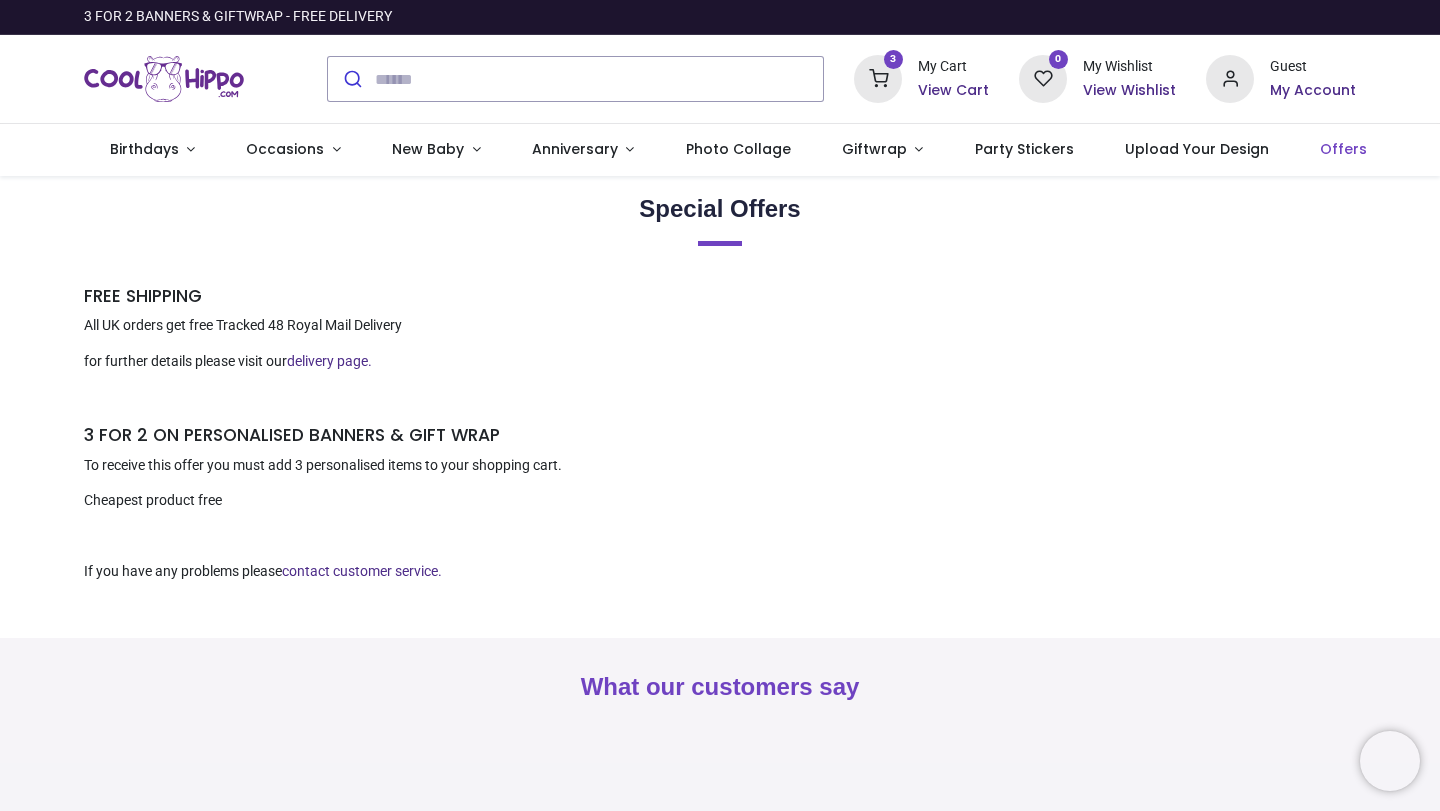 scroll, scrollTop: 0, scrollLeft: 0, axis: both 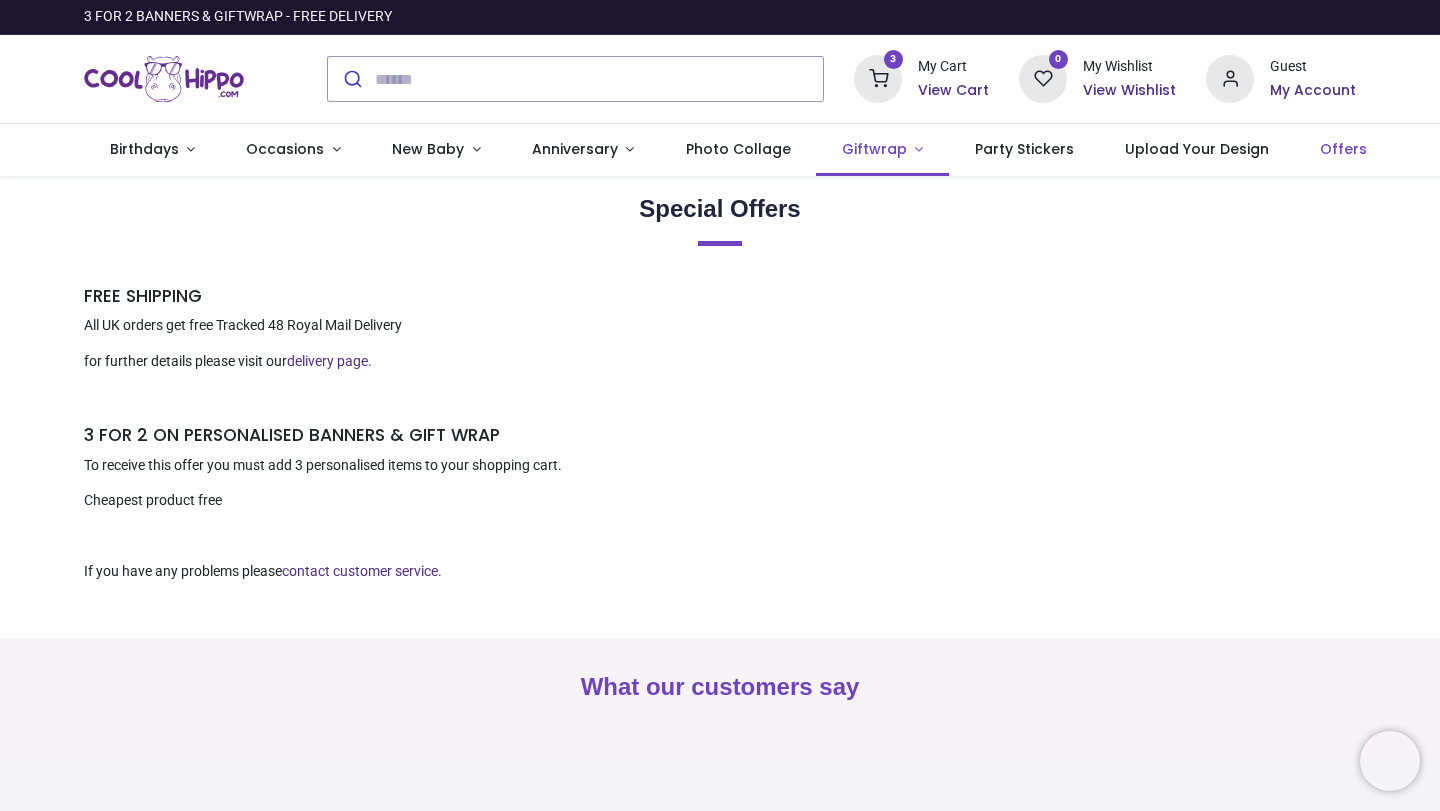 click on "Giftwrap" at bounding box center (882, 150) 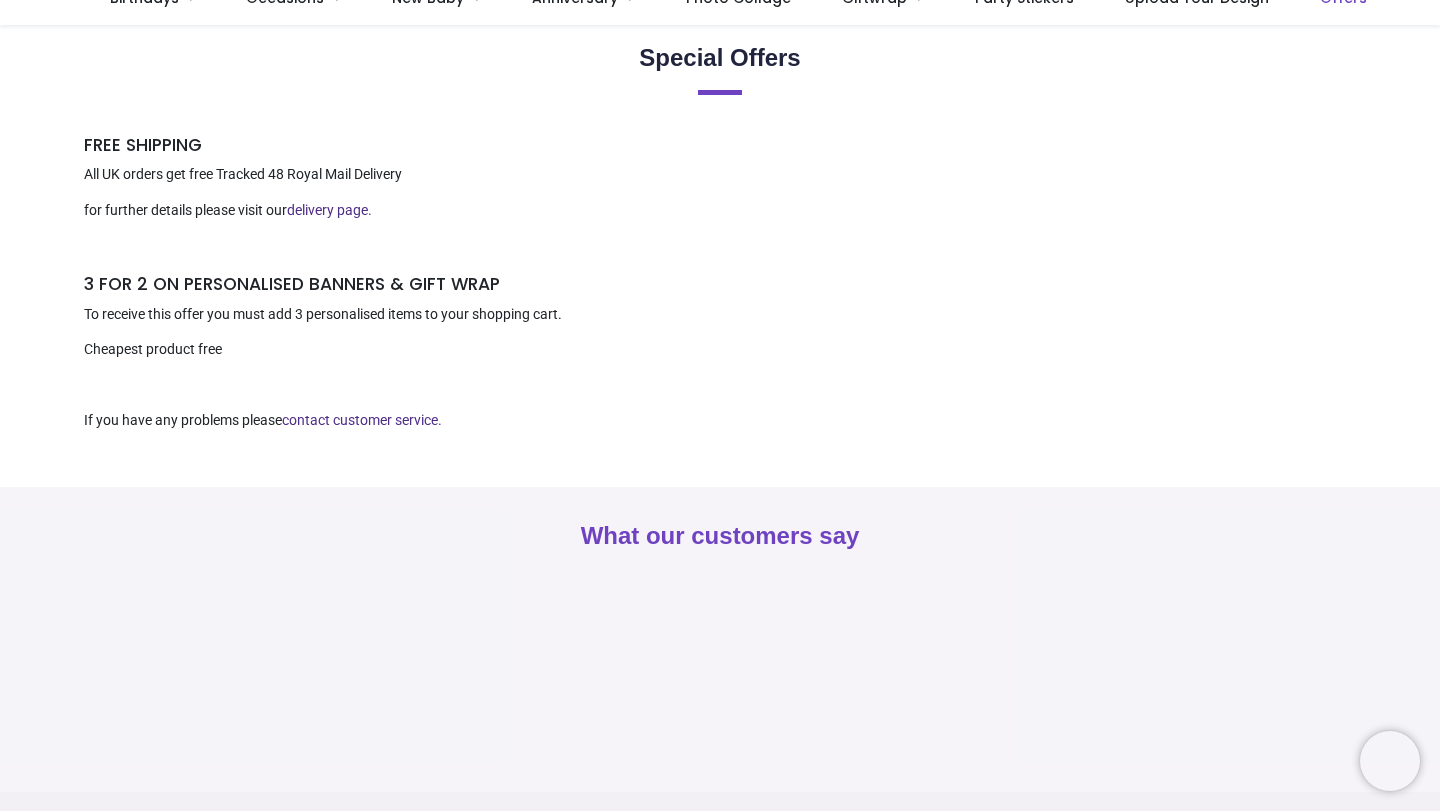 scroll, scrollTop: 0, scrollLeft: 0, axis: both 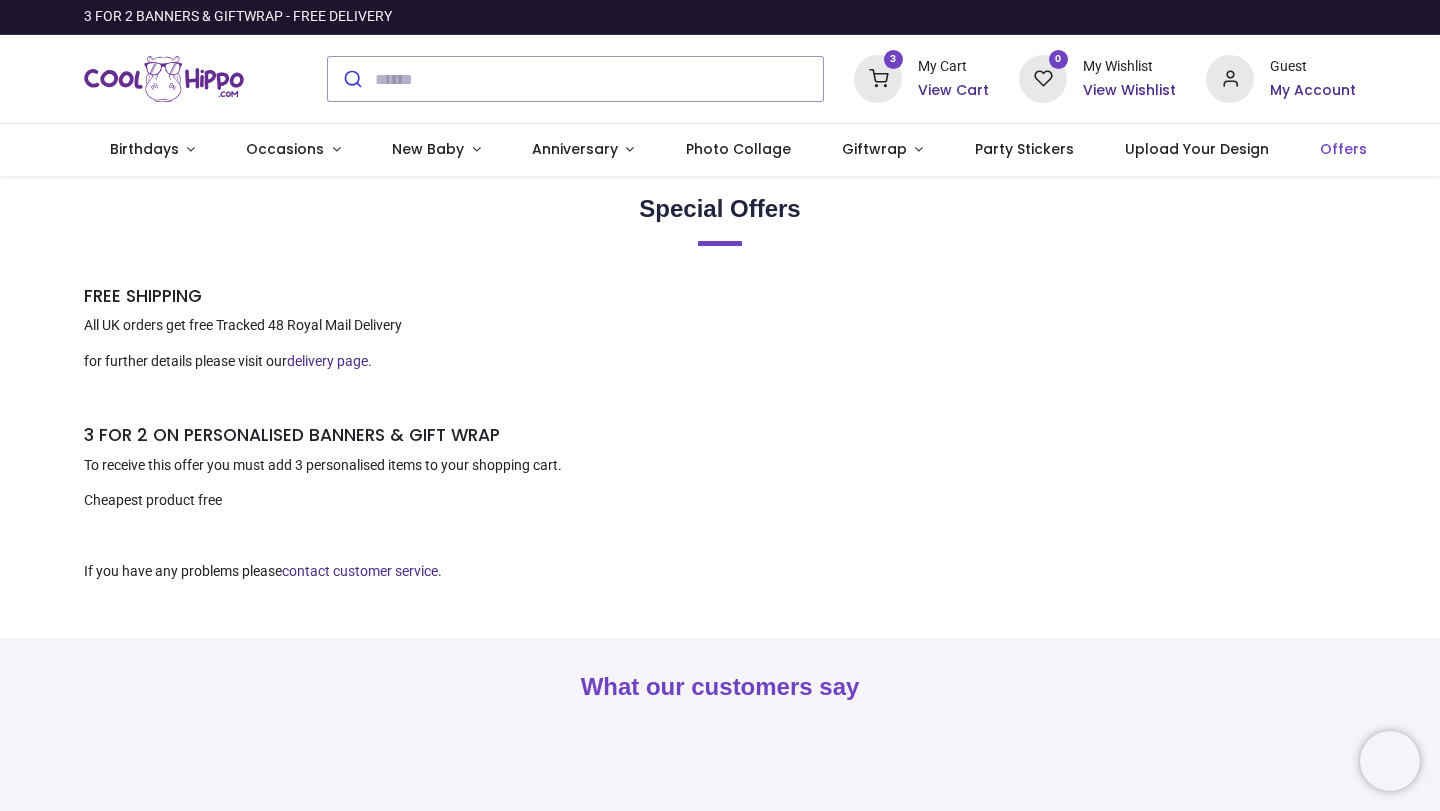 click at bounding box center (878, 79) 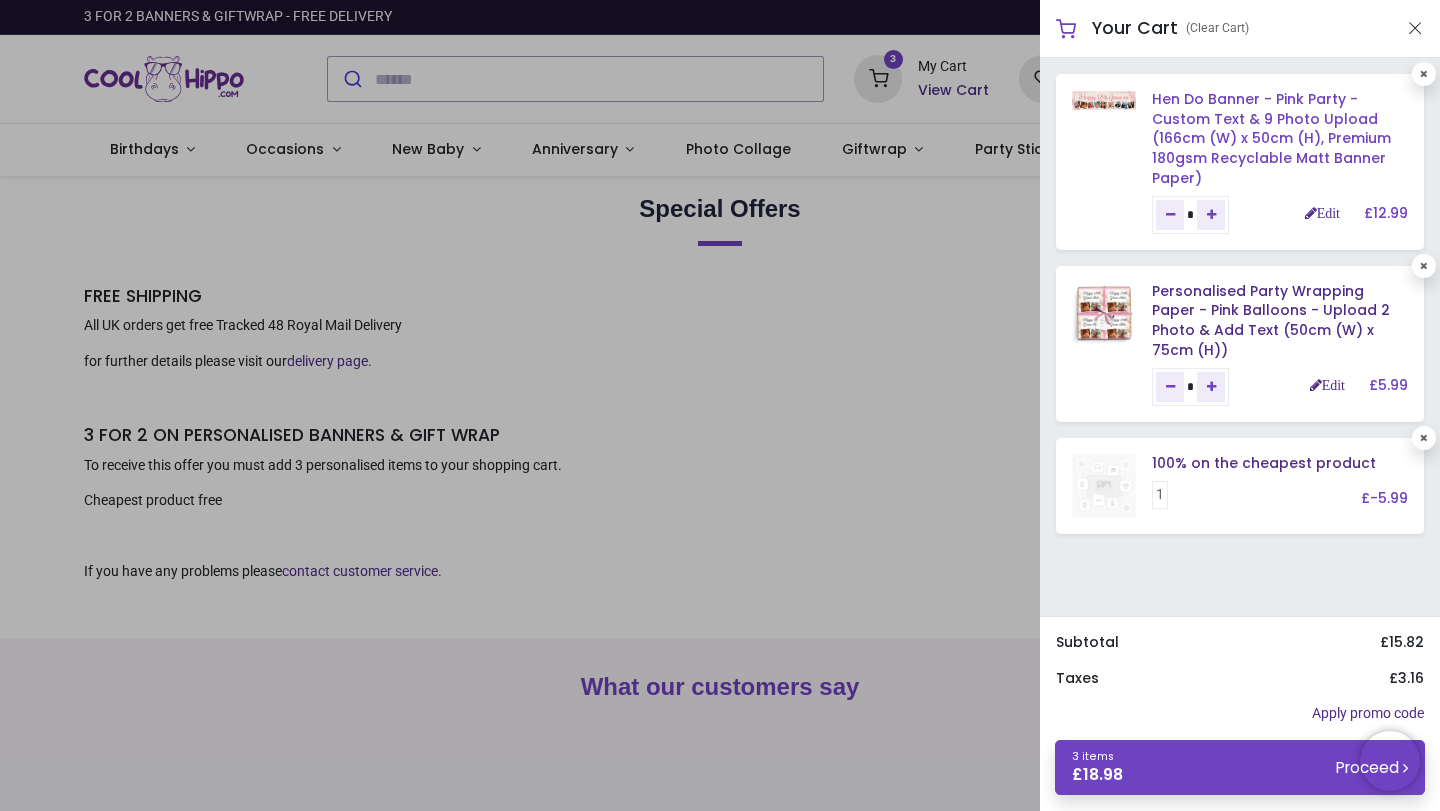 click on "Hen Do Banner - Pink Party - Custom Text & 9 Photo Upload (166cm (W) x 50cm (H), Premium 180gsm Recyclable Matt Banner Paper)" at bounding box center (1271, 138) 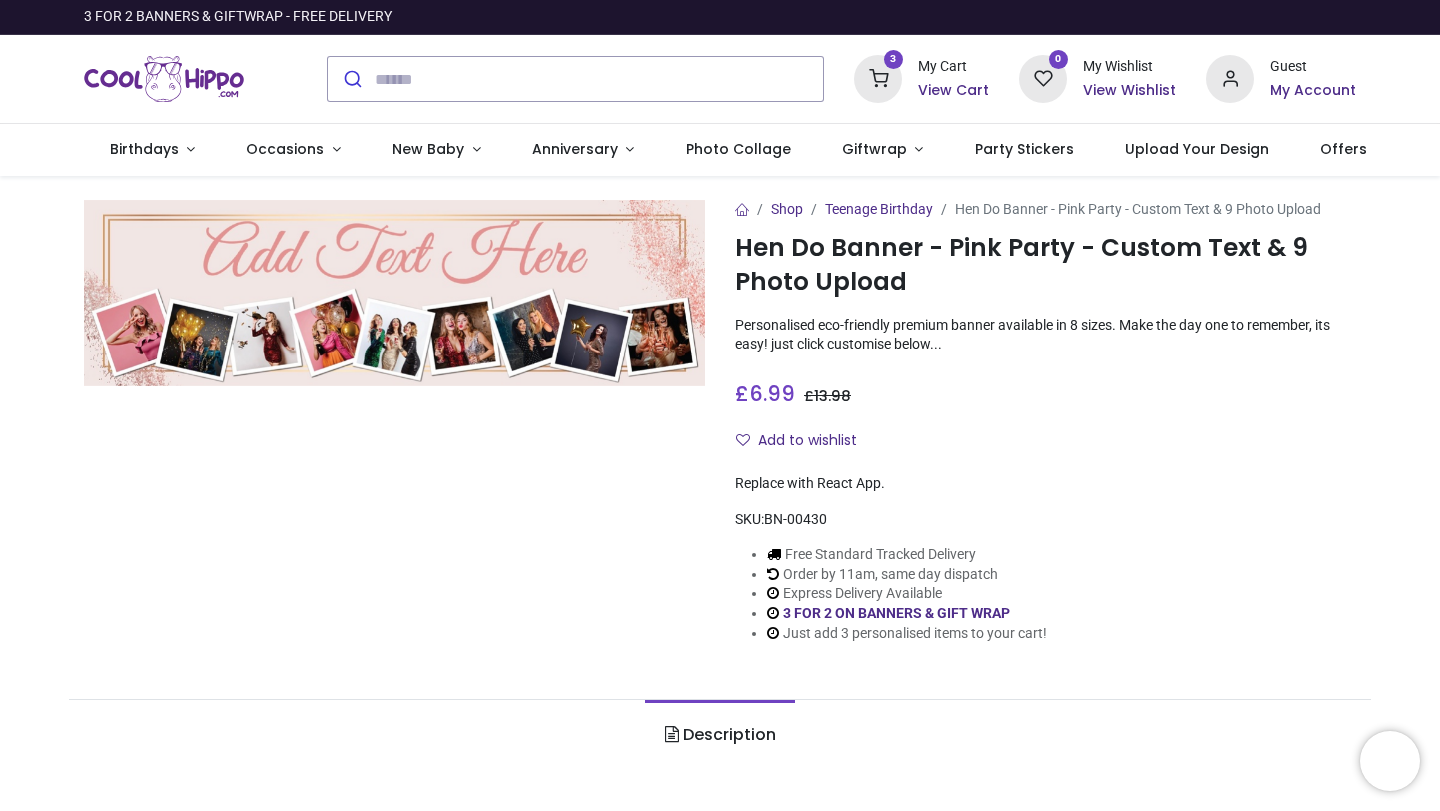 scroll, scrollTop: 0, scrollLeft: 0, axis: both 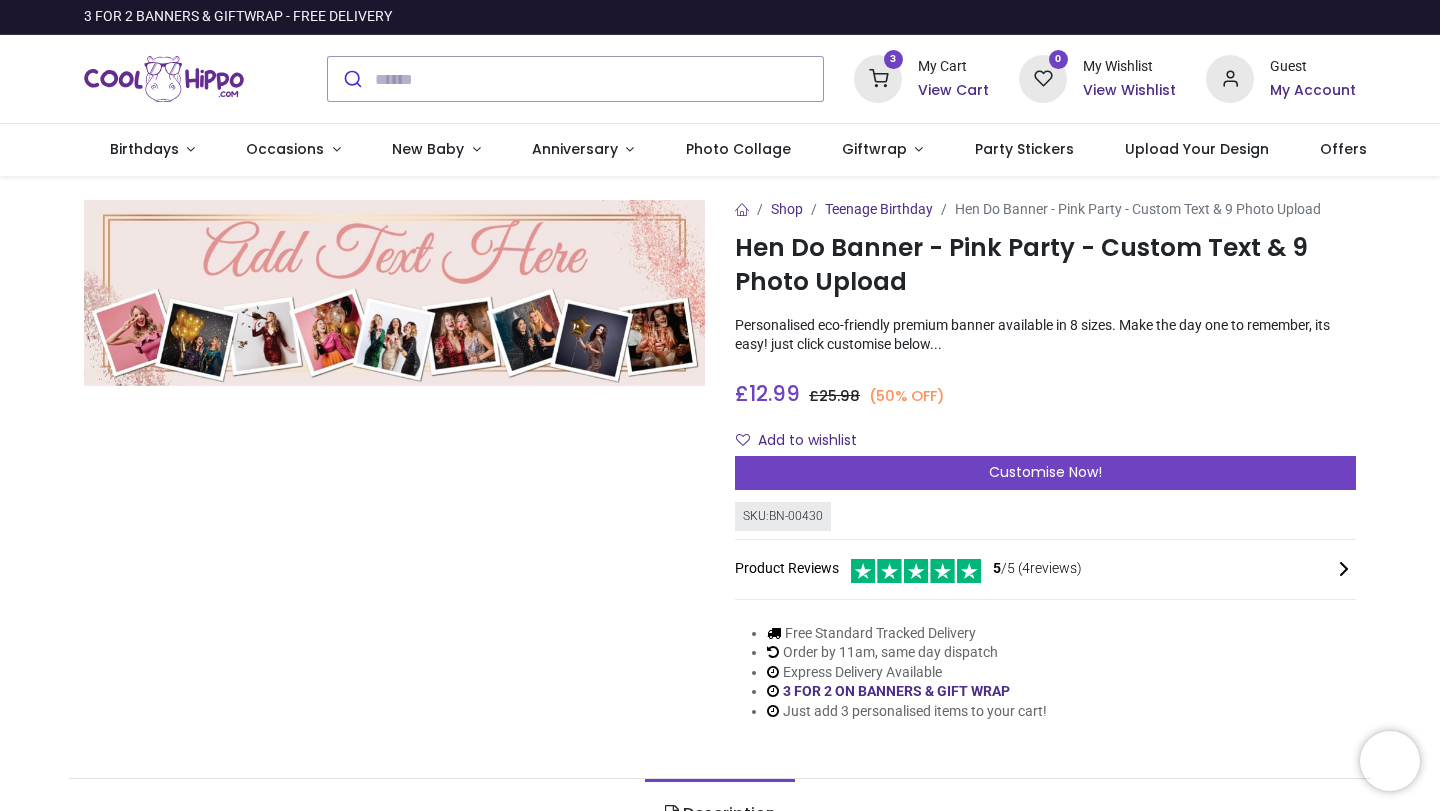 click at bounding box center [878, 79] 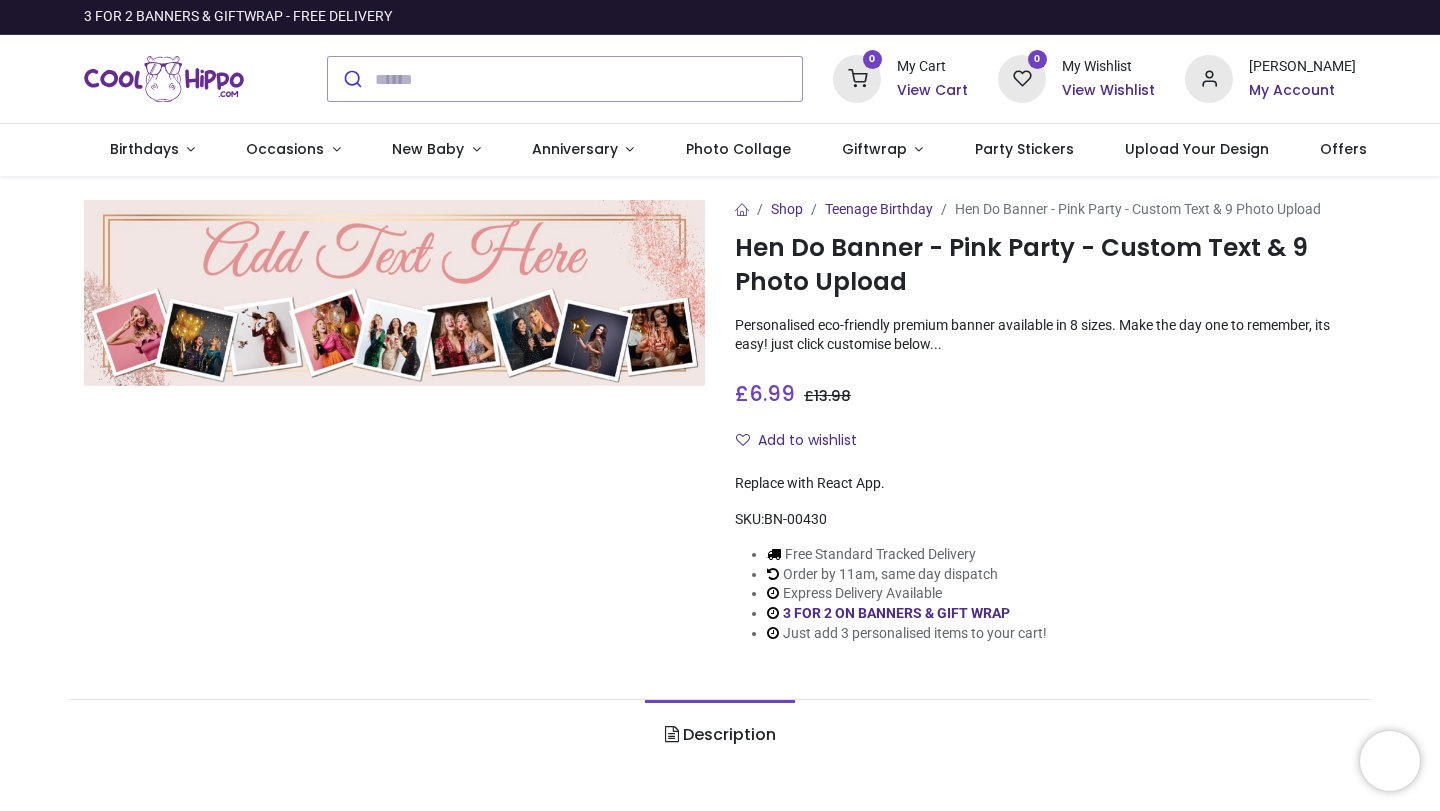 scroll, scrollTop: 0, scrollLeft: 0, axis: both 